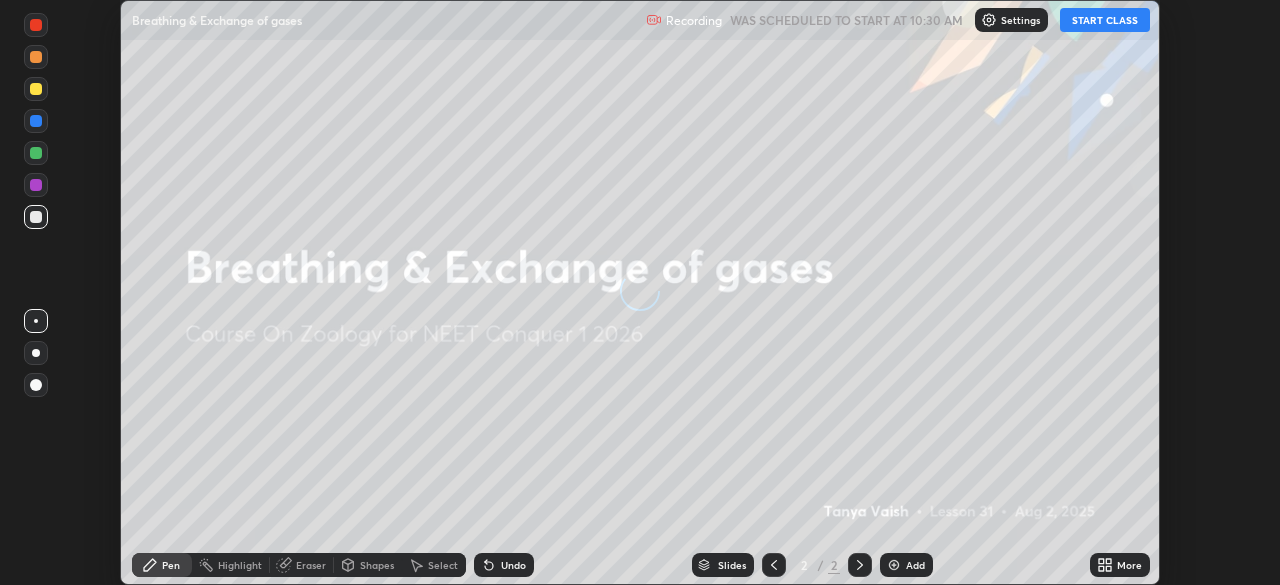 scroll, scrollTop: 0, scrollLeft: 0, axis: both 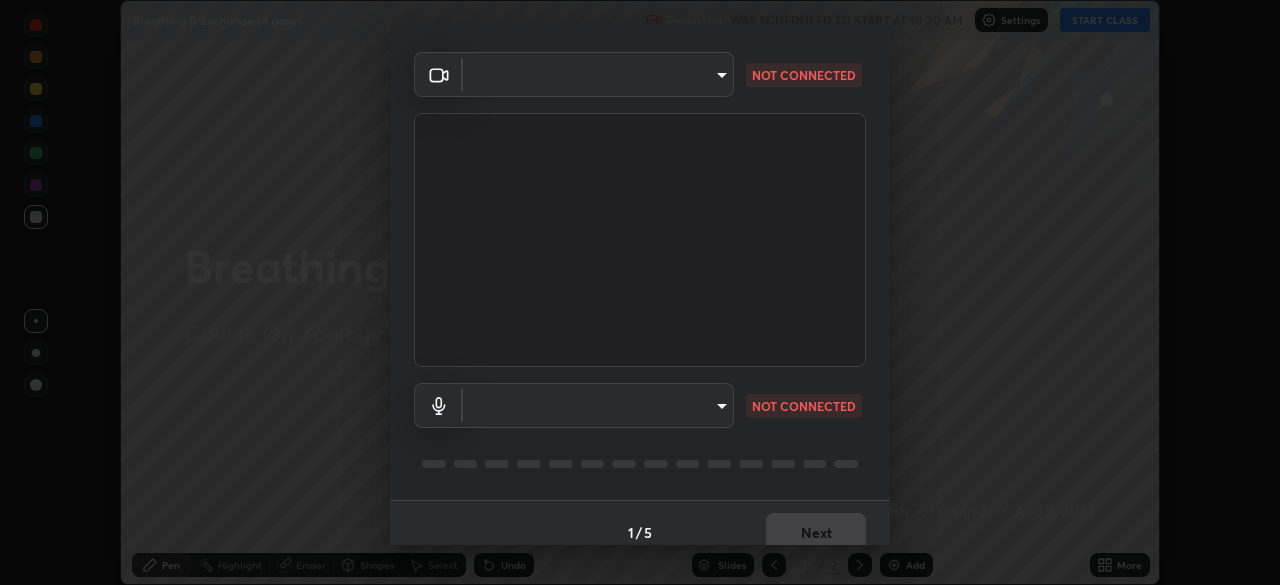 type on "7c0fbee520007ce8cb288d1ee827530c35c59e124cef56c3368f914323853268" 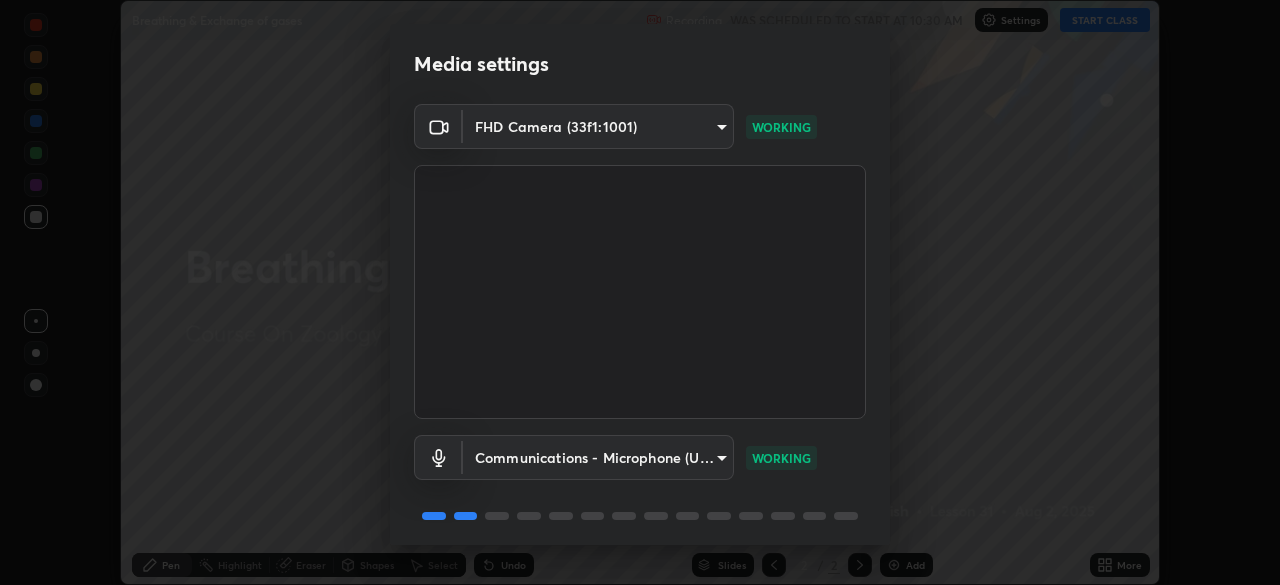 scroll, scrollTop: 71, scrollLeft: 0, axis: vertical 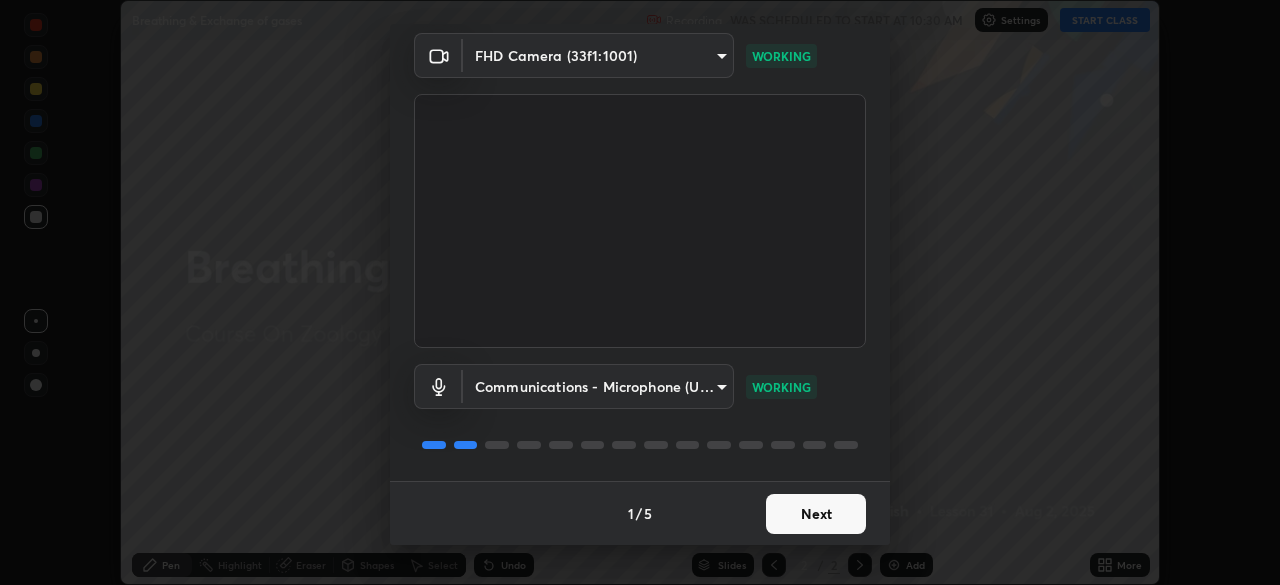 click on "Next" at bounding box center [816, 514] 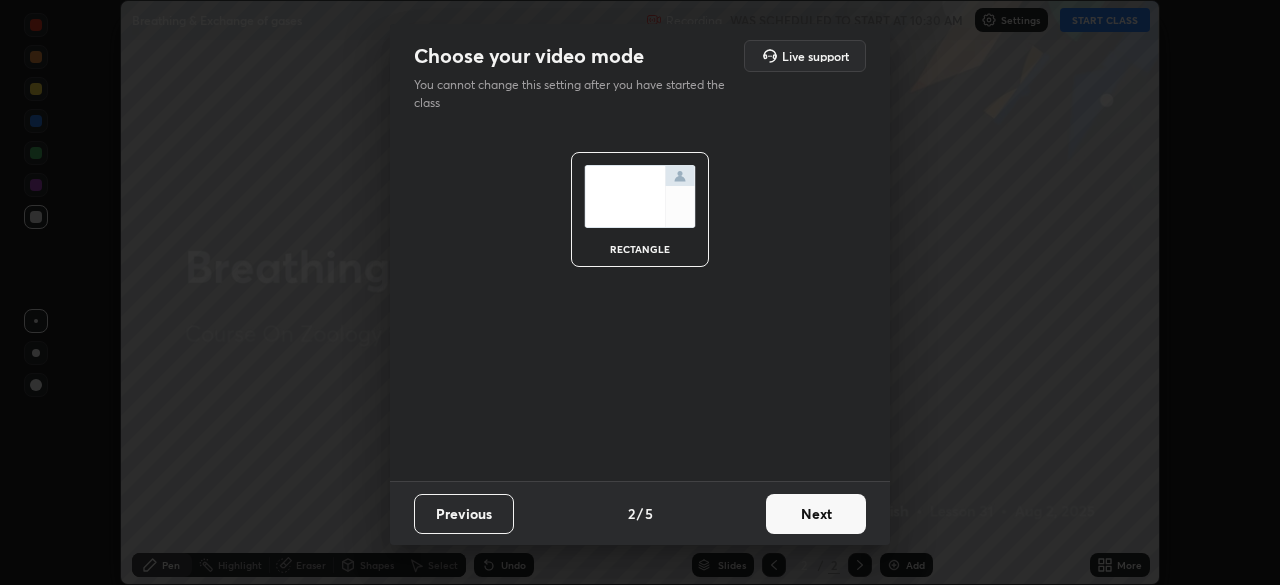 scroll, scrollTop: 0, scrollLeft: 0, axis: both 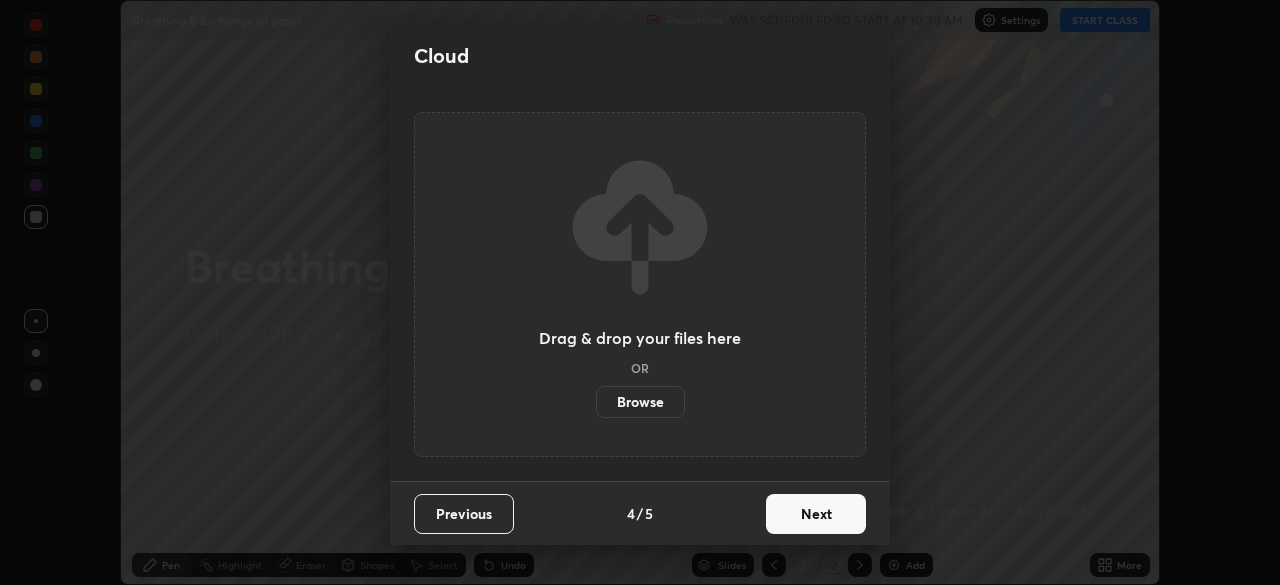 click on "Next" at bounding box center [816, 514] 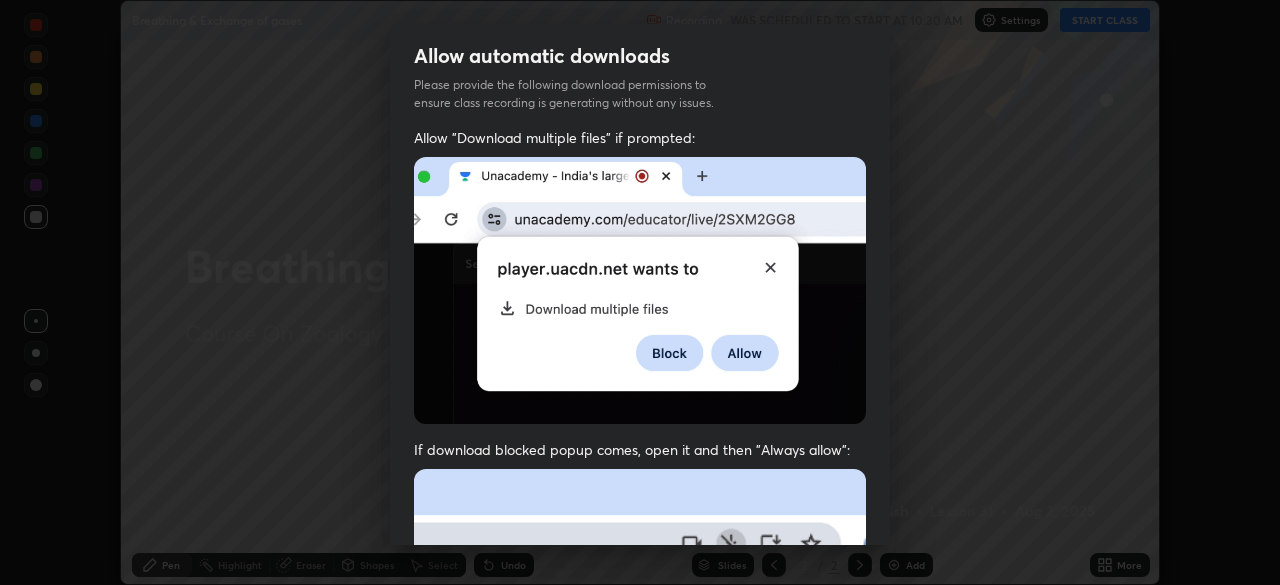 click at bounding box center [640, 290] 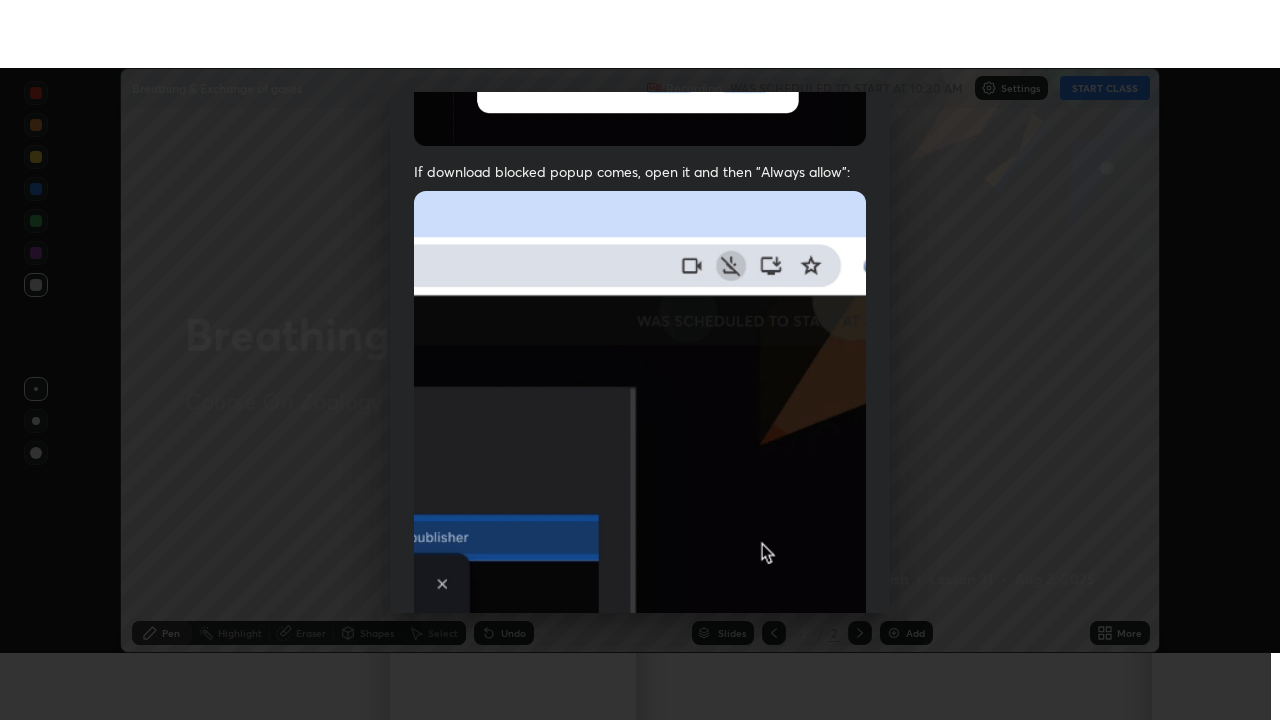 scroll, scrollTop: 479, scrollLeft: 0, axis: vertical 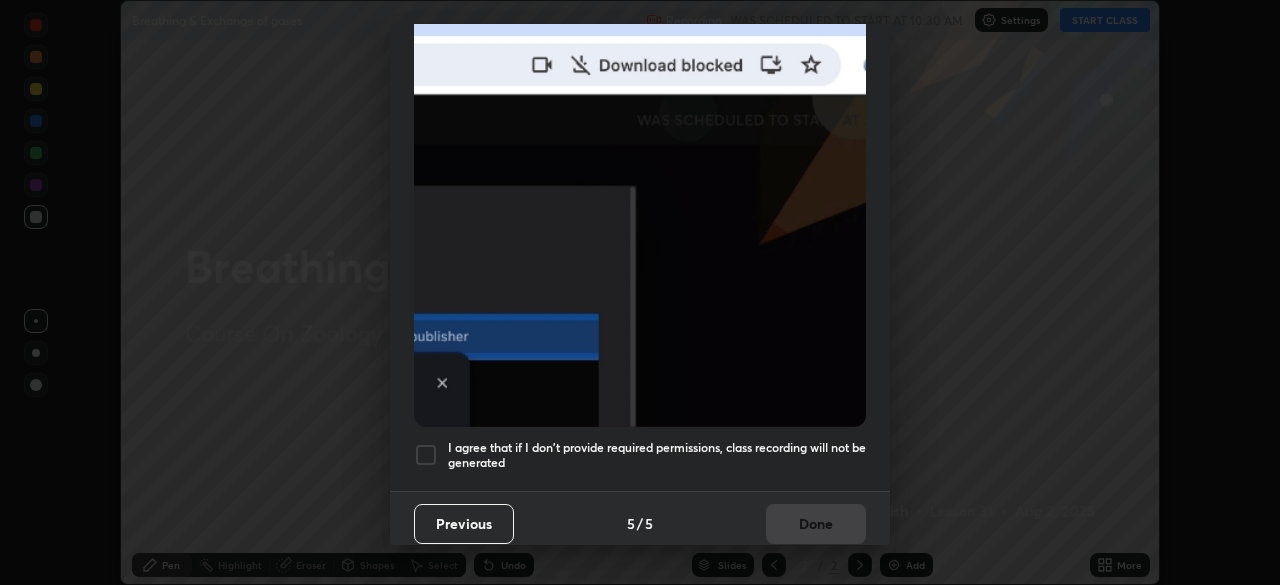 click on "I agree that if I don't provide required permissions, class recording will not be generated" at bounding box center (657, 455) 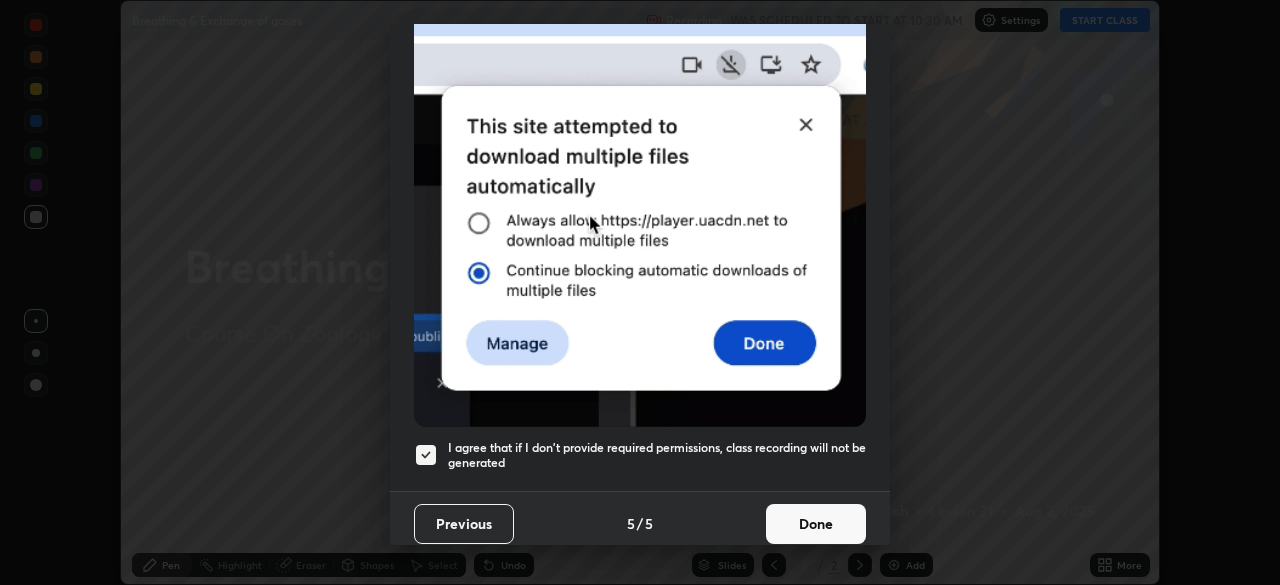 click on "Done" at bounding box center (816, 524) 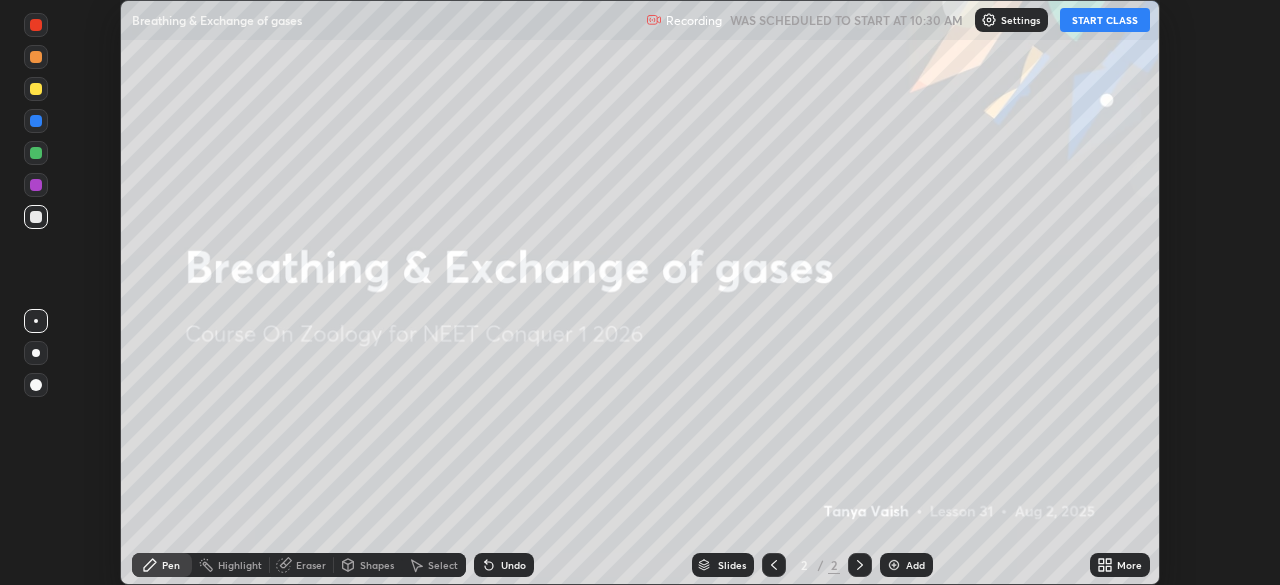 click on "START CLASS" at bounding box center (1105, 20) 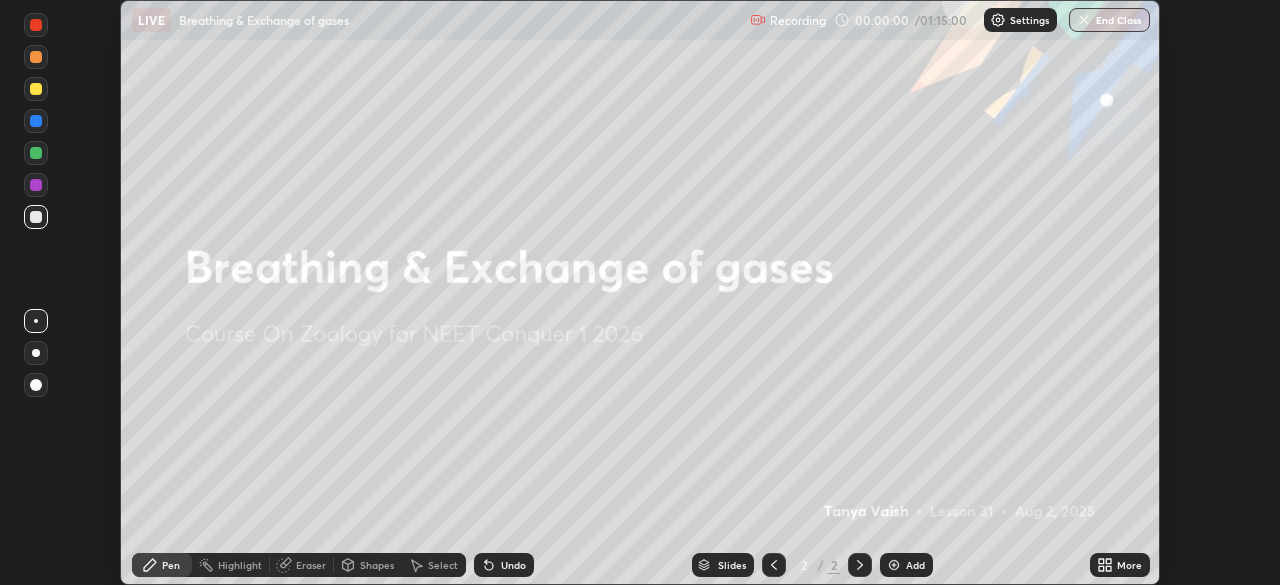 click on "More" at bounding box center [1129, 565] 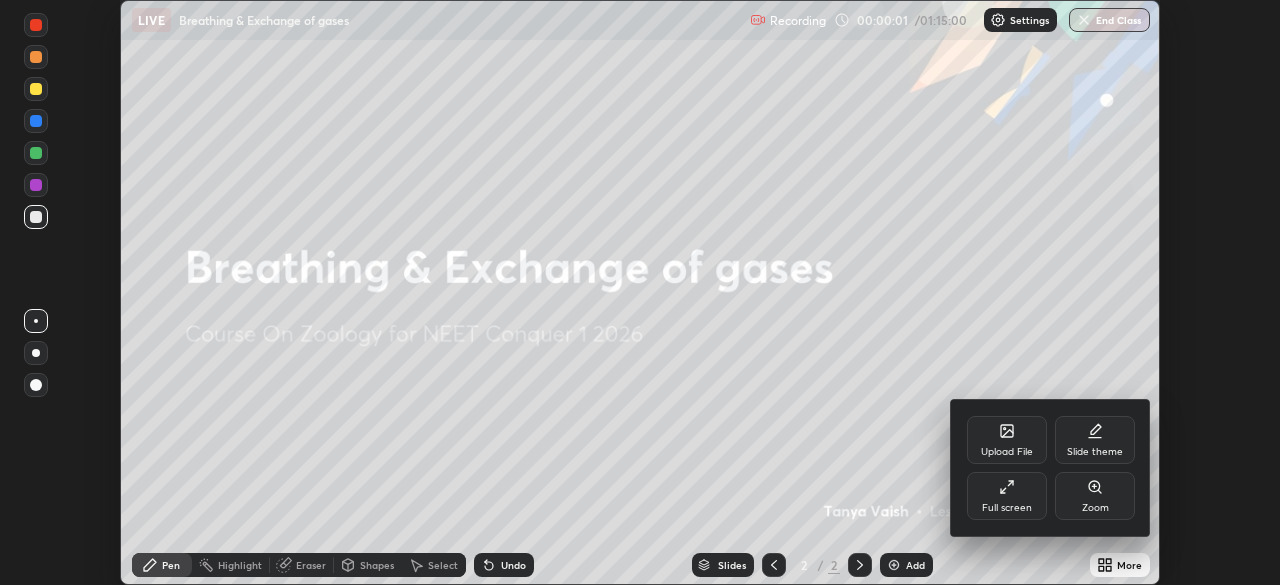 click on "Full screen" at bounding box center (1007, 496) 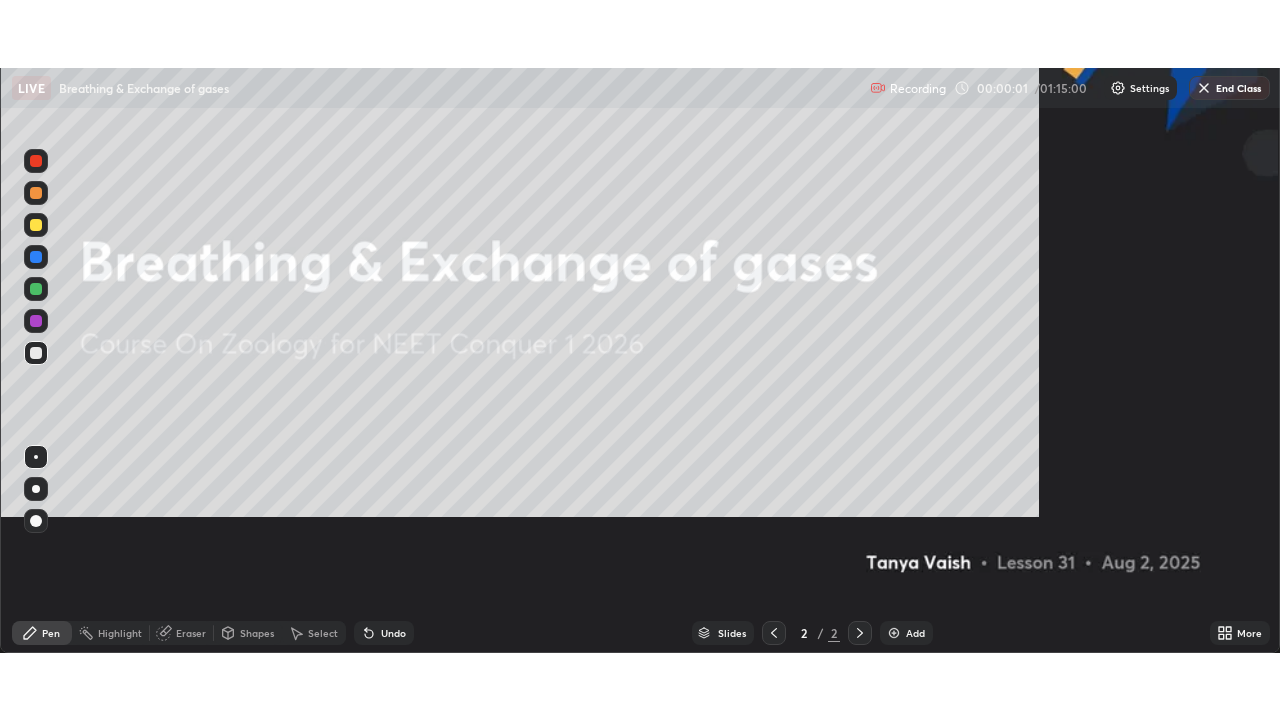 scroll, scrollTop: 99280, scrollLeft: 98720, axis: both 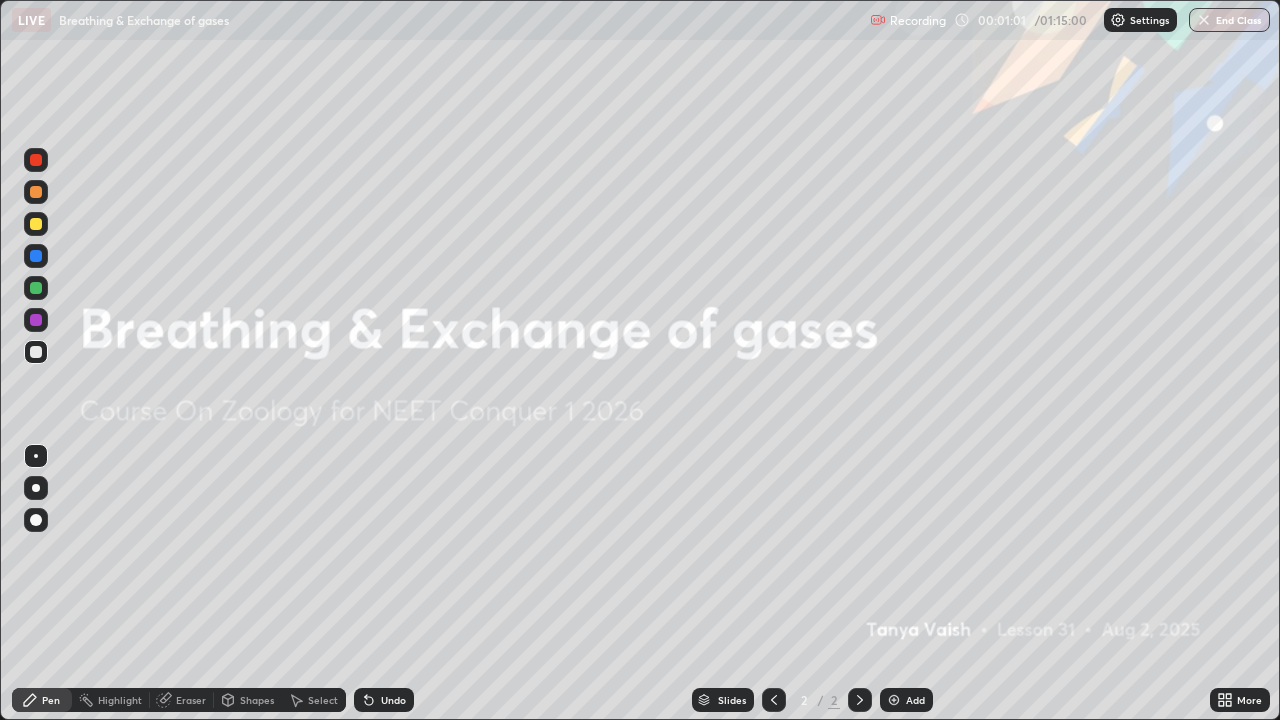 click at bounding box center [894, 700] 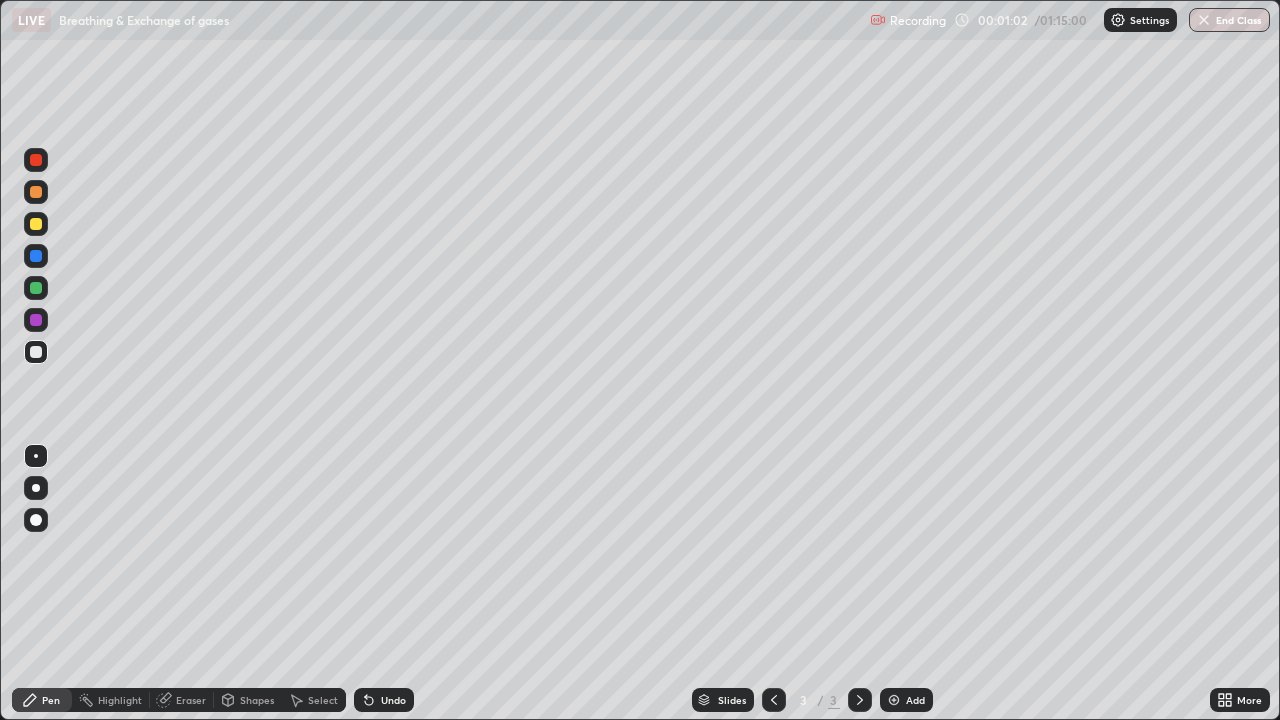 click at bounding box center [36, 192] 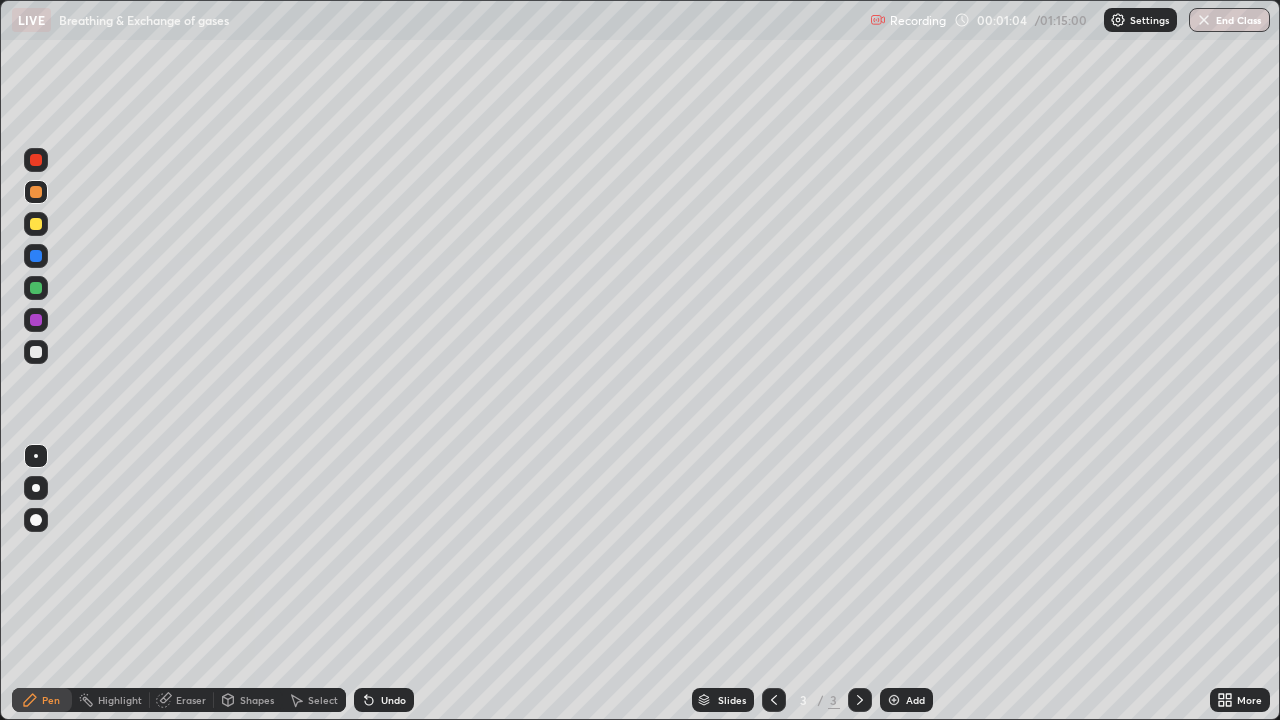 click on "Undo" at bounding box center [384, 700] 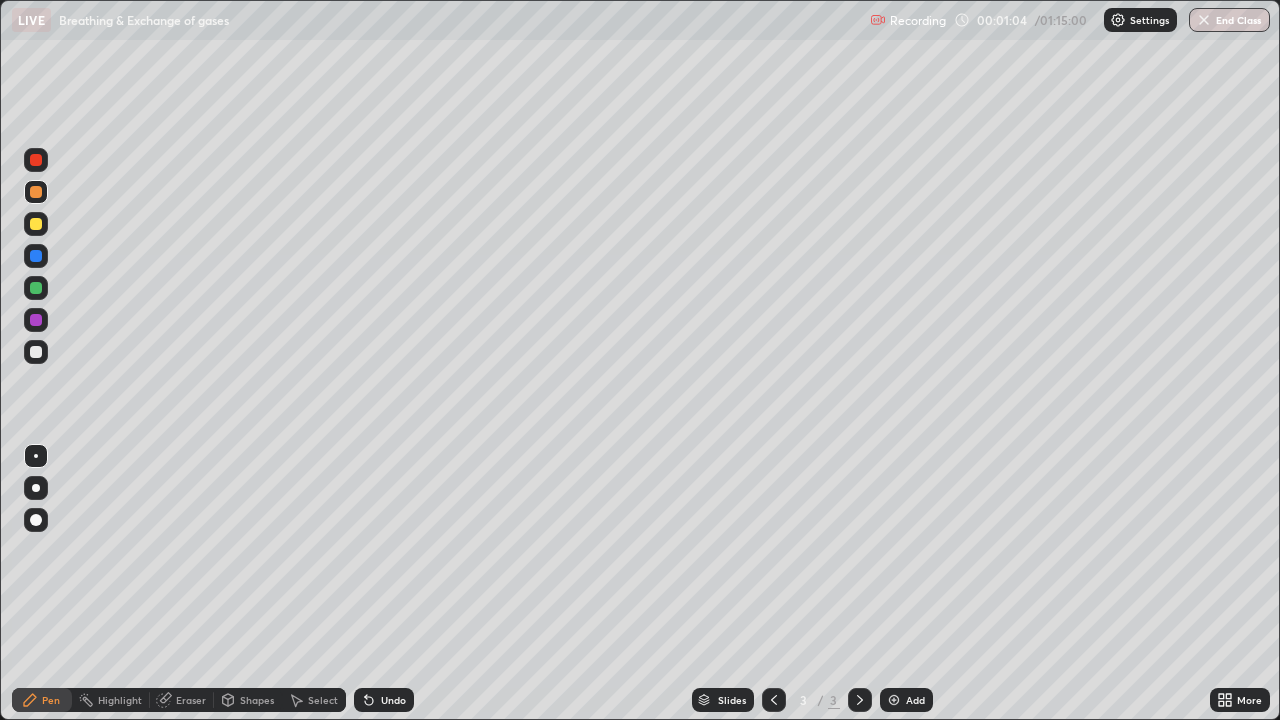 click on "Undo" at bounding box center [393, 700] 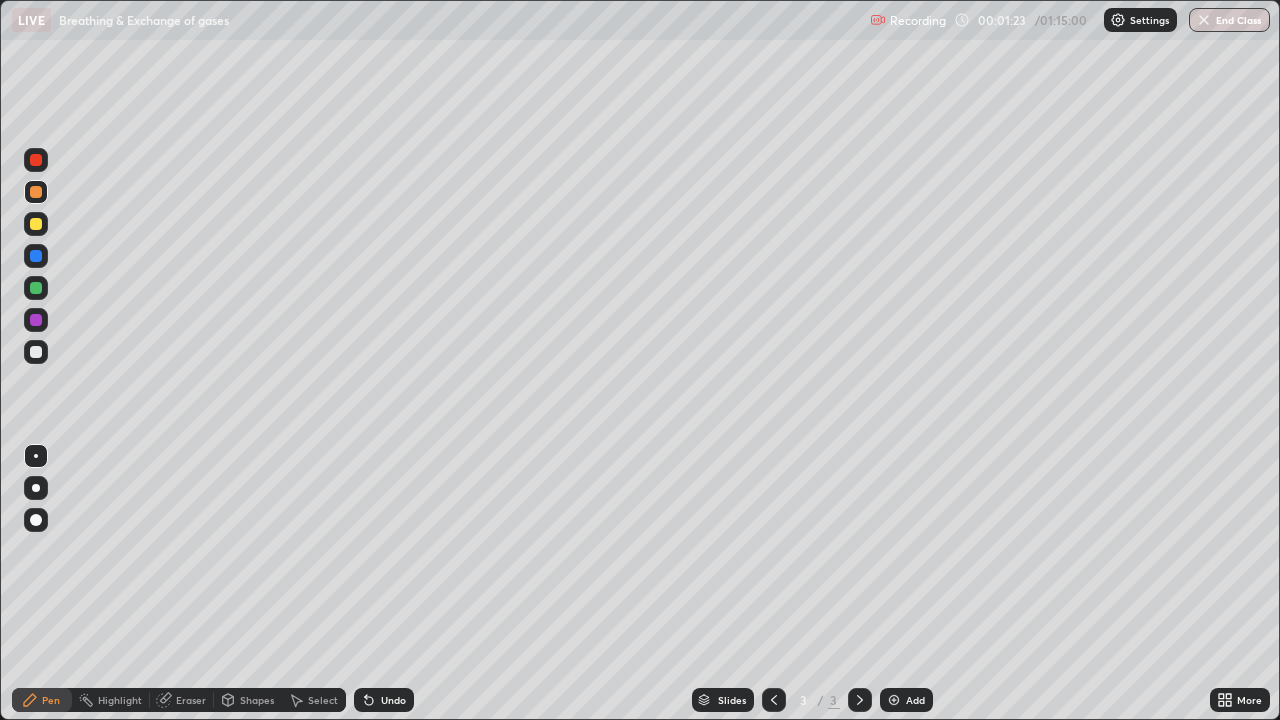 click at bounding box center [36, 256] 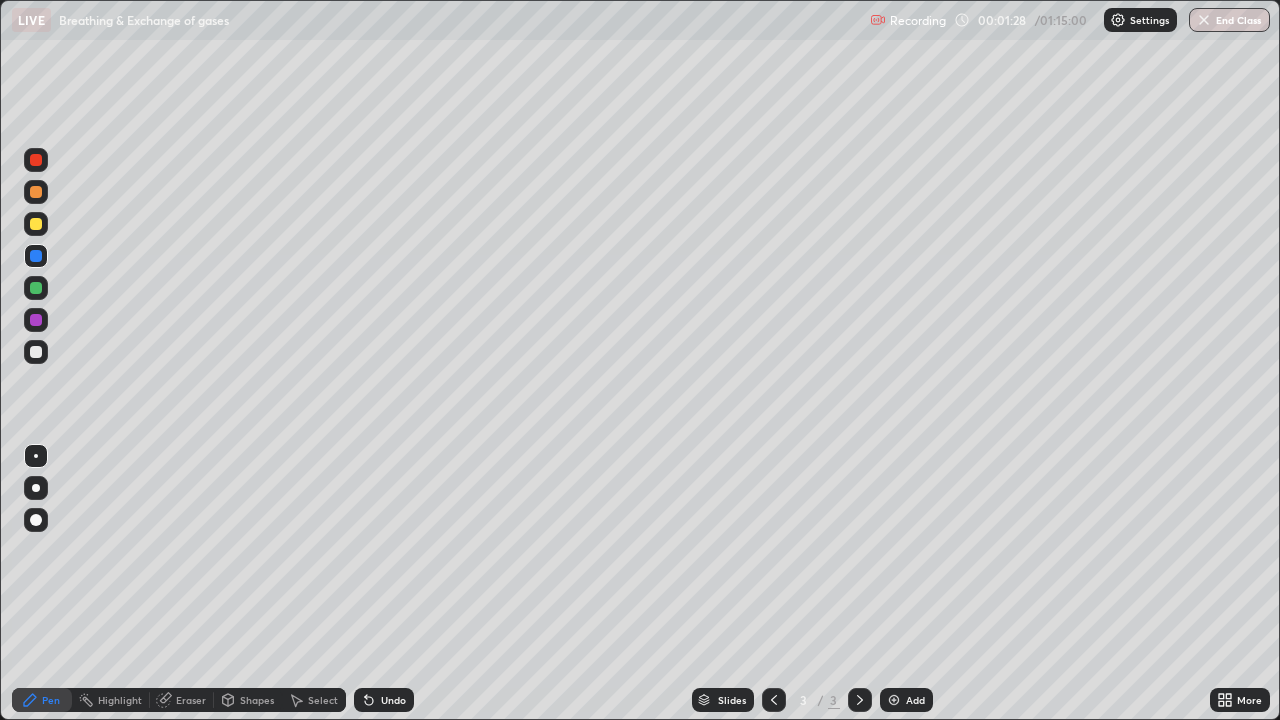 click at bounding box center [36, 352] 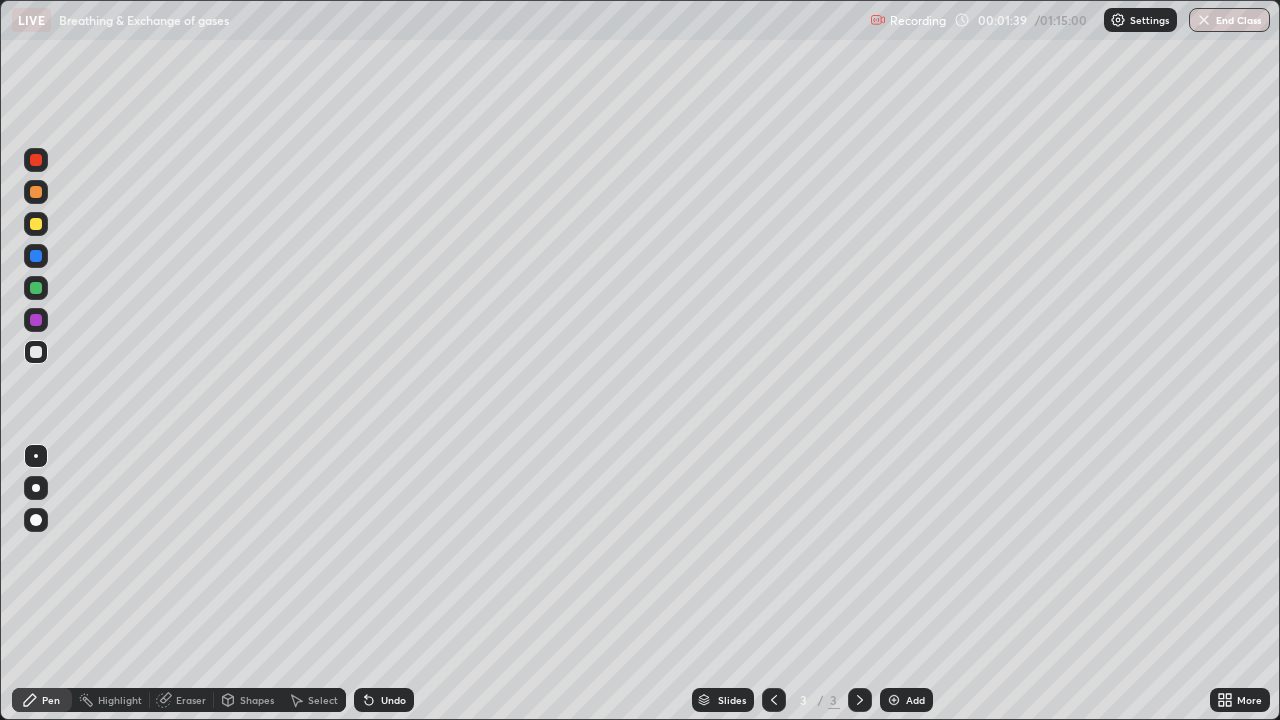 click at bounding box center (36, 320) 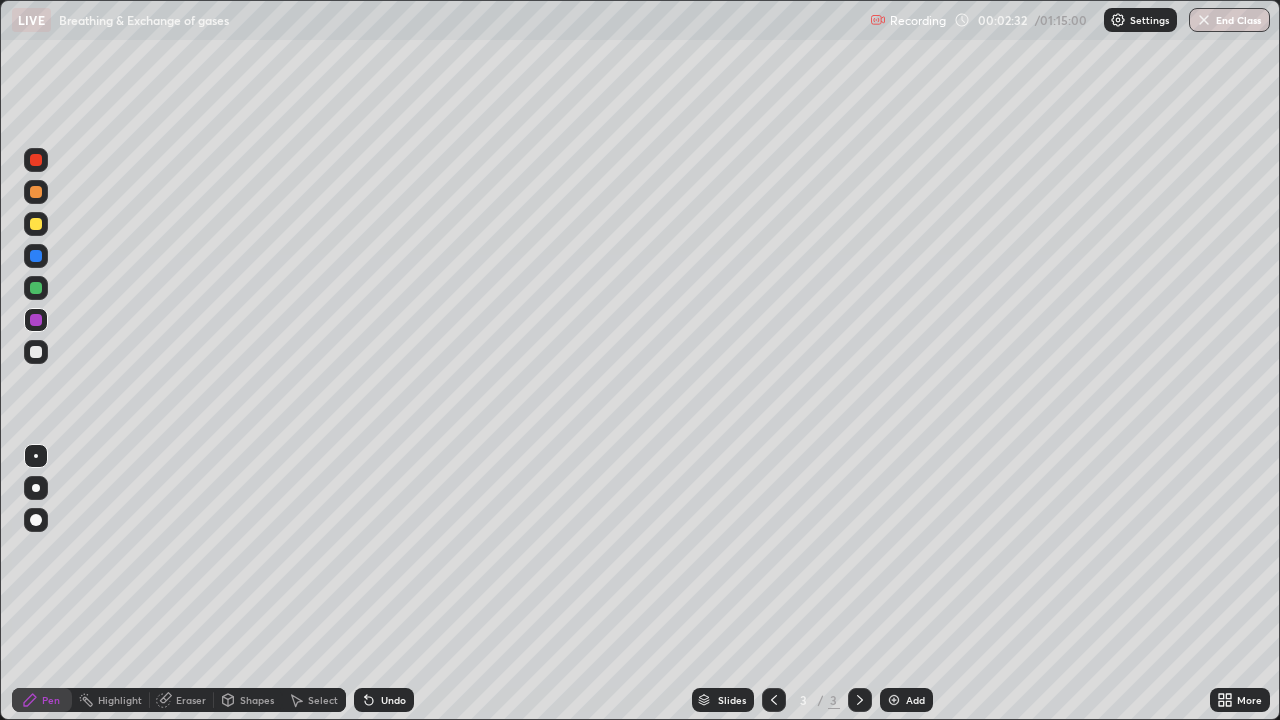 click at bounding box center (36, 352) 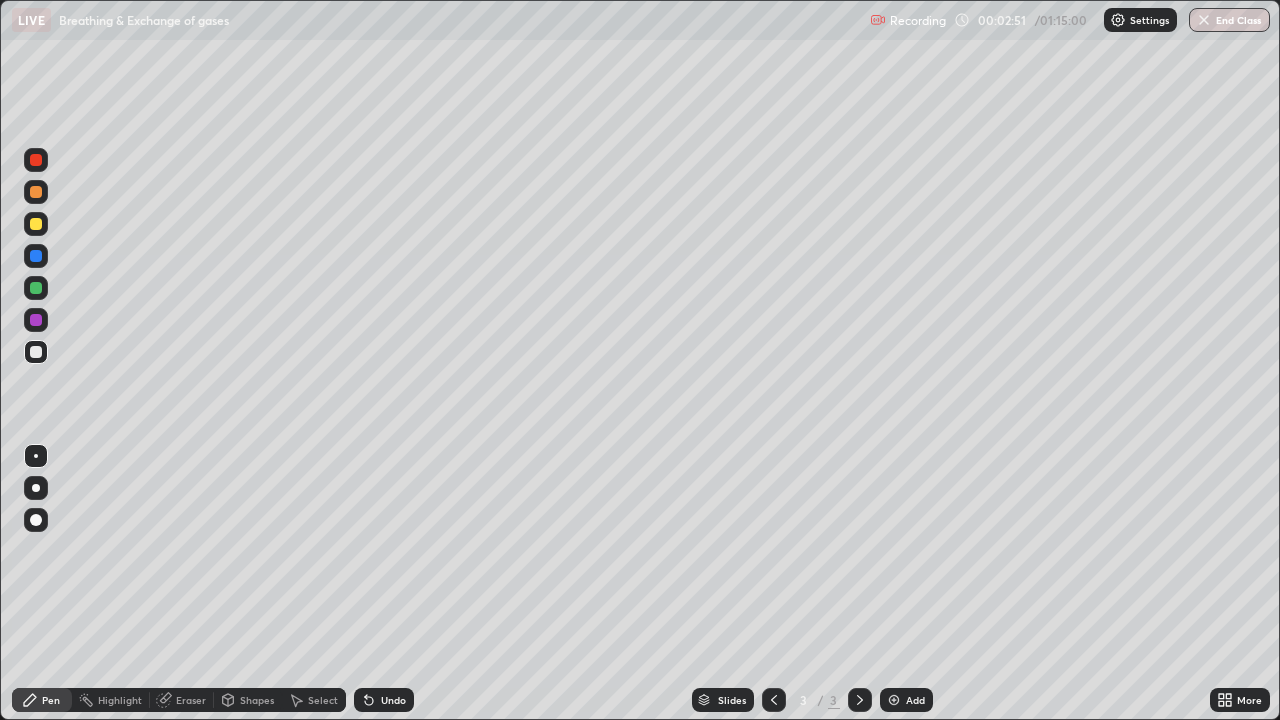 click at bounding box center [36, 320] 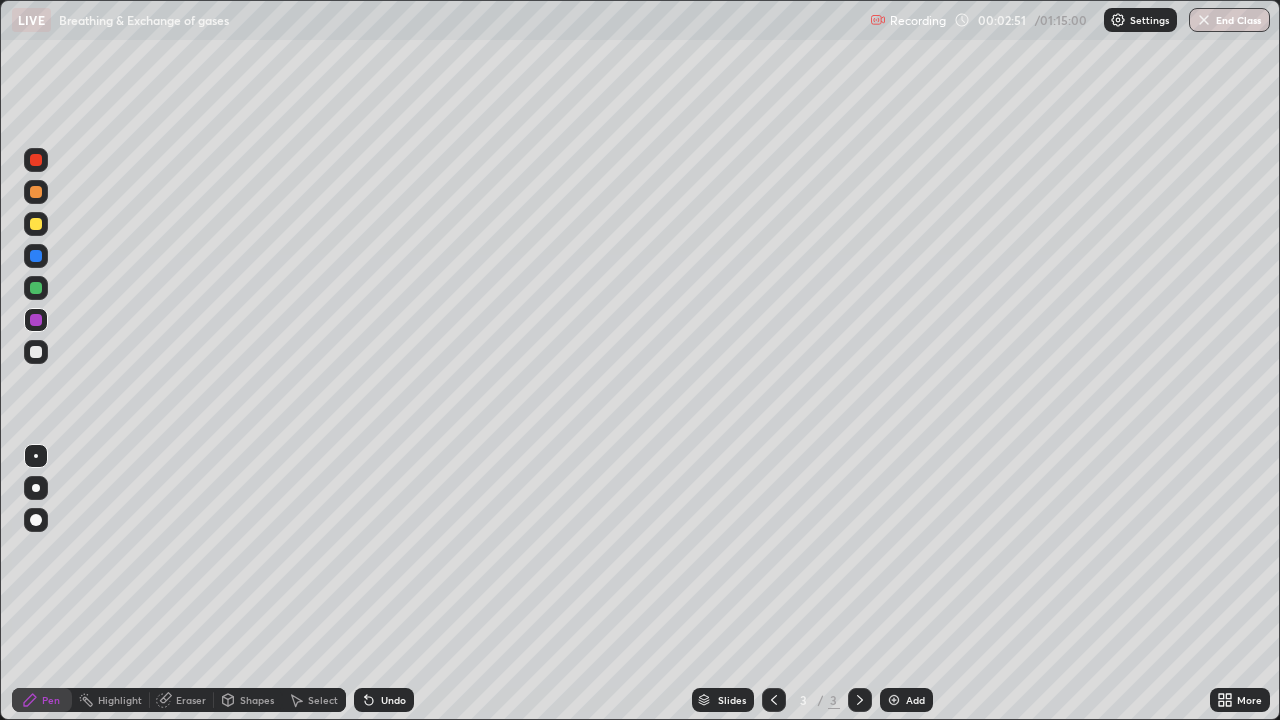 click at bounding box center [36, 352] 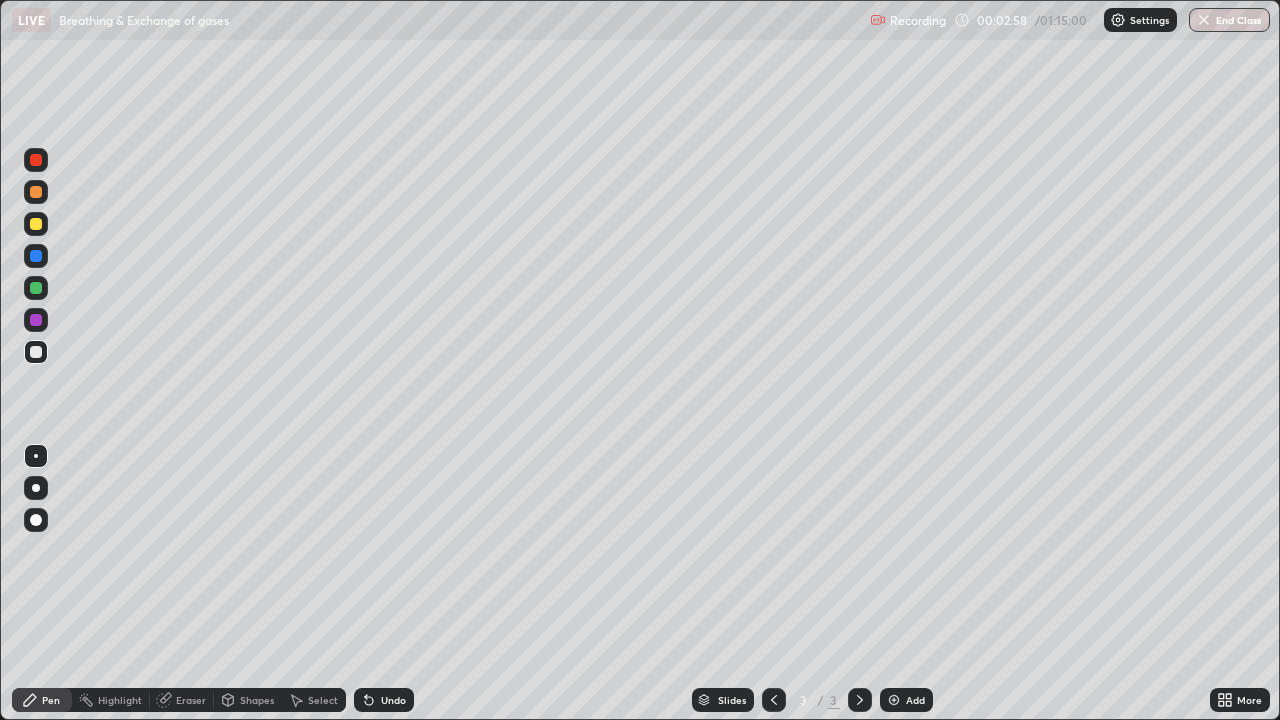 click on "Undo" at bounding box center (393, 700) 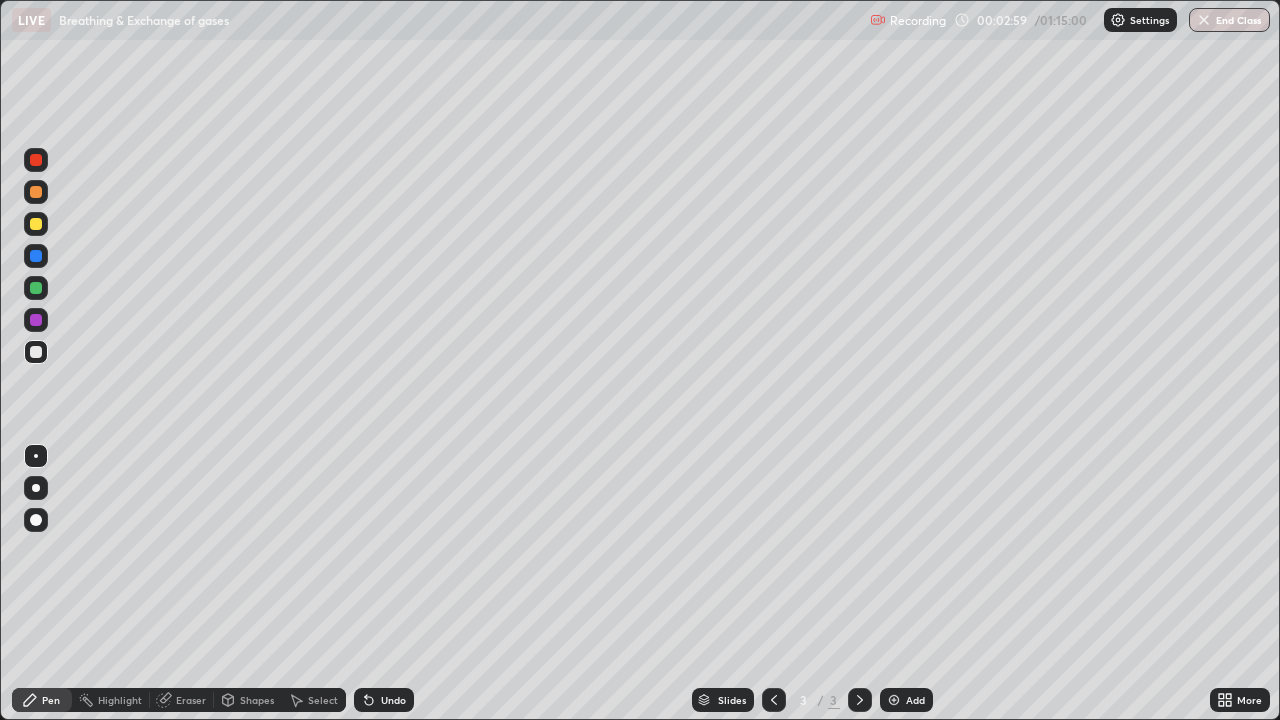 click on "Eraser" at bounding box center (191, 700) 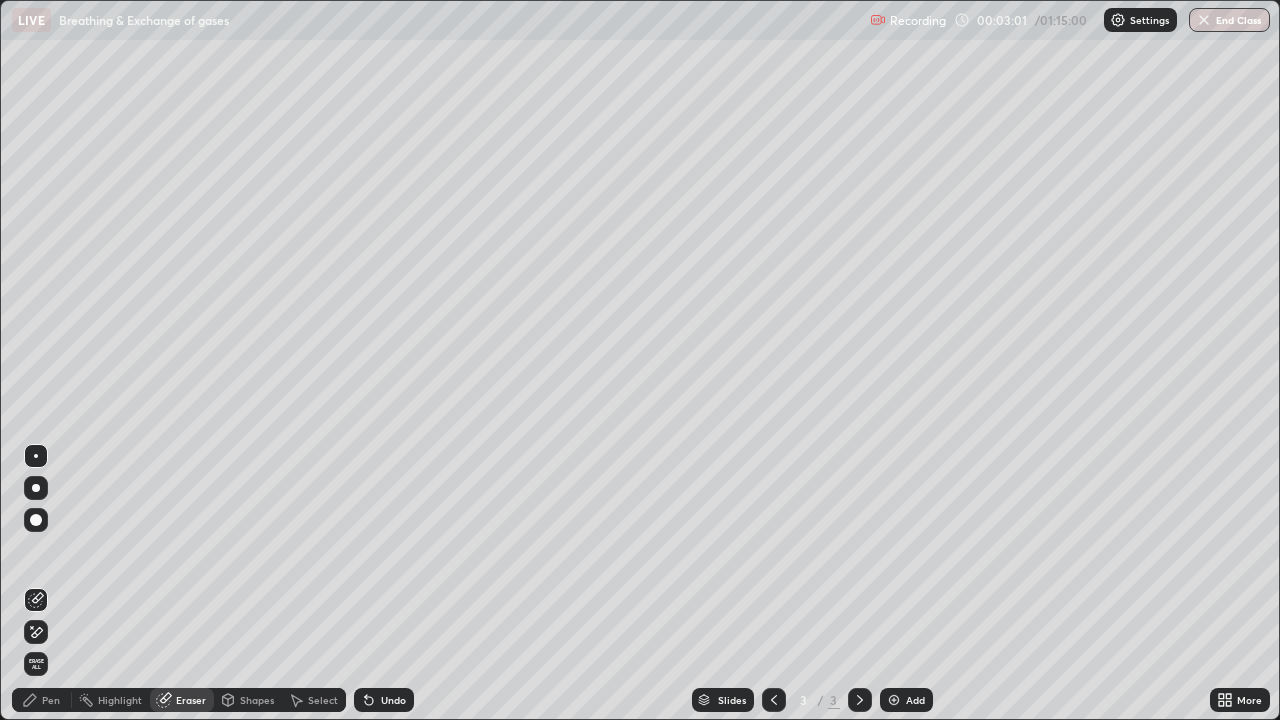 click on "Pen" at bounding box center (51, 700) 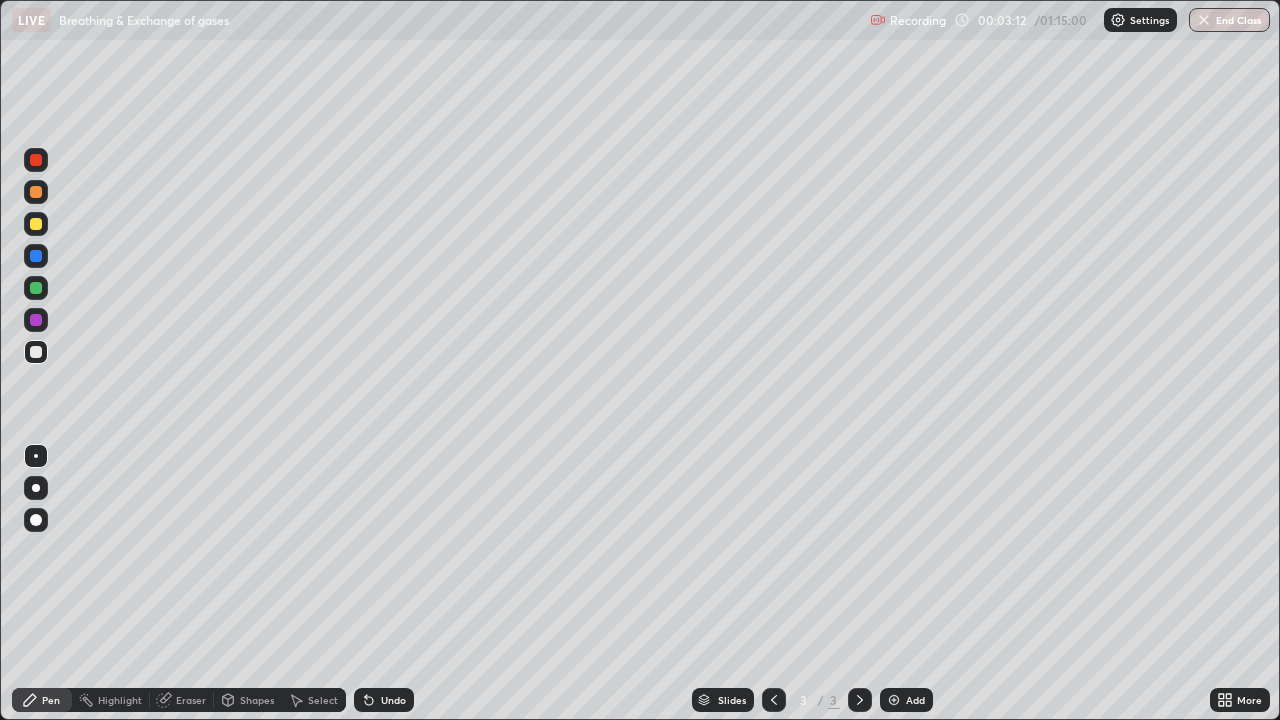 click on "Undo" at bounding box center [384, 700] 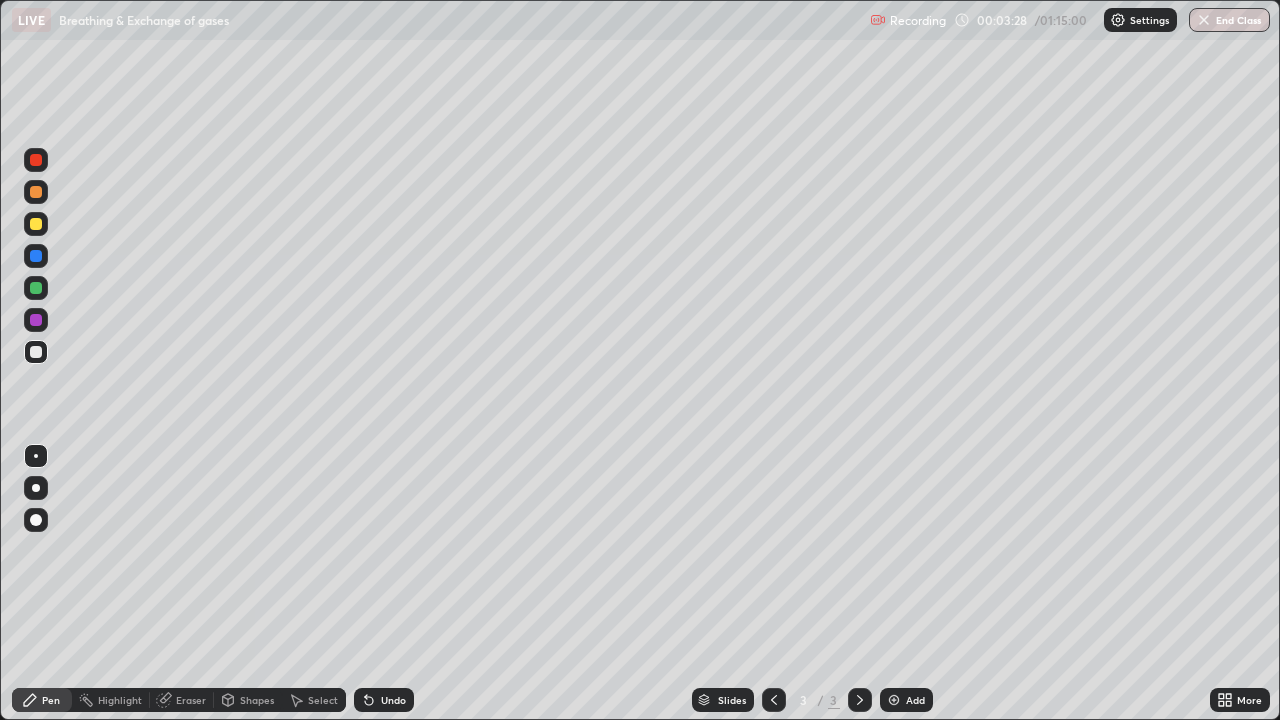 click at bounding box center [36, 320] 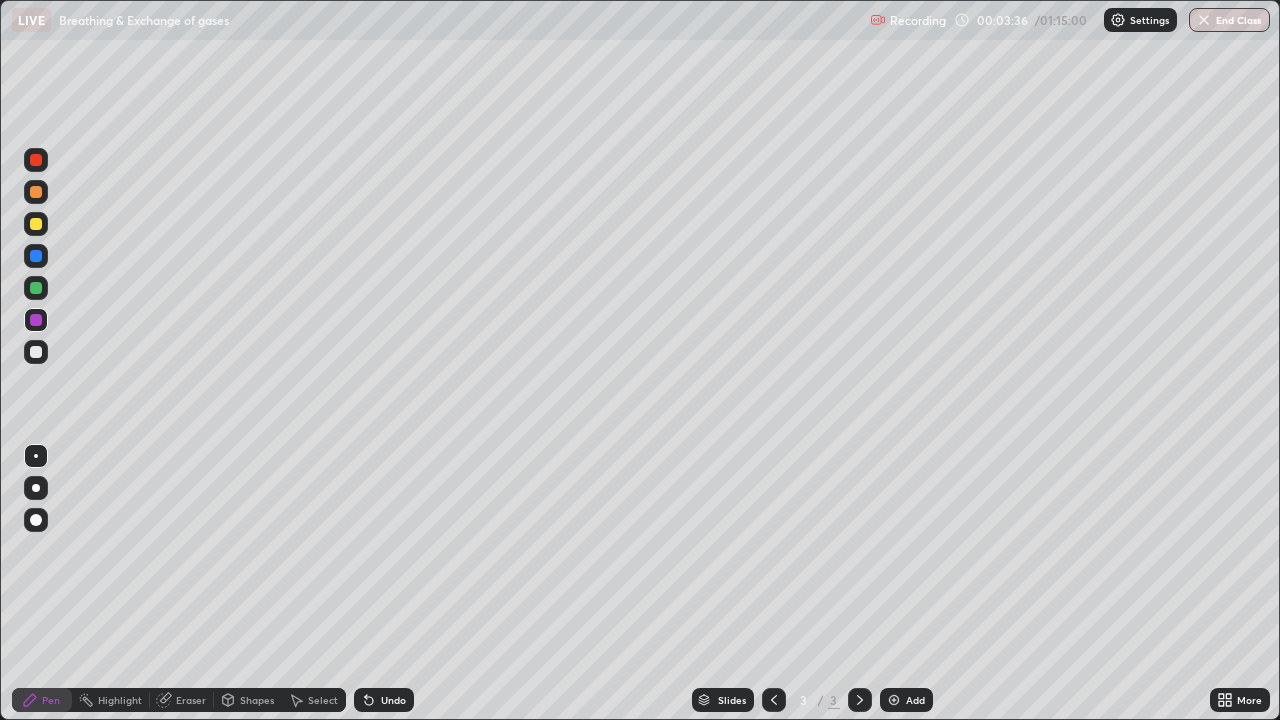 click at bounding box center [36, 288] 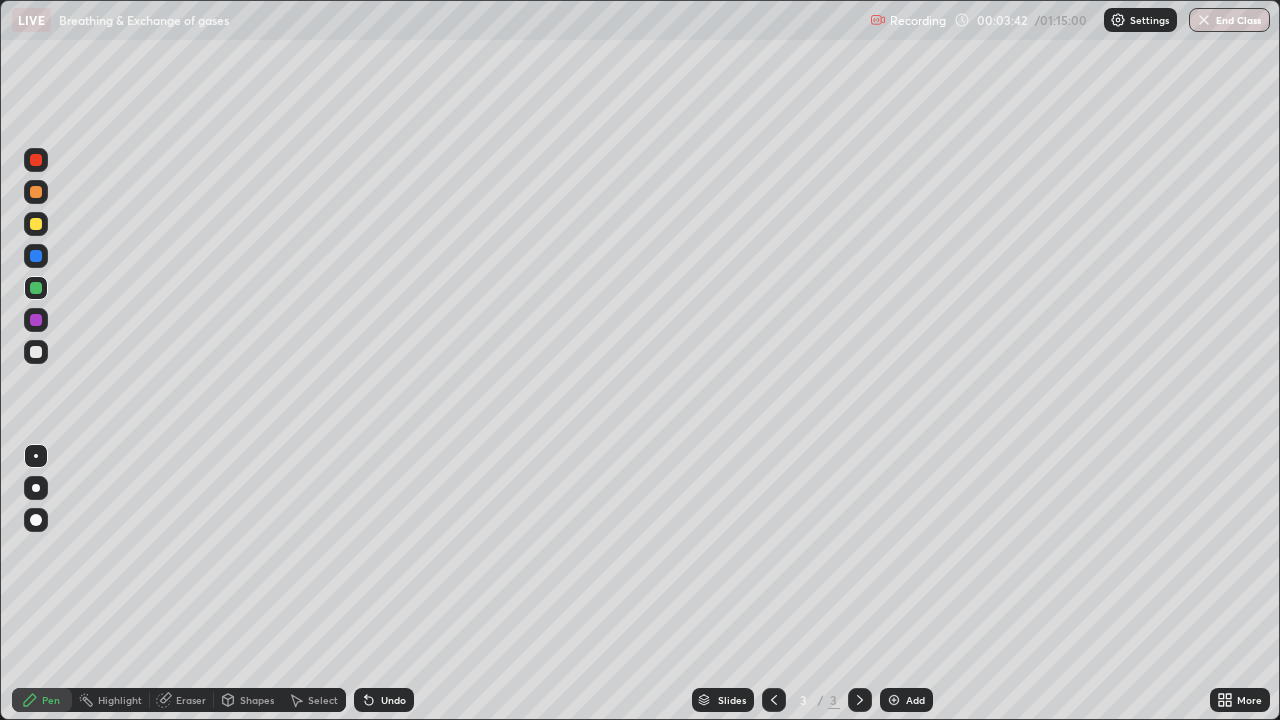 click on "Undo" at bounding box center (393, 700) 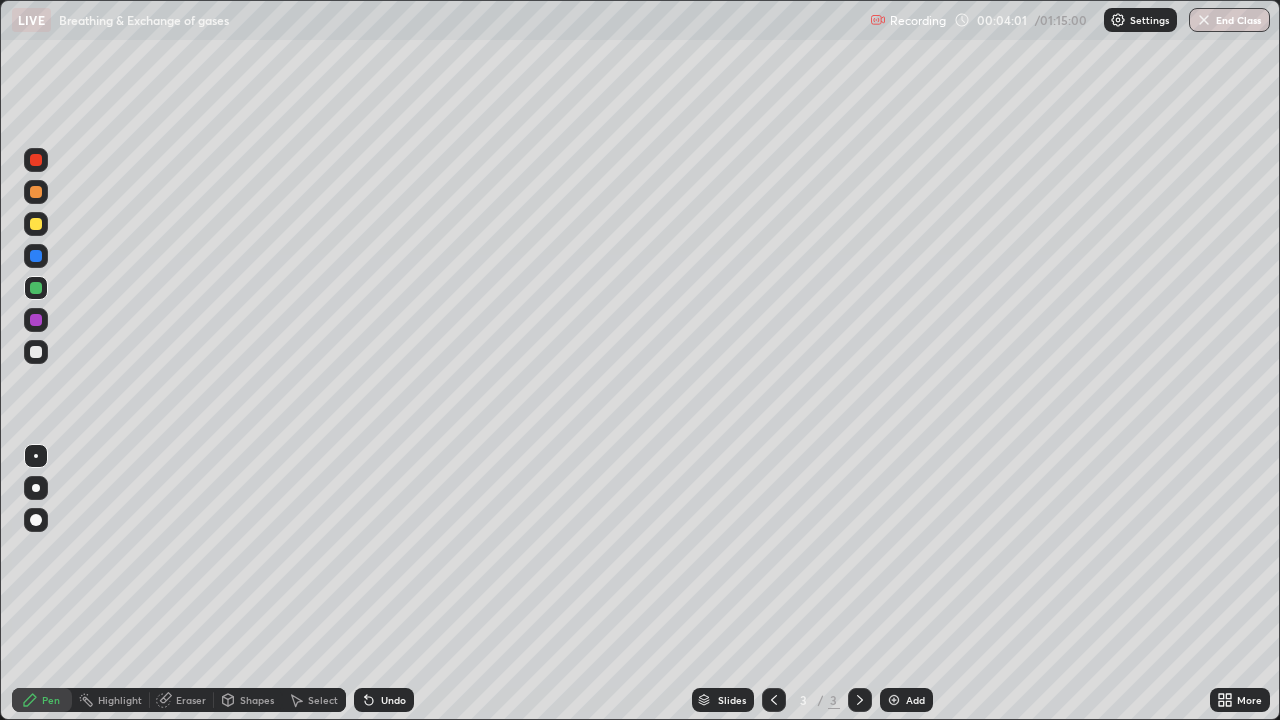 click at bounding box center [36, 320] 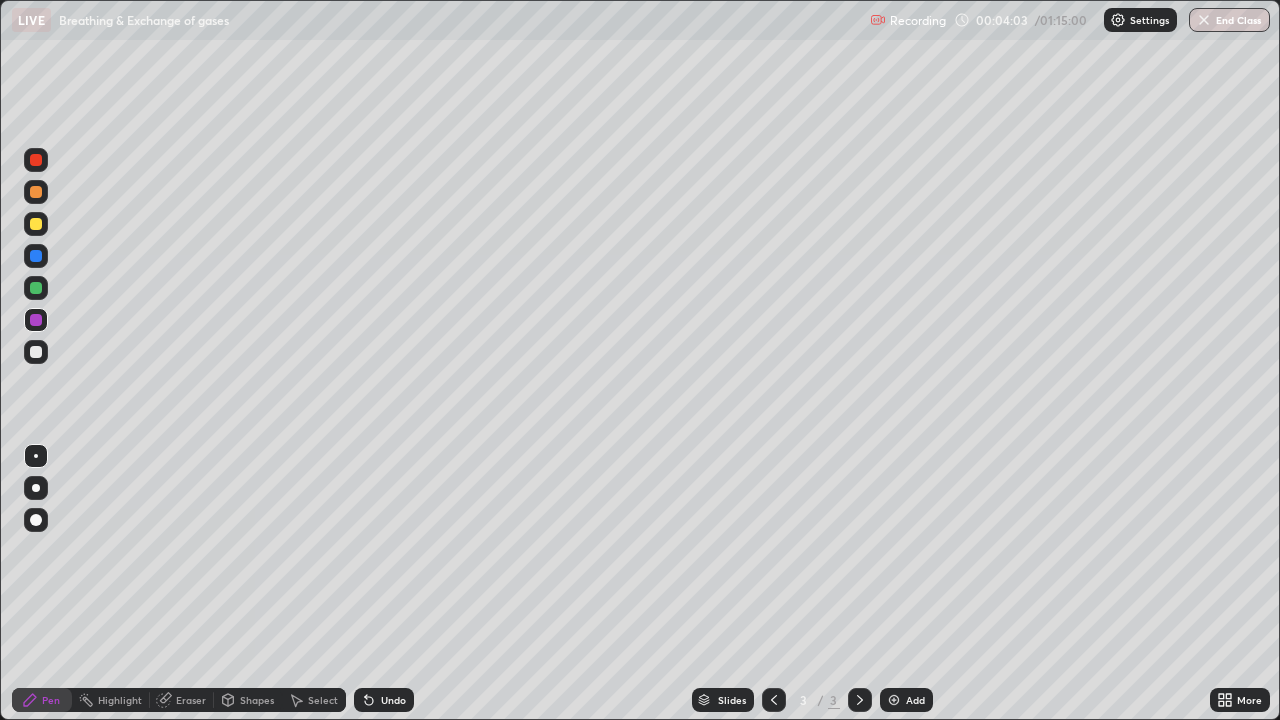 click on "Undo" at bounding box center [393, 700] 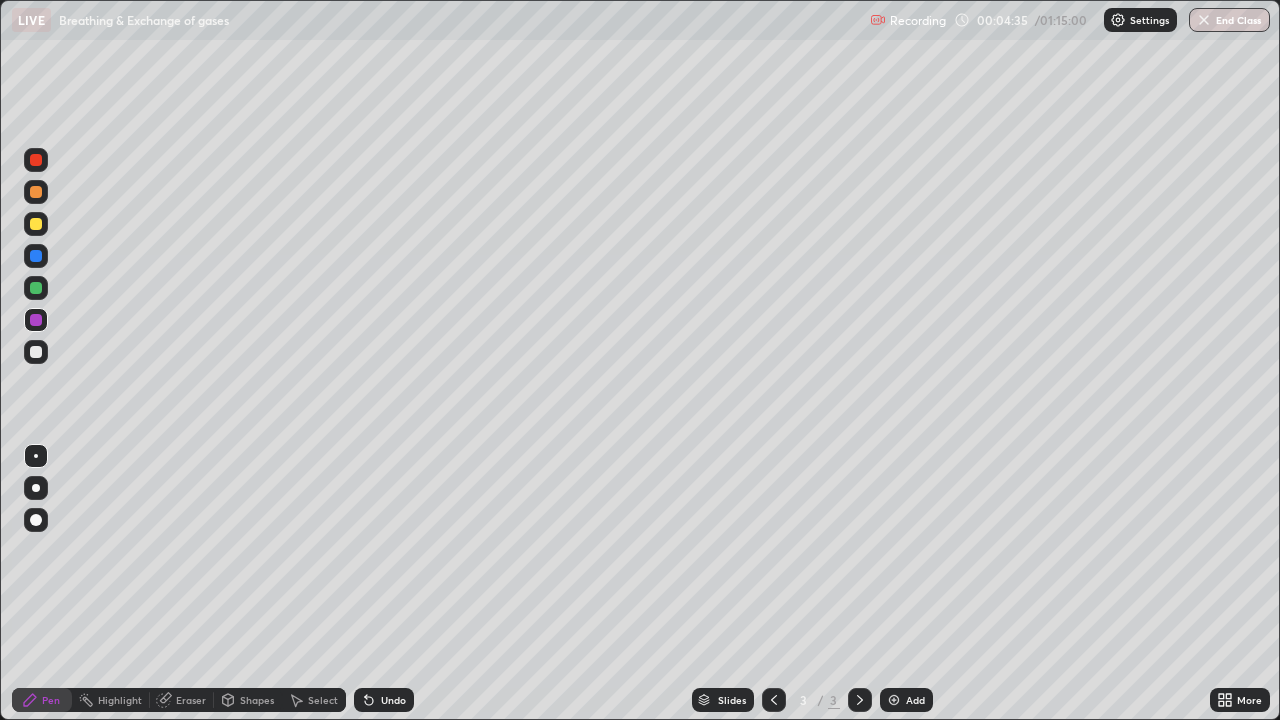 click at bounding box center [36, 352] 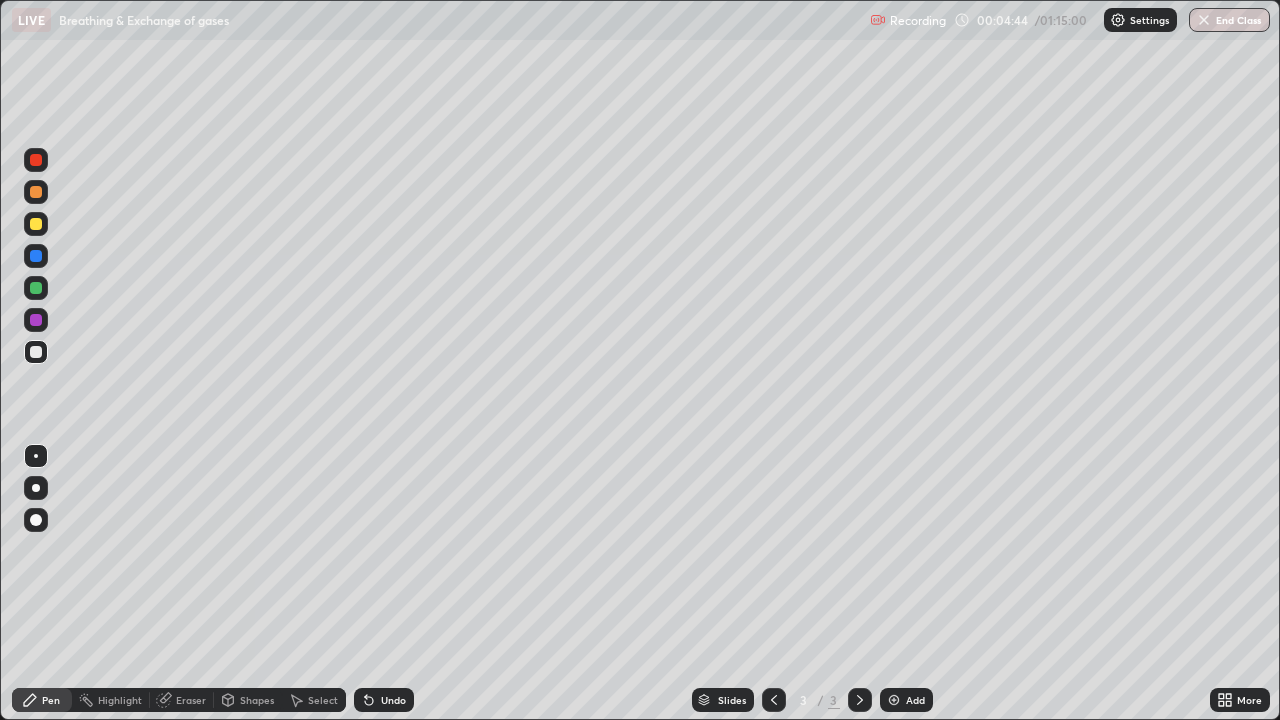 click at bounding box center [36, 320] 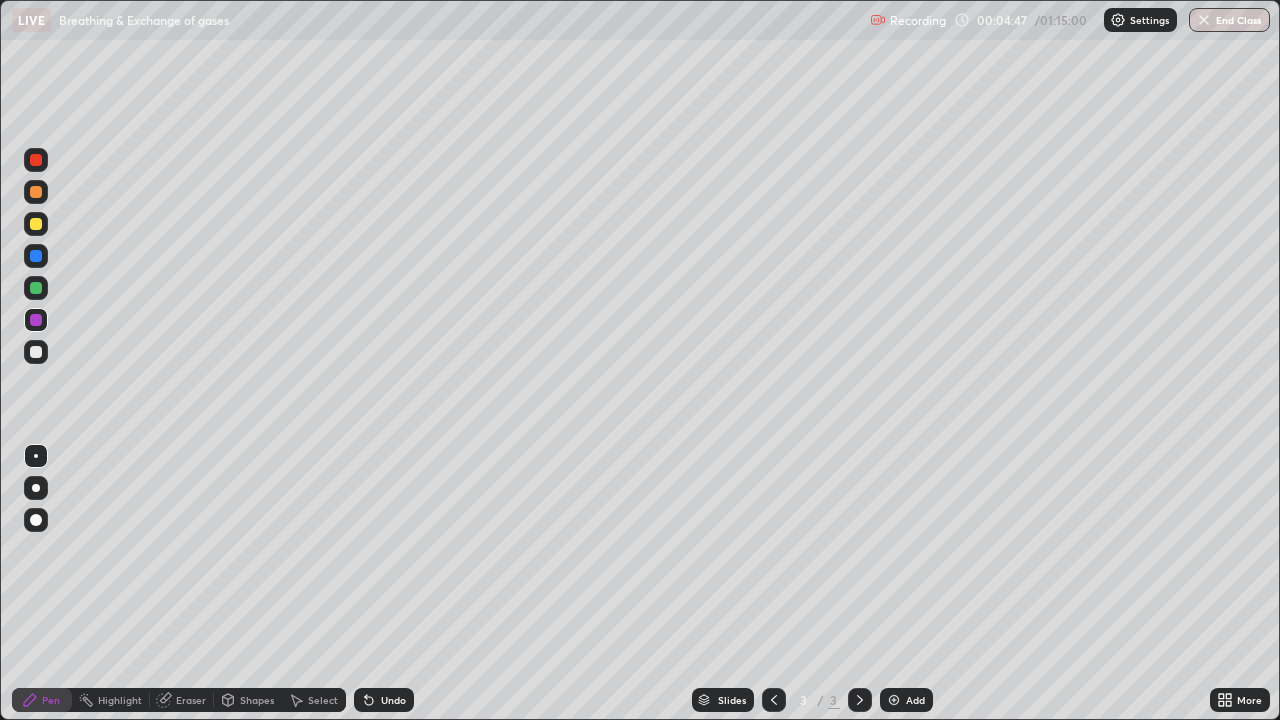 click at bounding box center [36, 352] 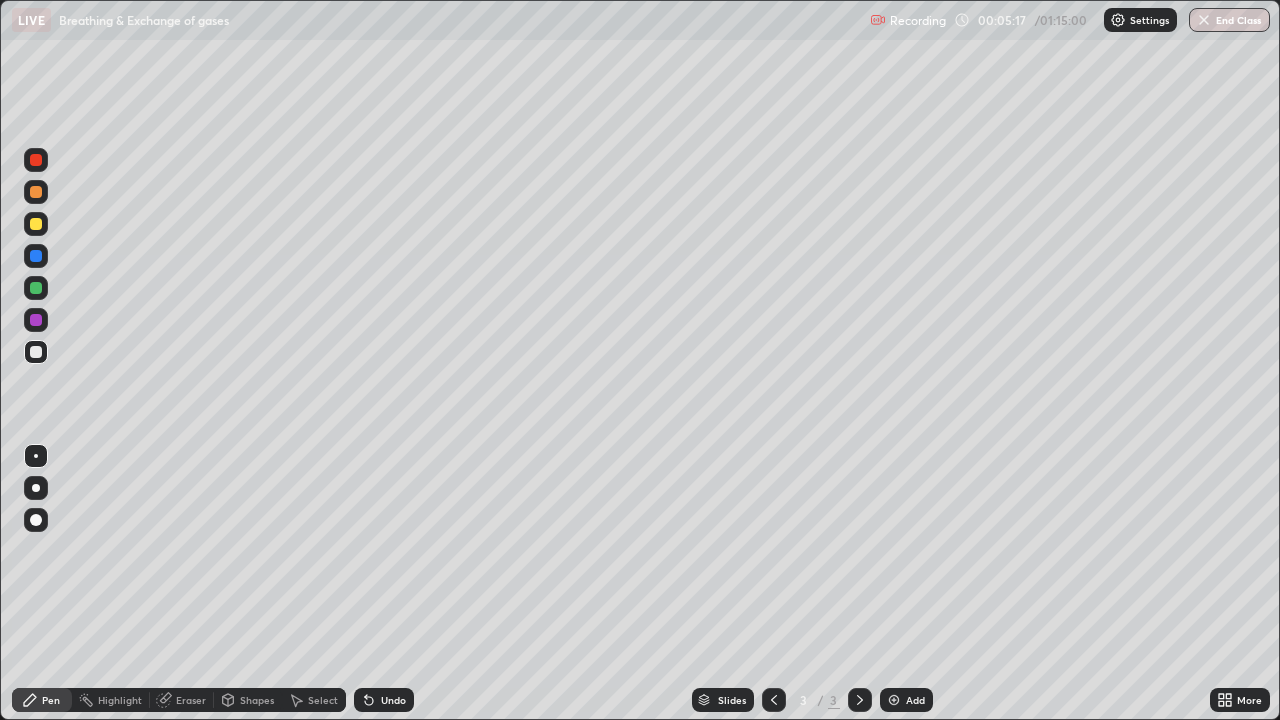 click at bounding box center (36, 288) 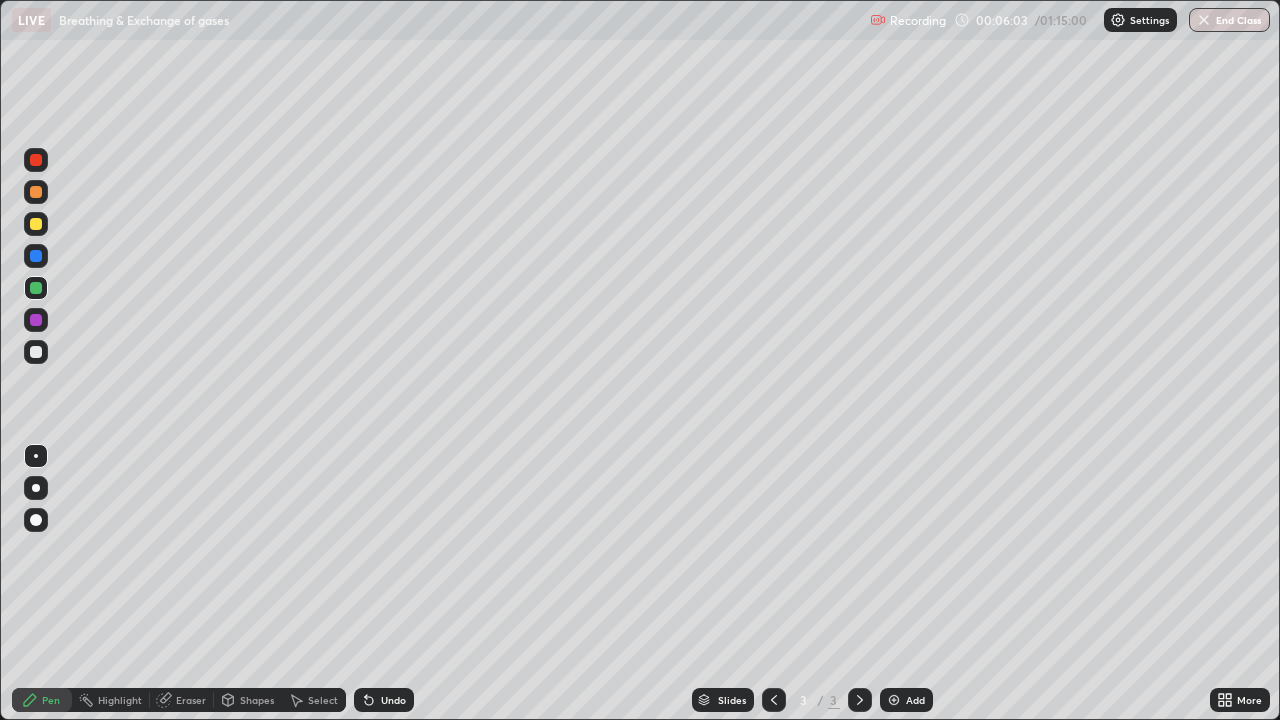 click at bounding box center (36, 352) 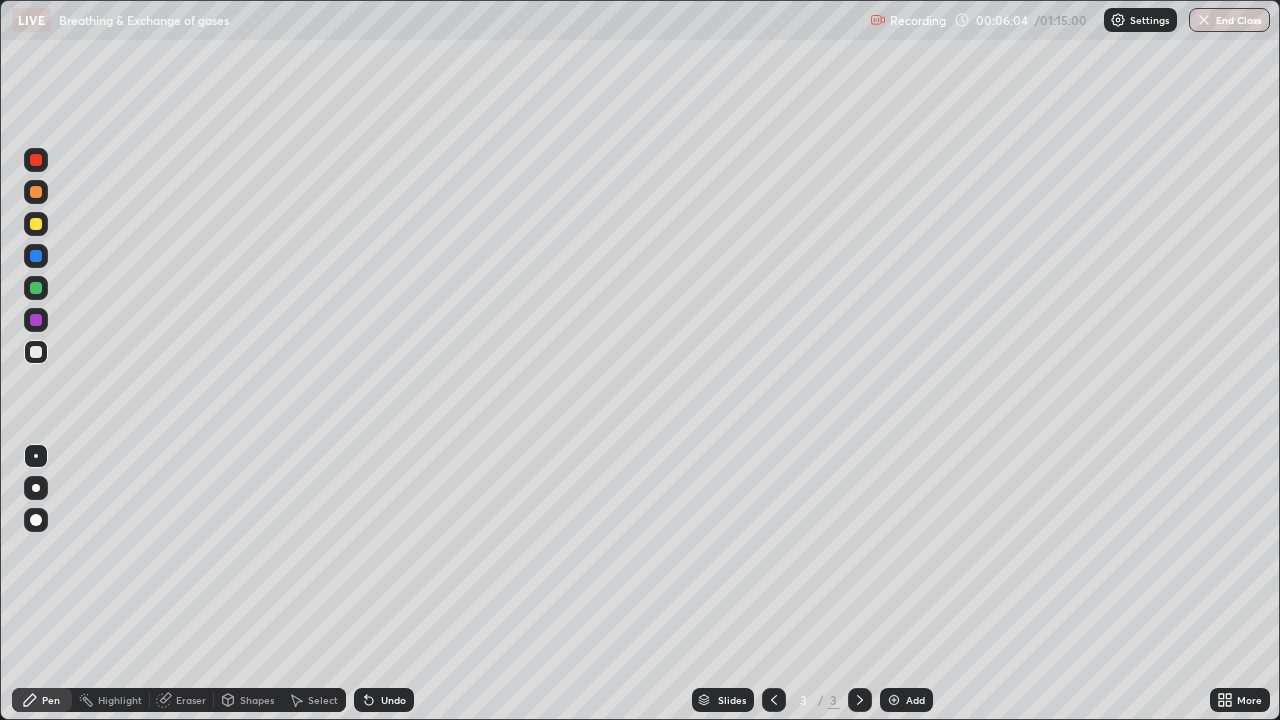 click at bounding box center [36, 288] 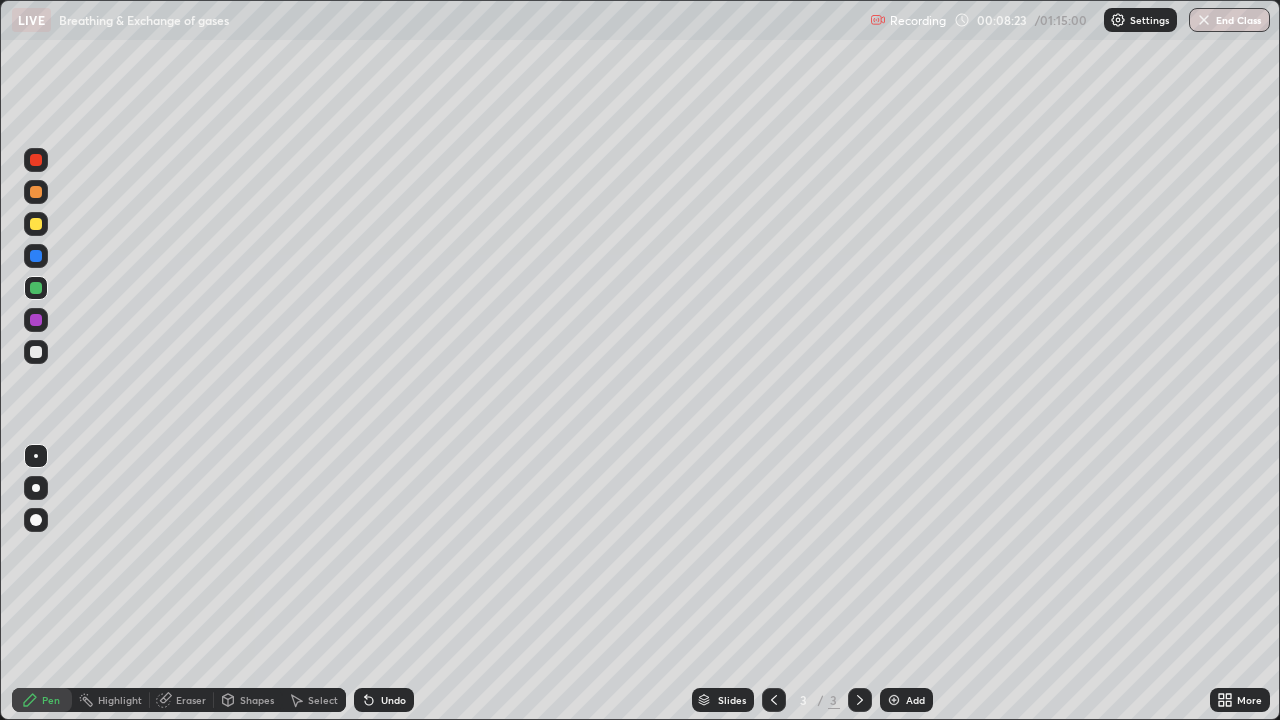 click on "Add" at bounding box center [915, 700] 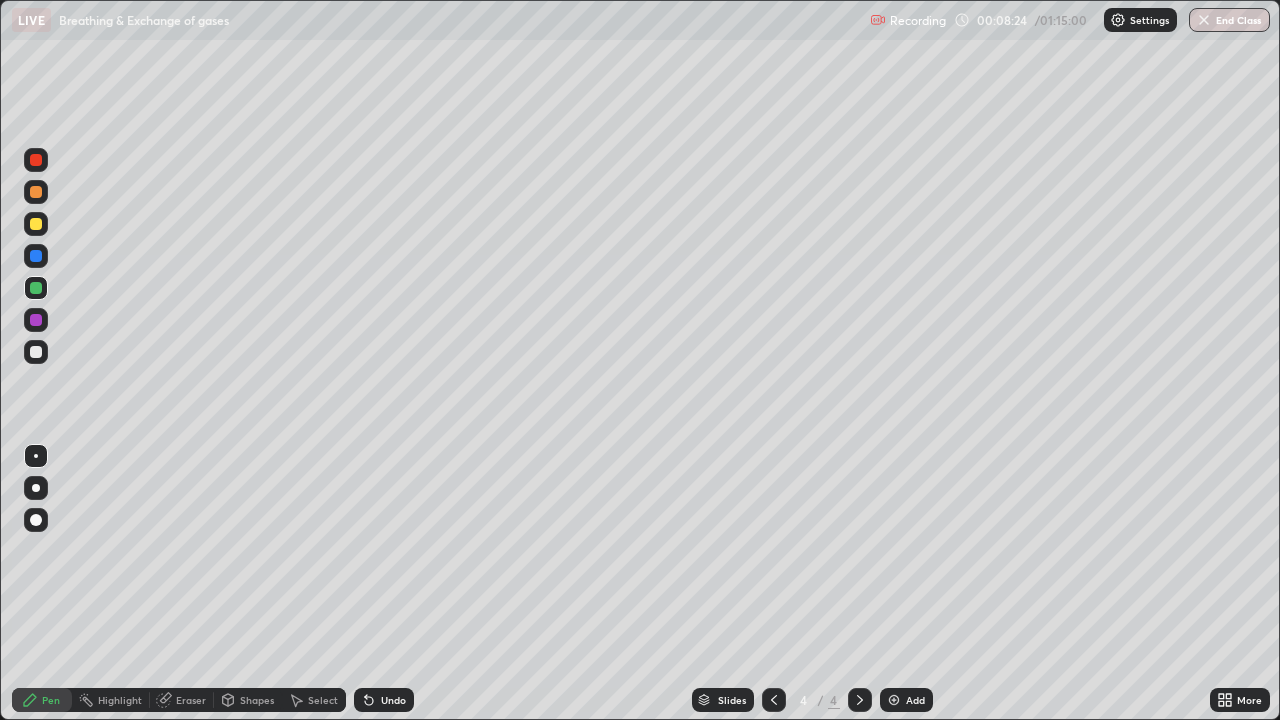 click at bounding box center [36, 224] 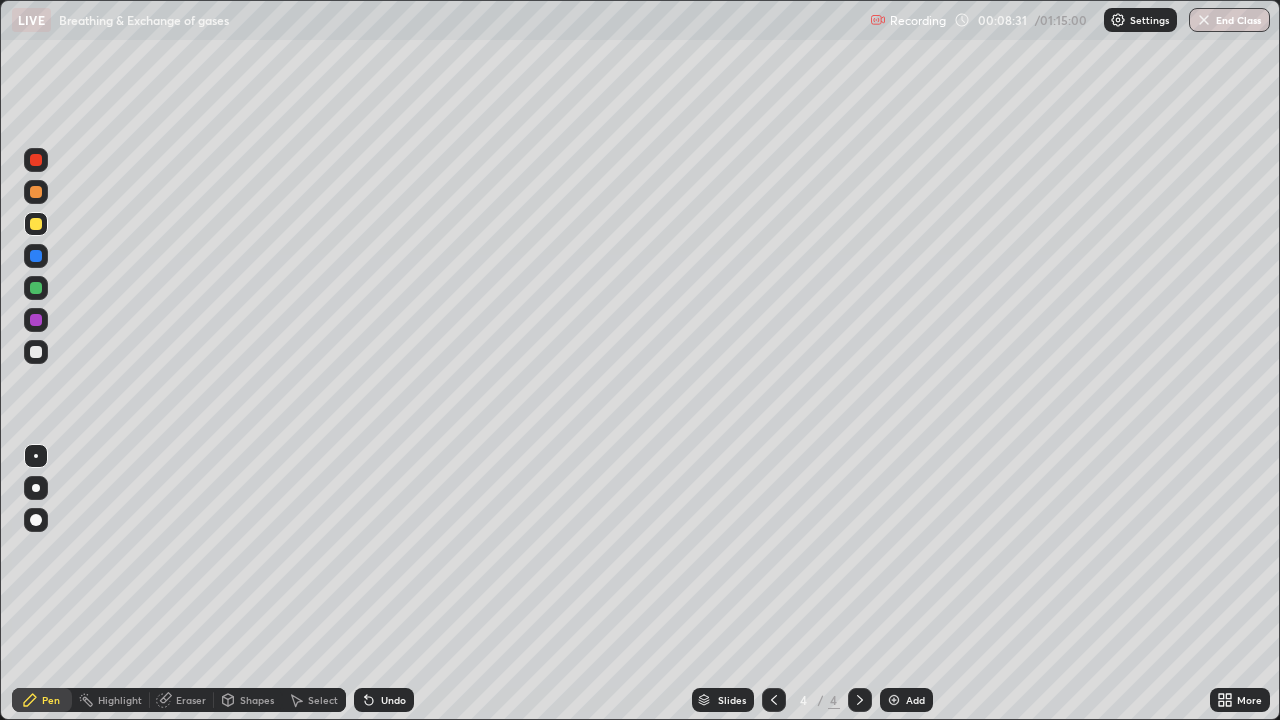 click at bounding box center (36, 256) 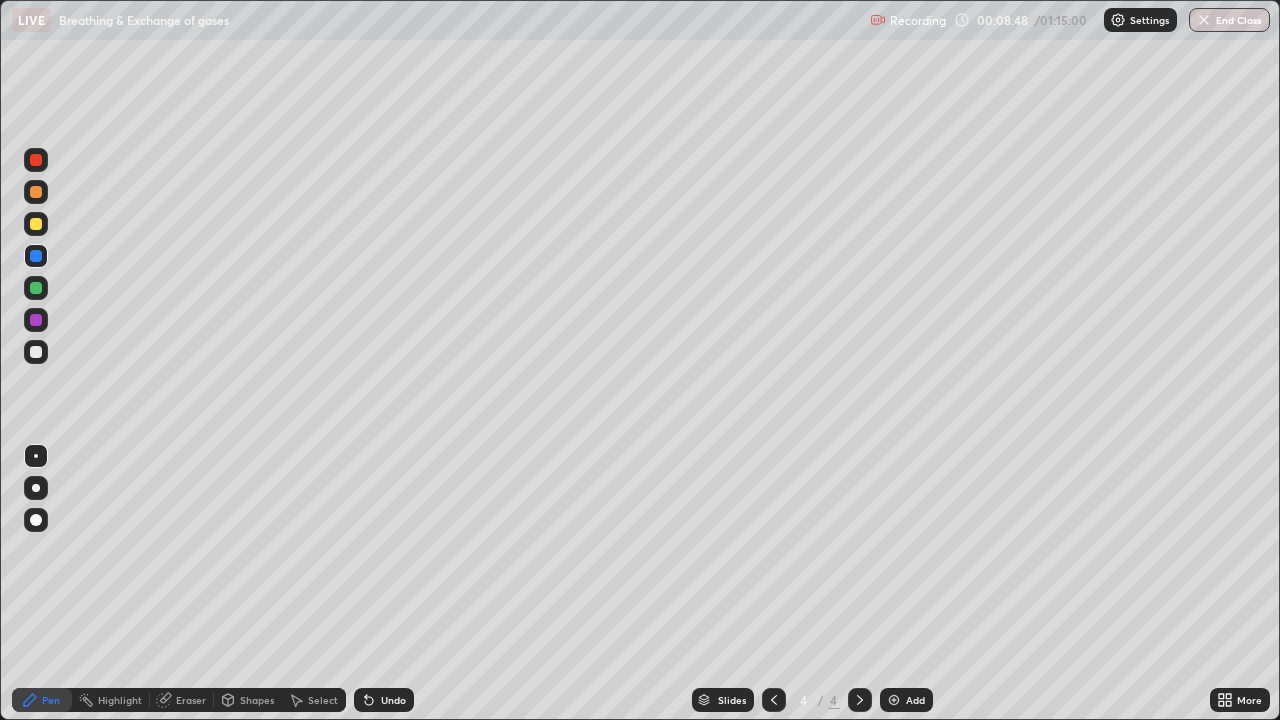 click at bounding box center (36, 288) 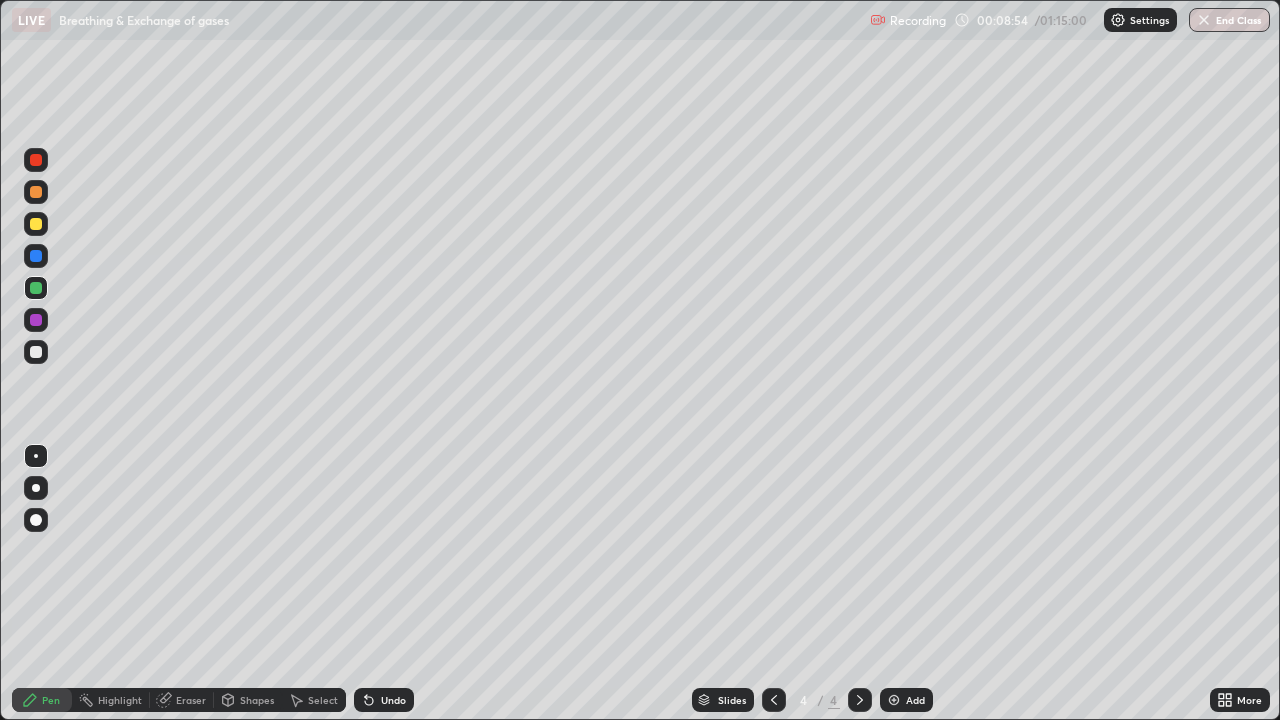 click on "Undo" at bounding box center (393, 700) 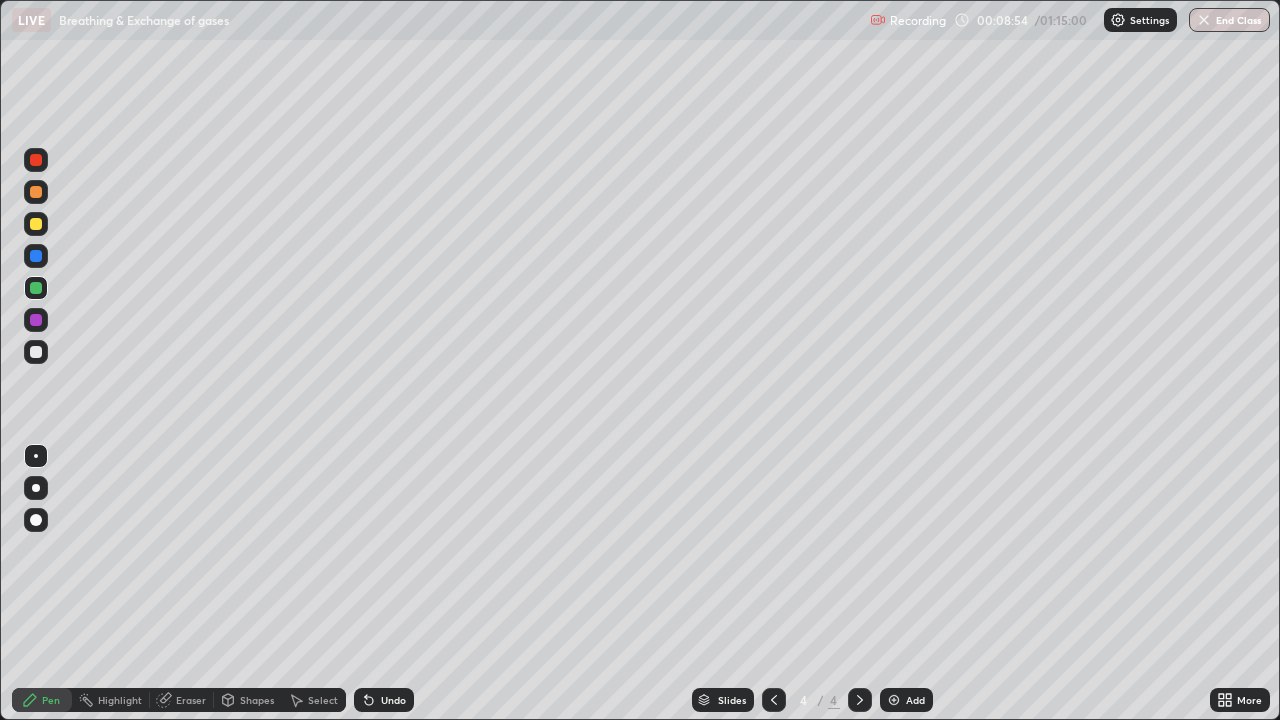 click on "Undo" at bounding box center (393, 700) 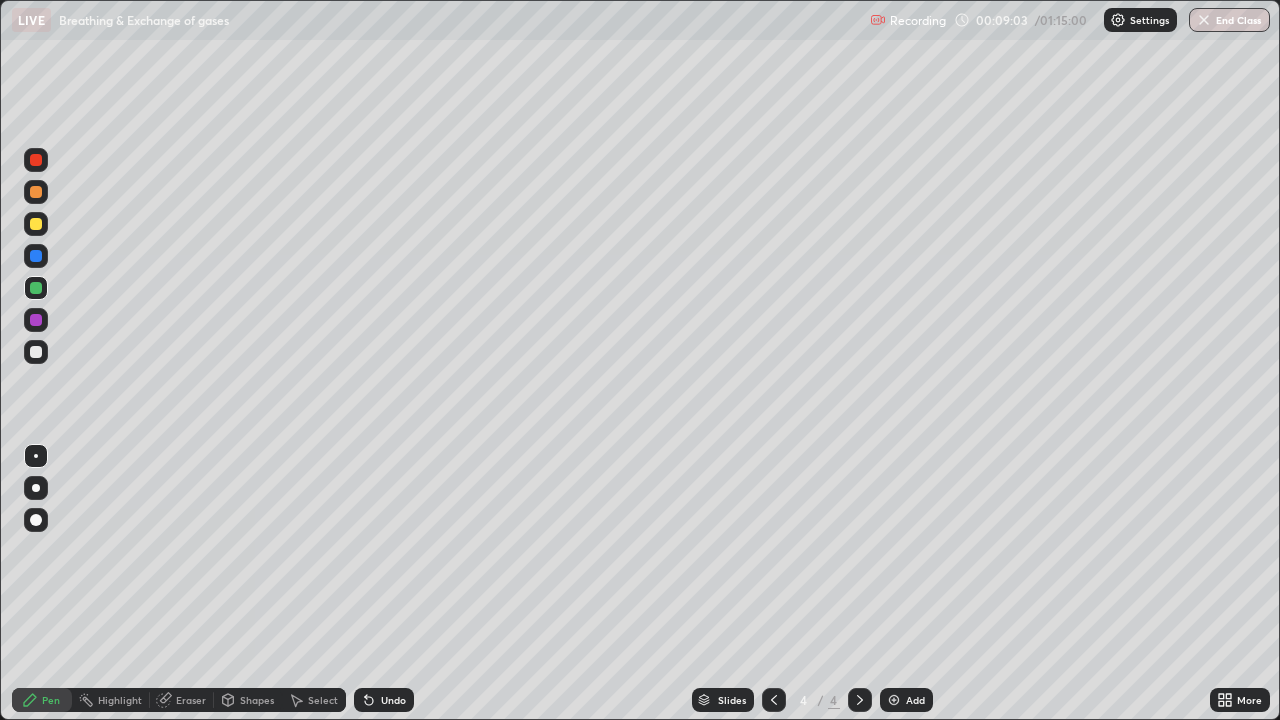 click at bounding box center [36, 224] 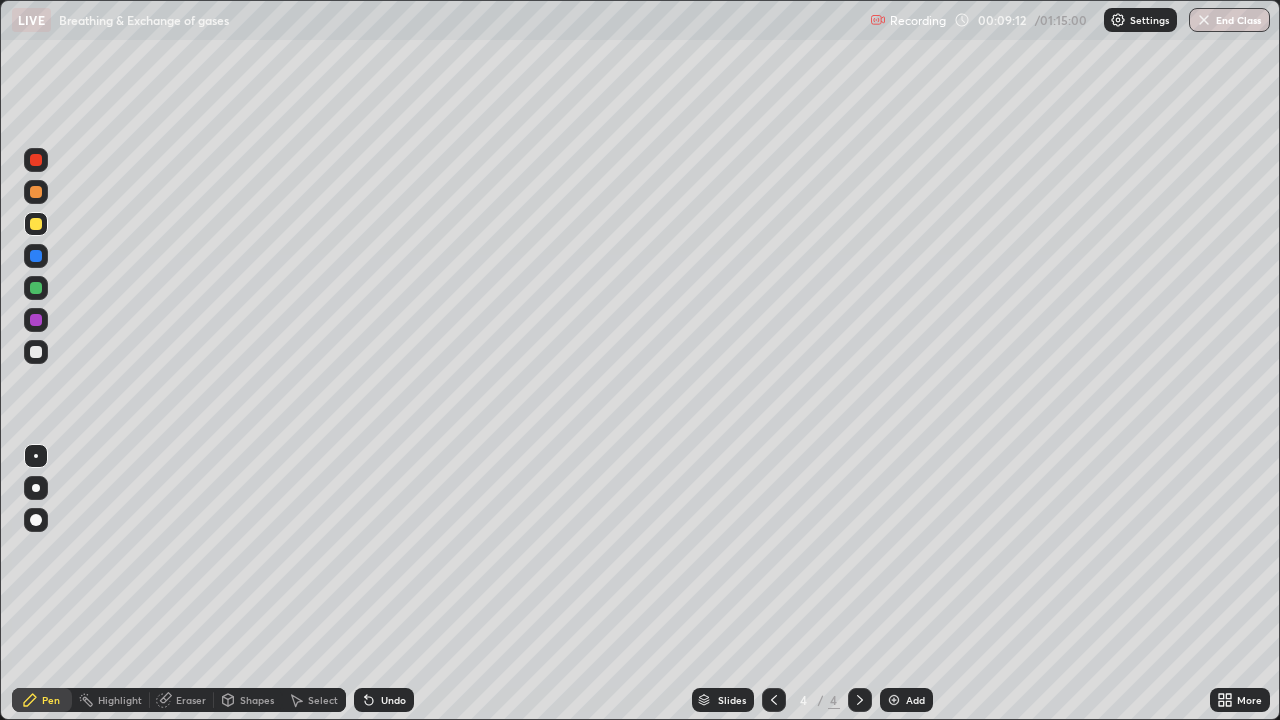 click at bounding box center (36, 288) 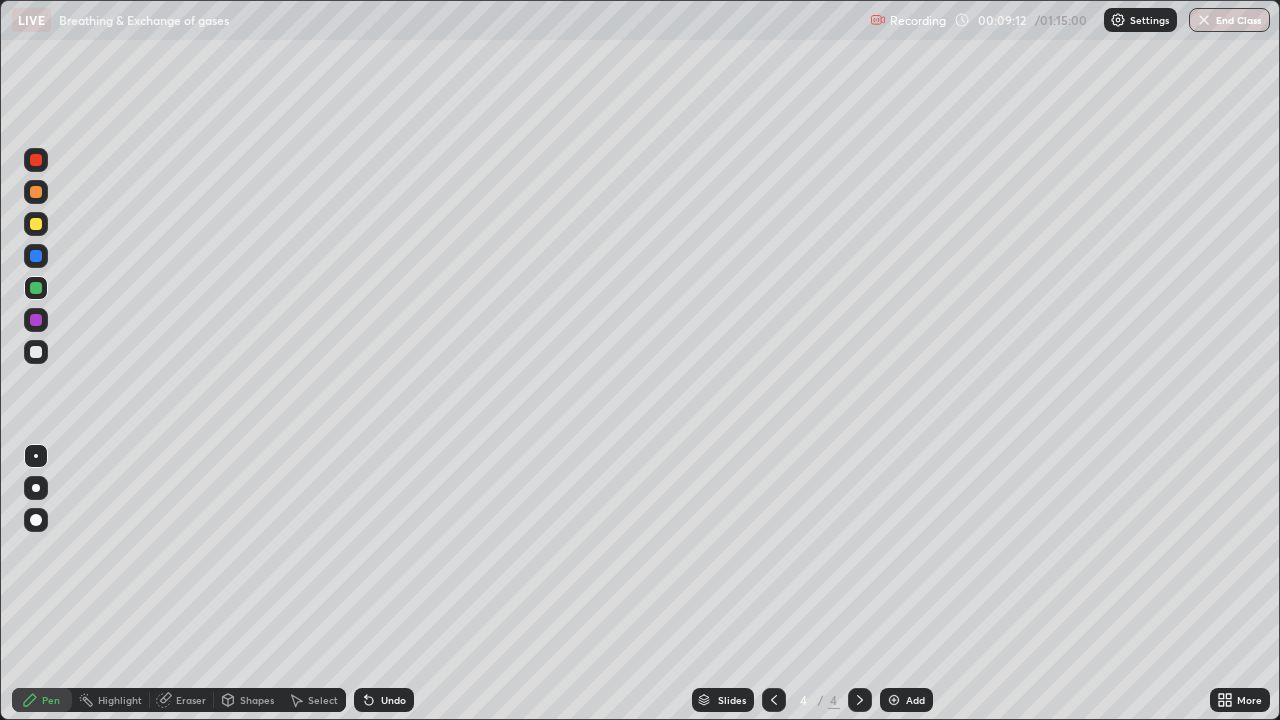 click at bounding box center [36, 320] 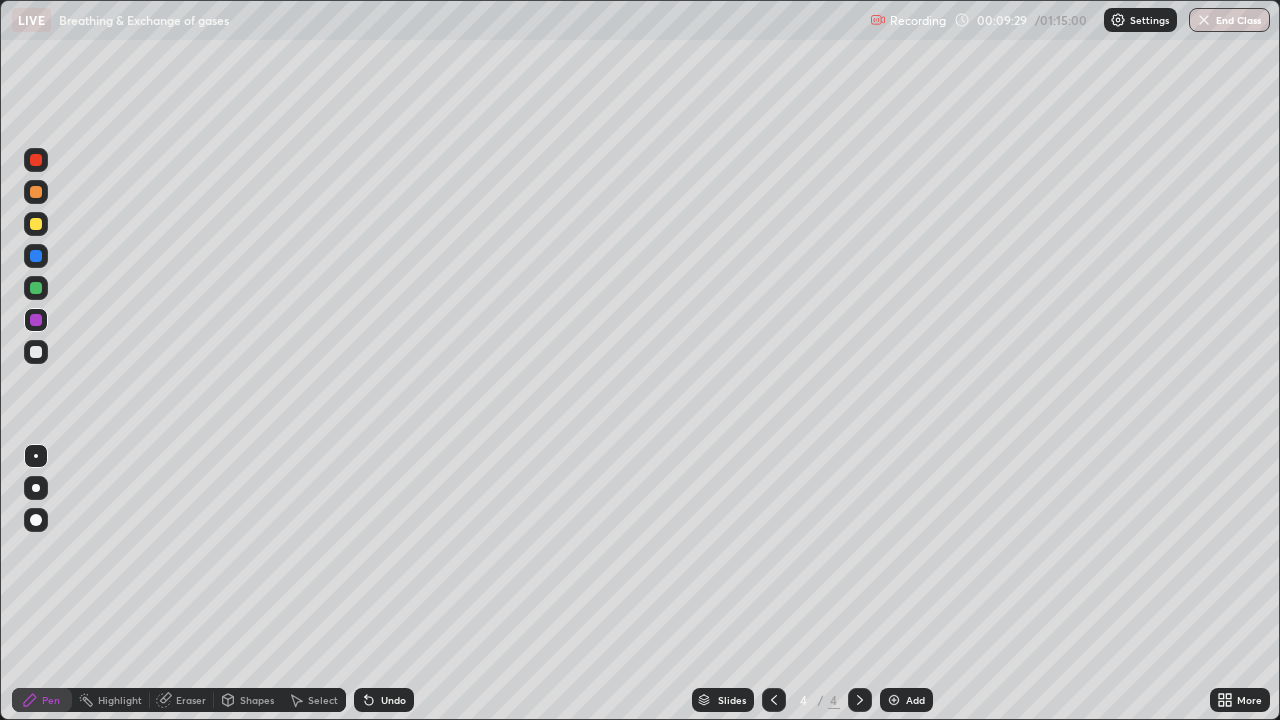 click at bounding box center [36, 256] 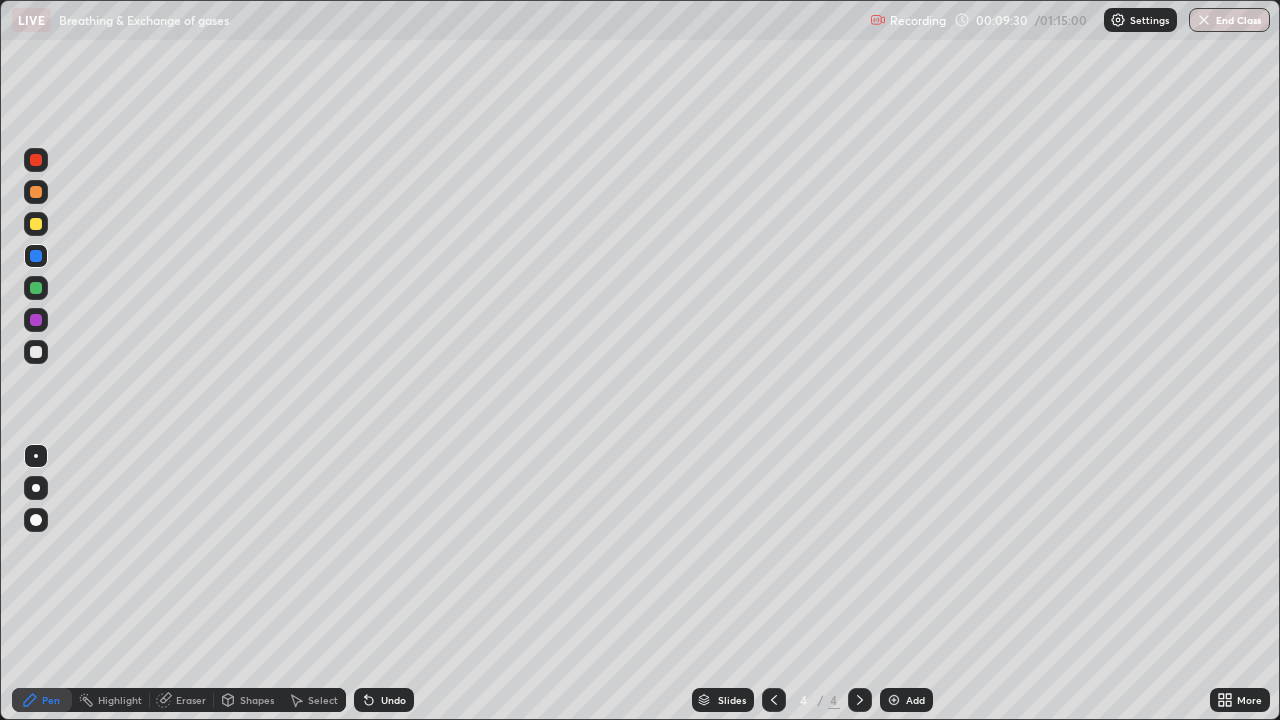 click at bounding box center (36, 288) 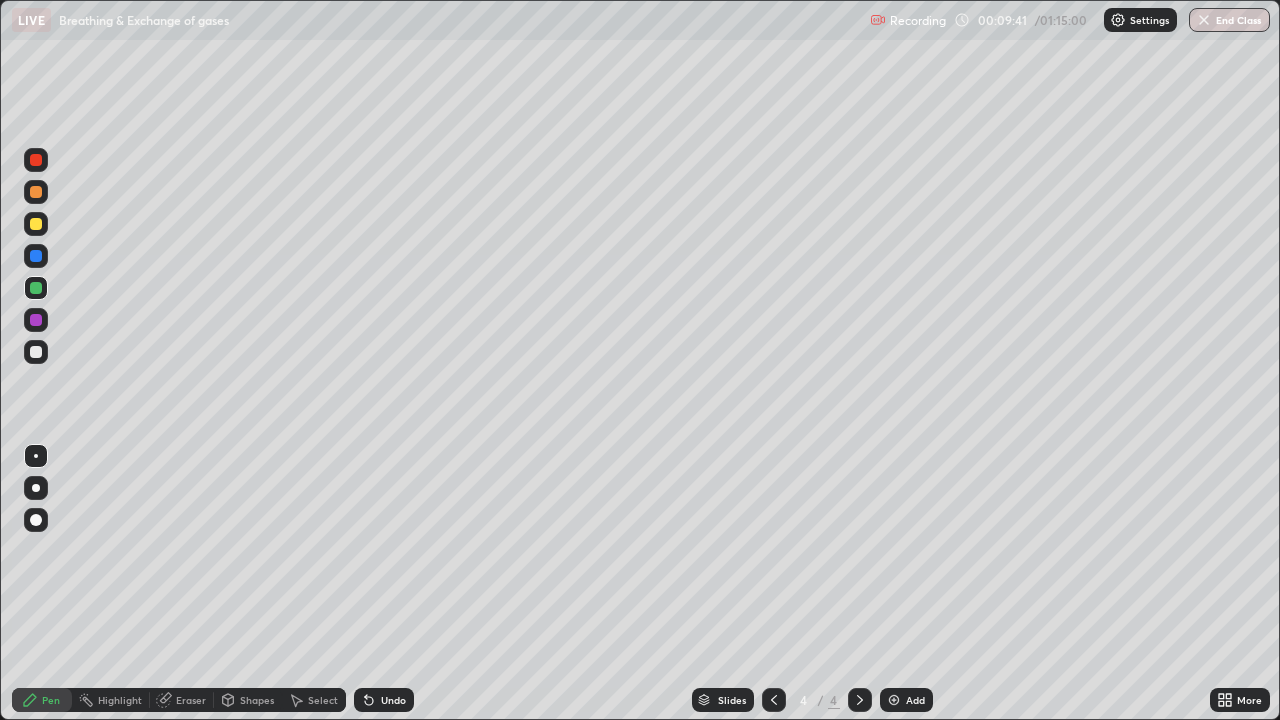 click at bounding box center [36, 256] 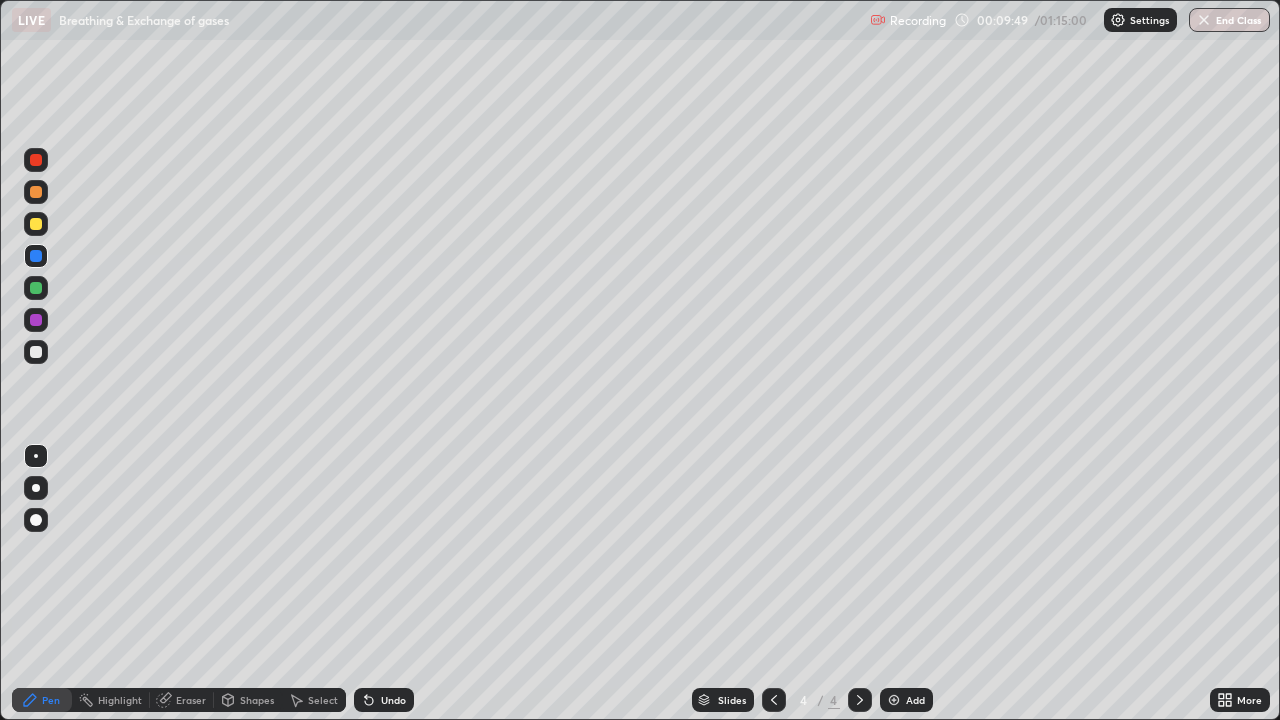 click at bounding box center (36, 352) 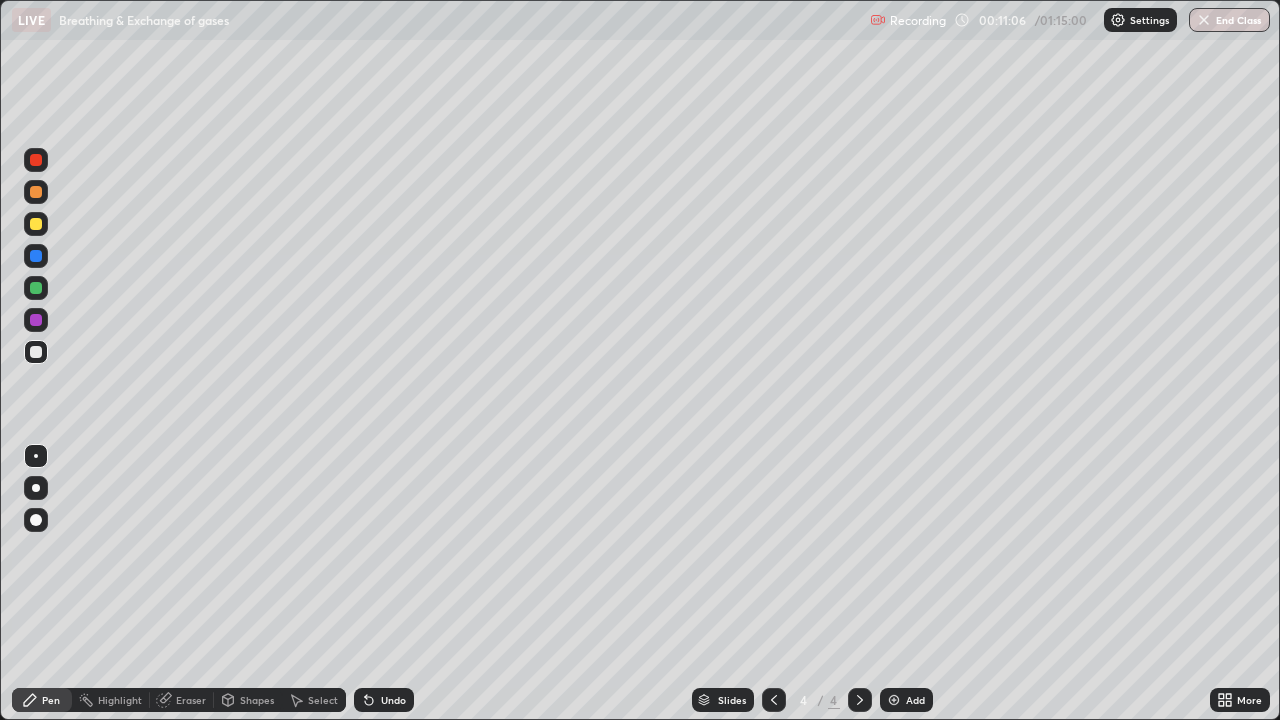 click at bounding box center [36, 288] 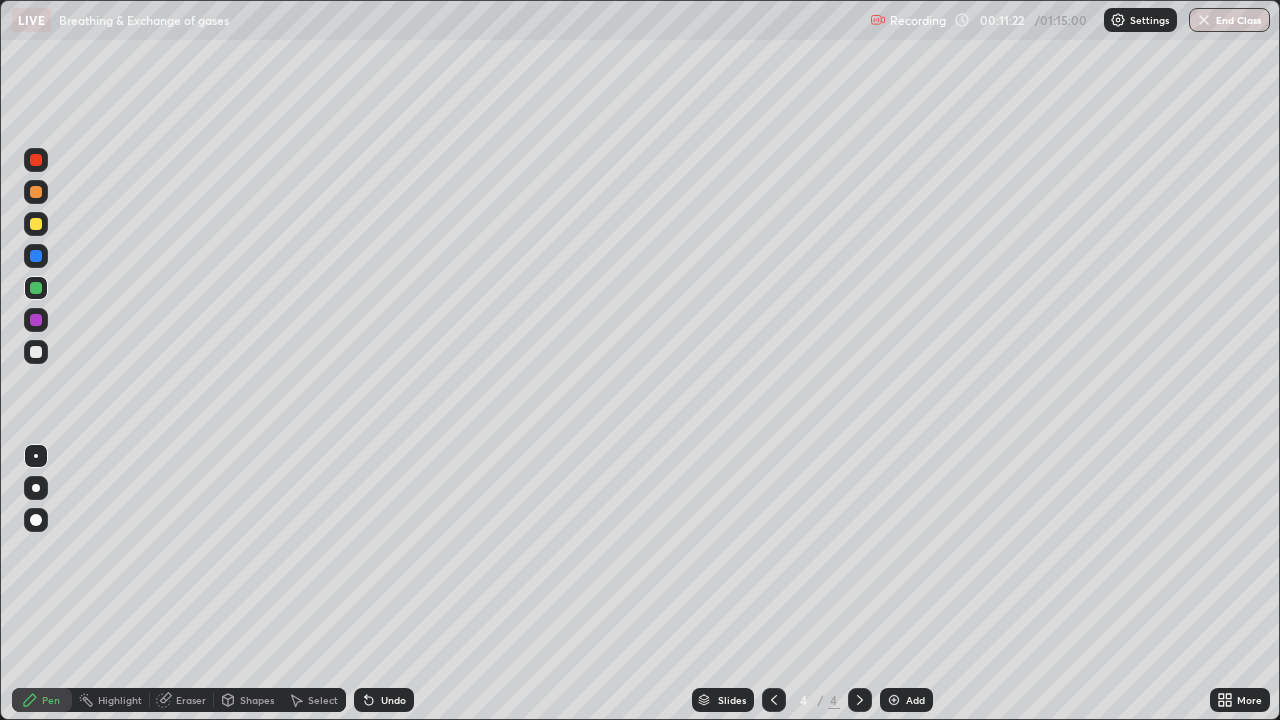 click on "Undo" at bounding box center [384, 700] 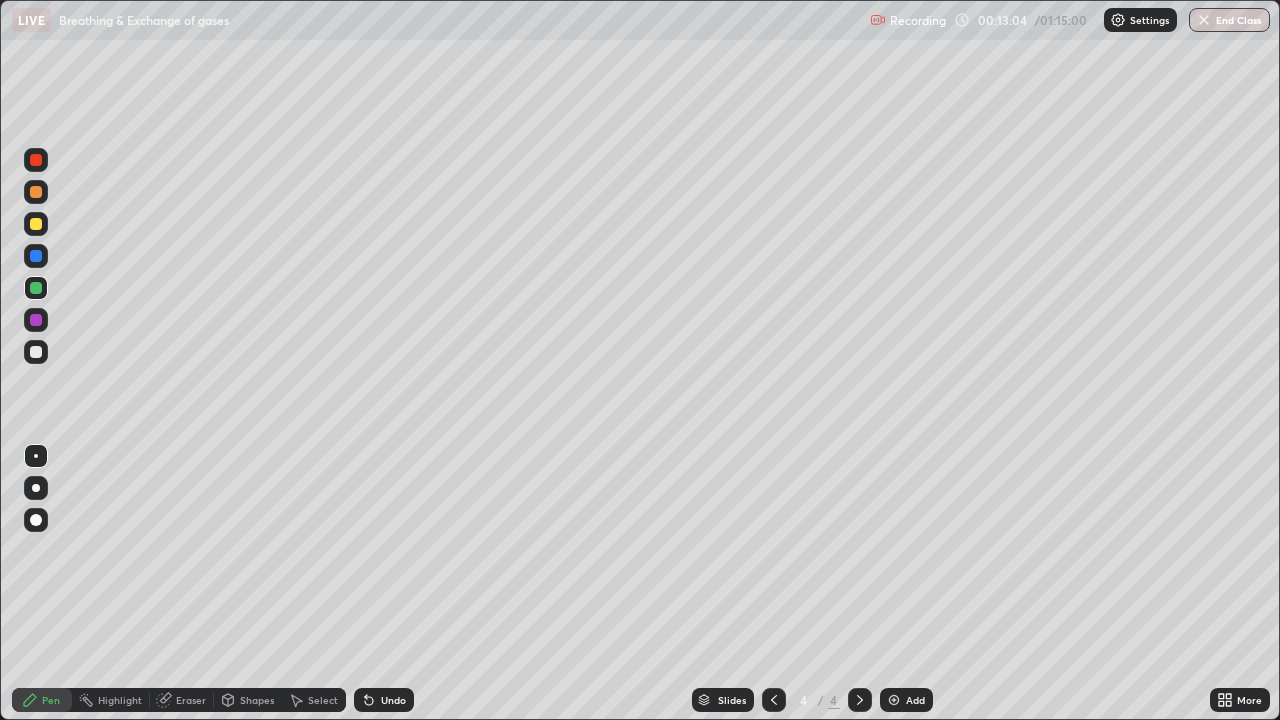 click at bounding box center [36, 224] 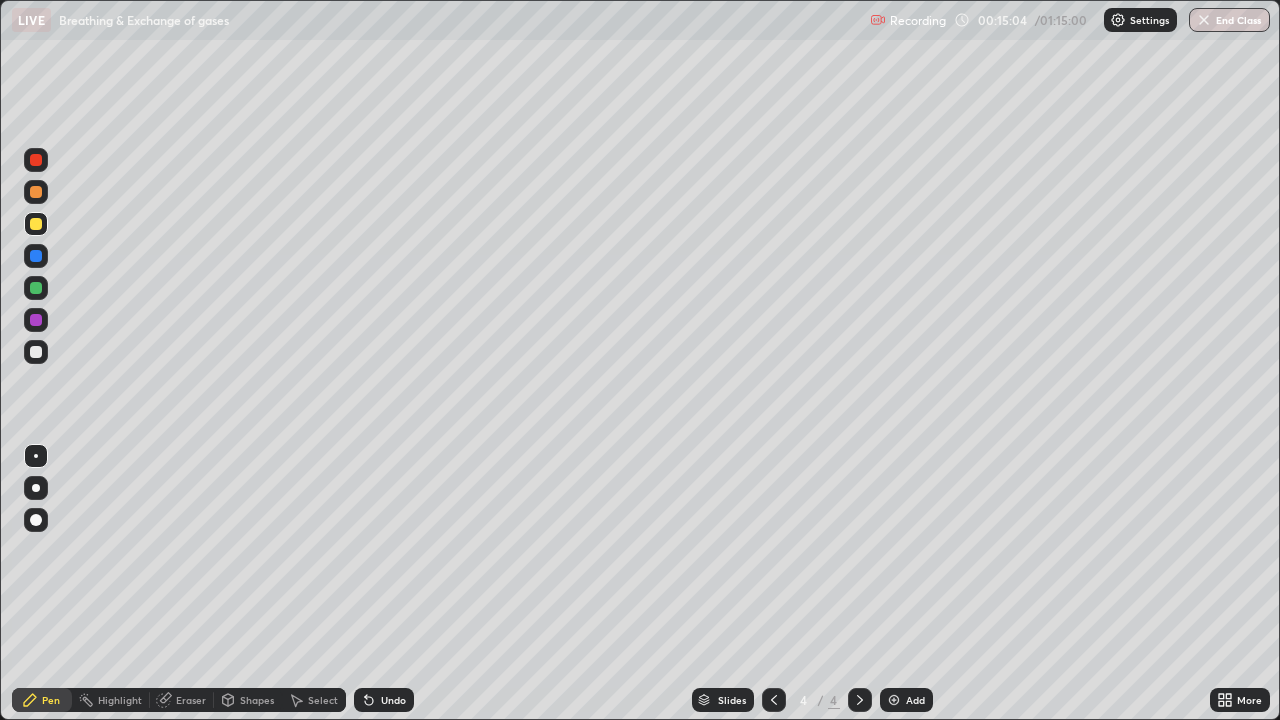 click at bounding box center [36, 352] 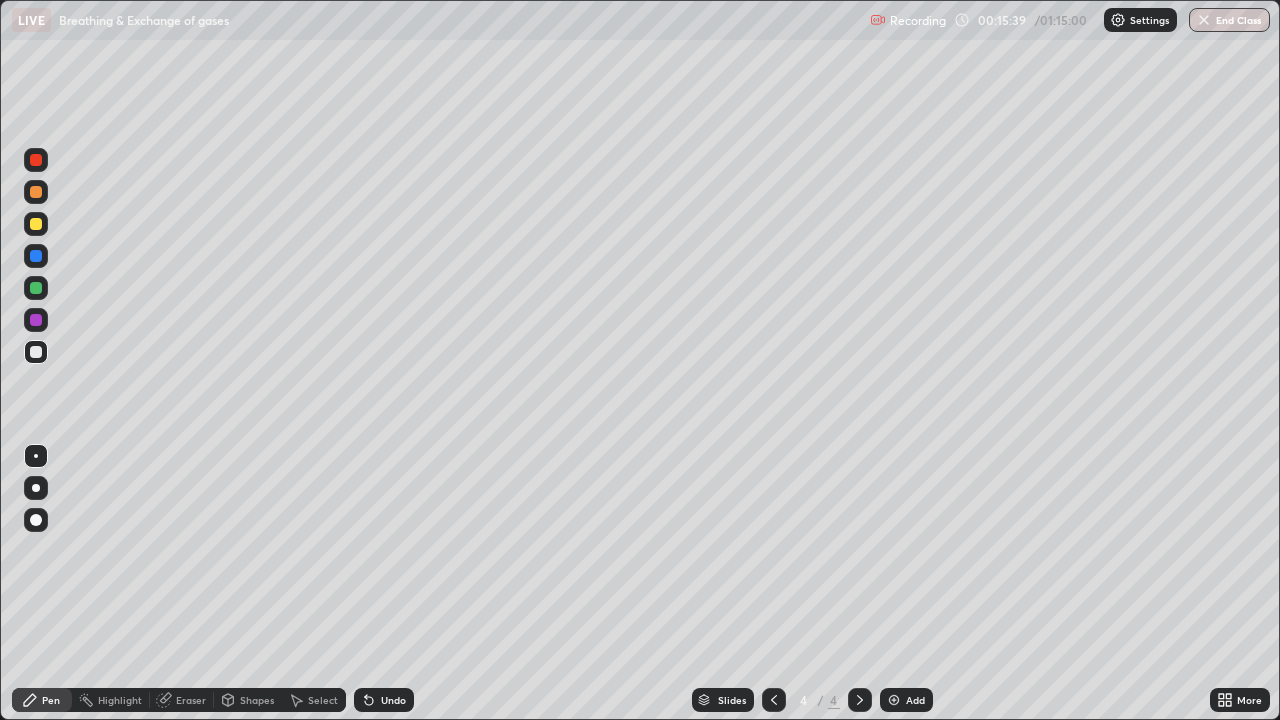 click at bounding box center [36, 256] 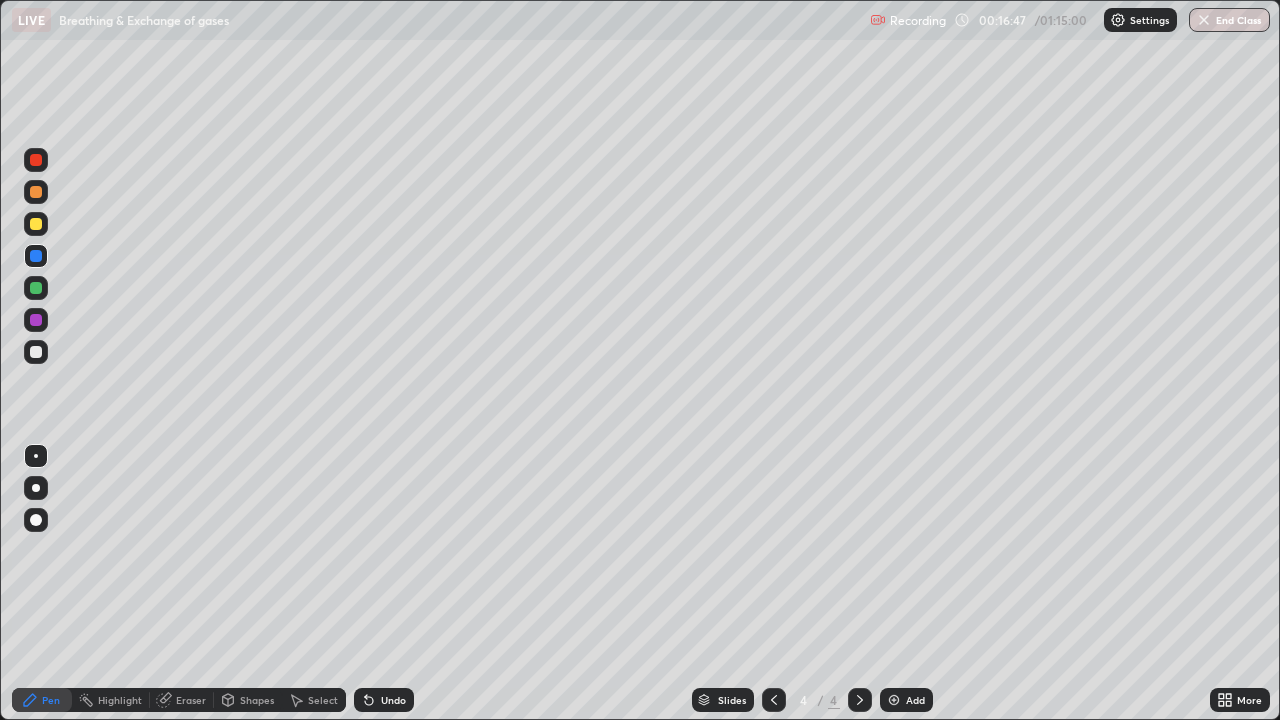 click on "Add" at bounding box center (915, 700) 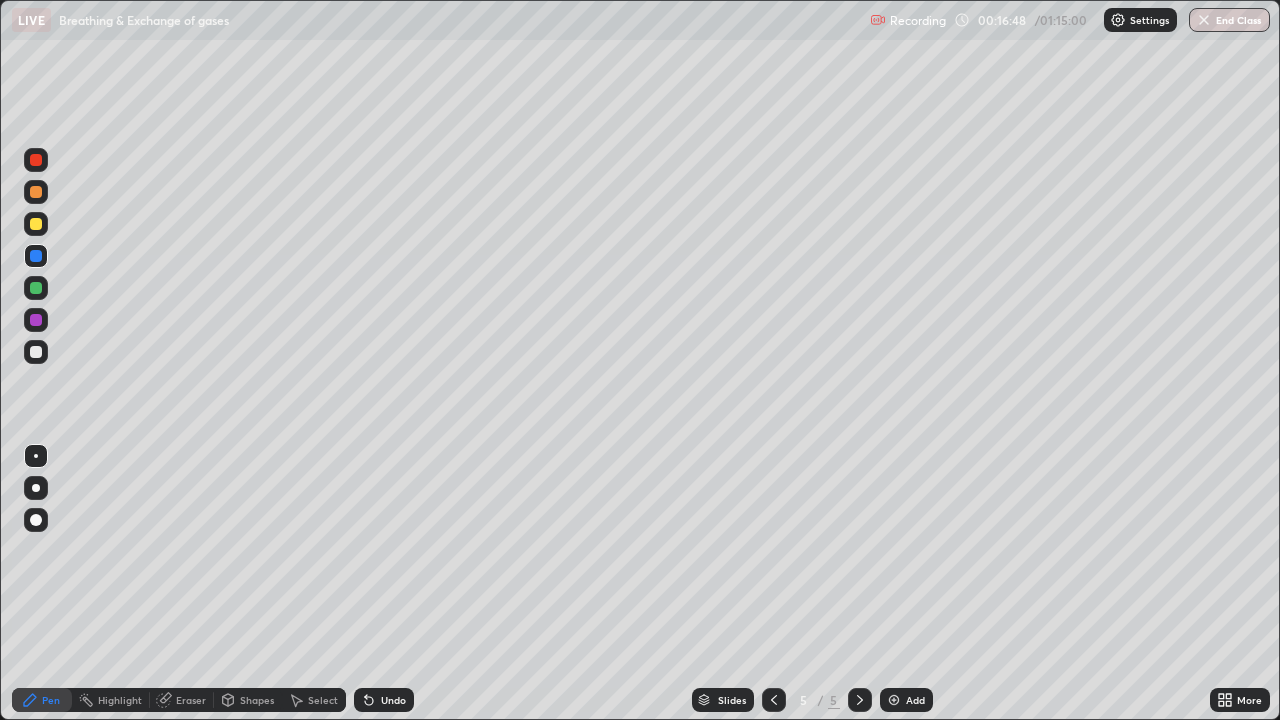 click at bounding box center [36, 224] 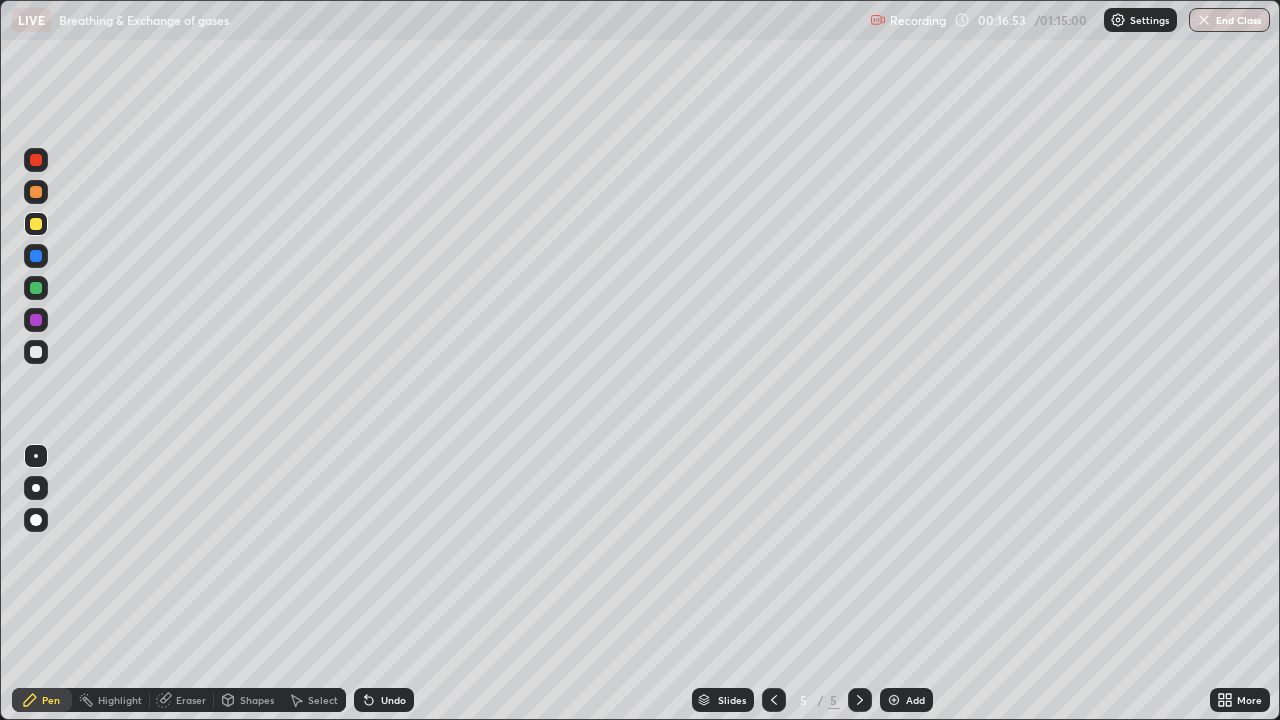 click on "Undo" at bounding box center [393, 700] 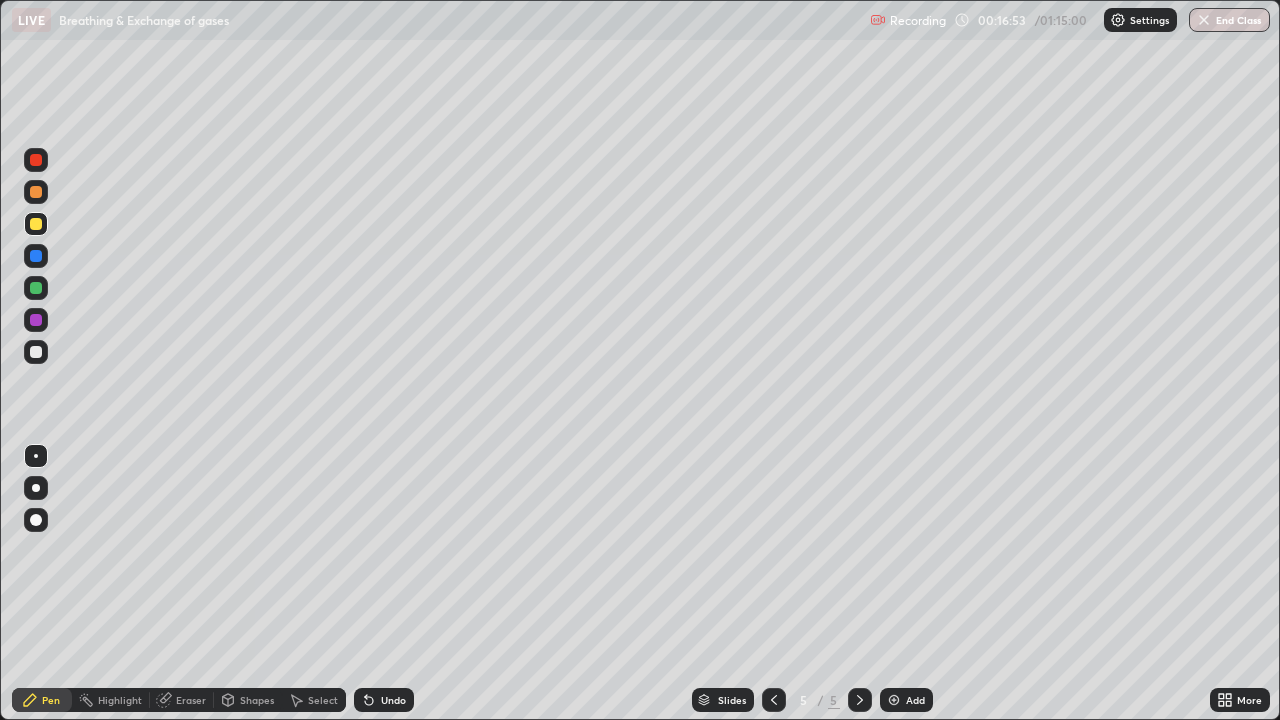 click on "Undo" at bounding box center [393, 700] 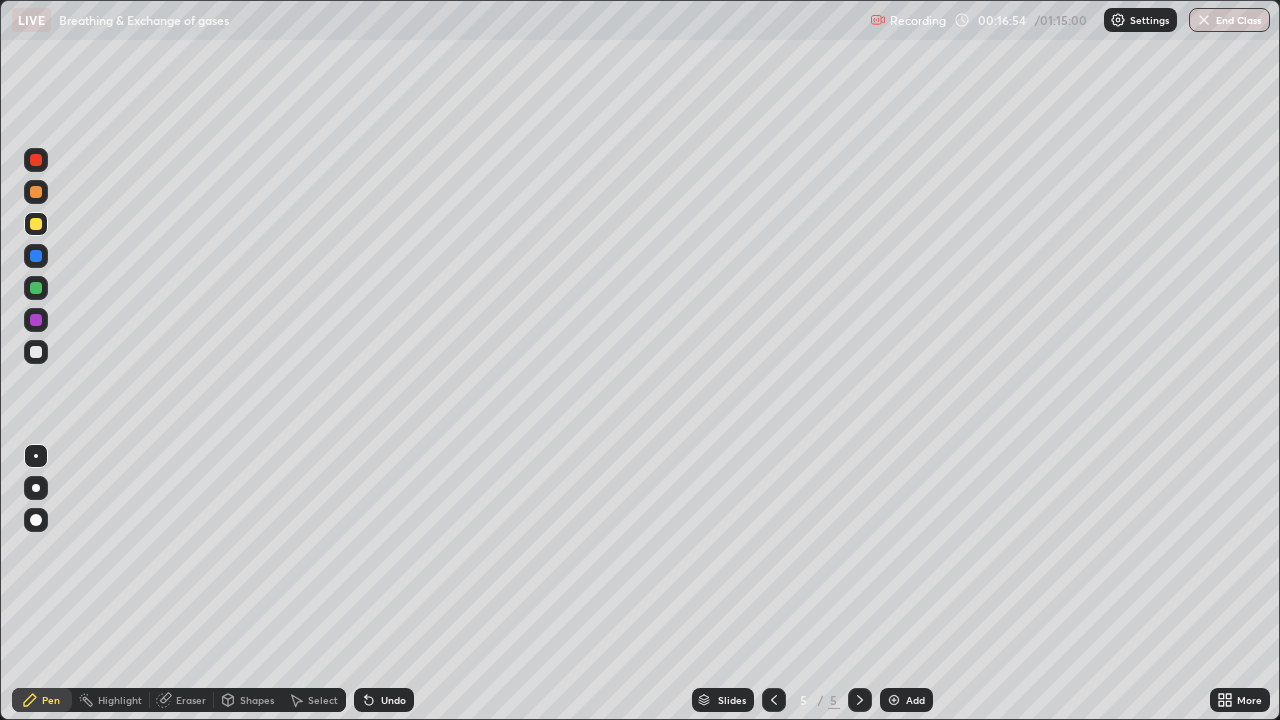 click on "Undo" at bounding box center [393, 700] 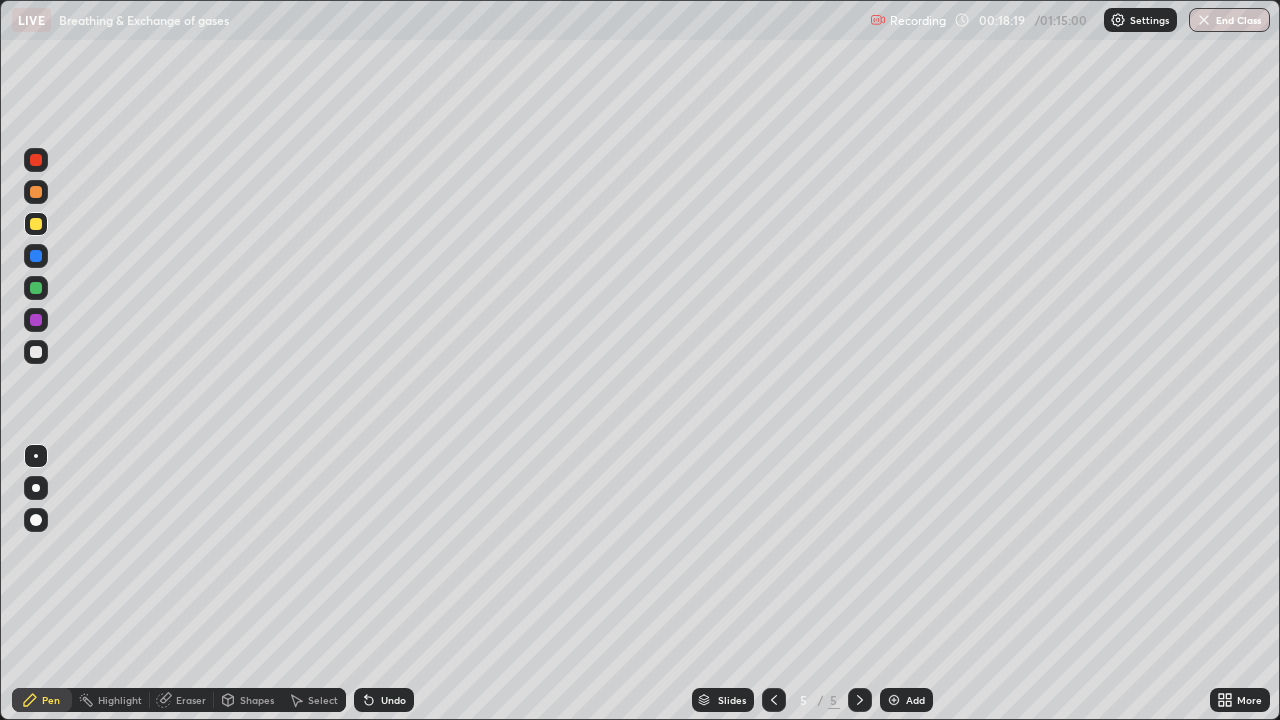click at bounding box center [36, 256] 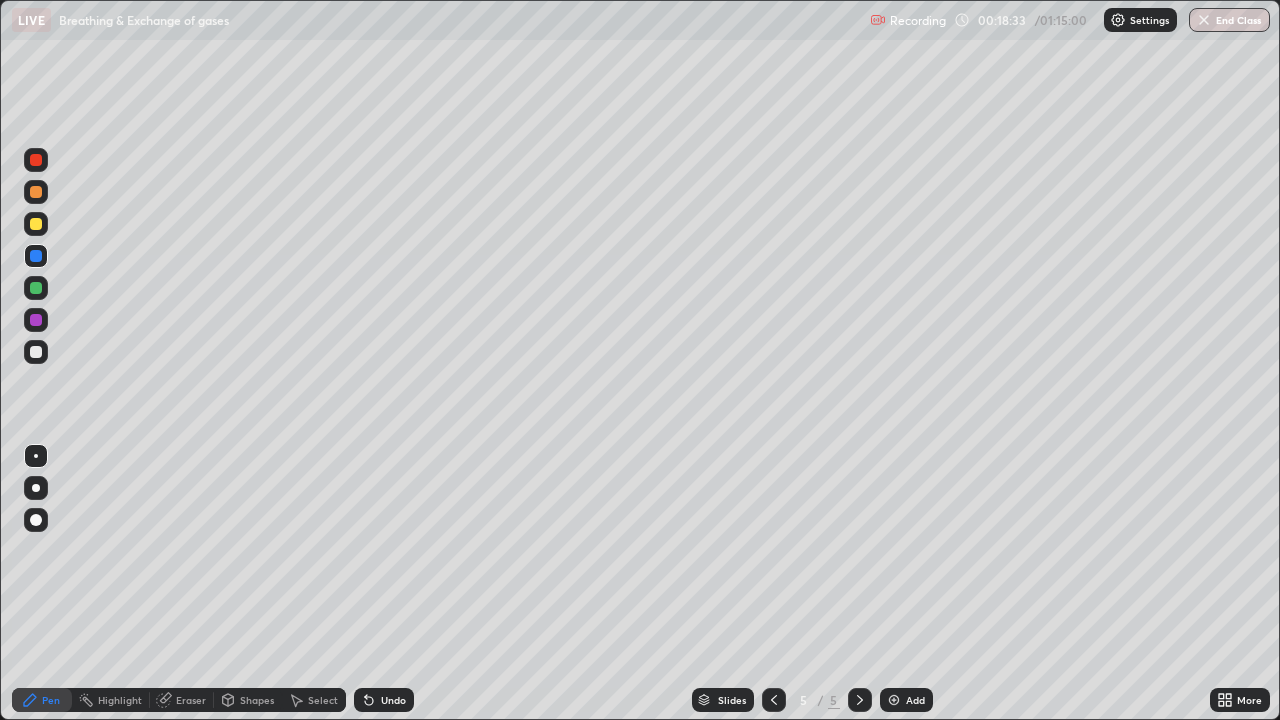 click at bounding box center [36, 288] 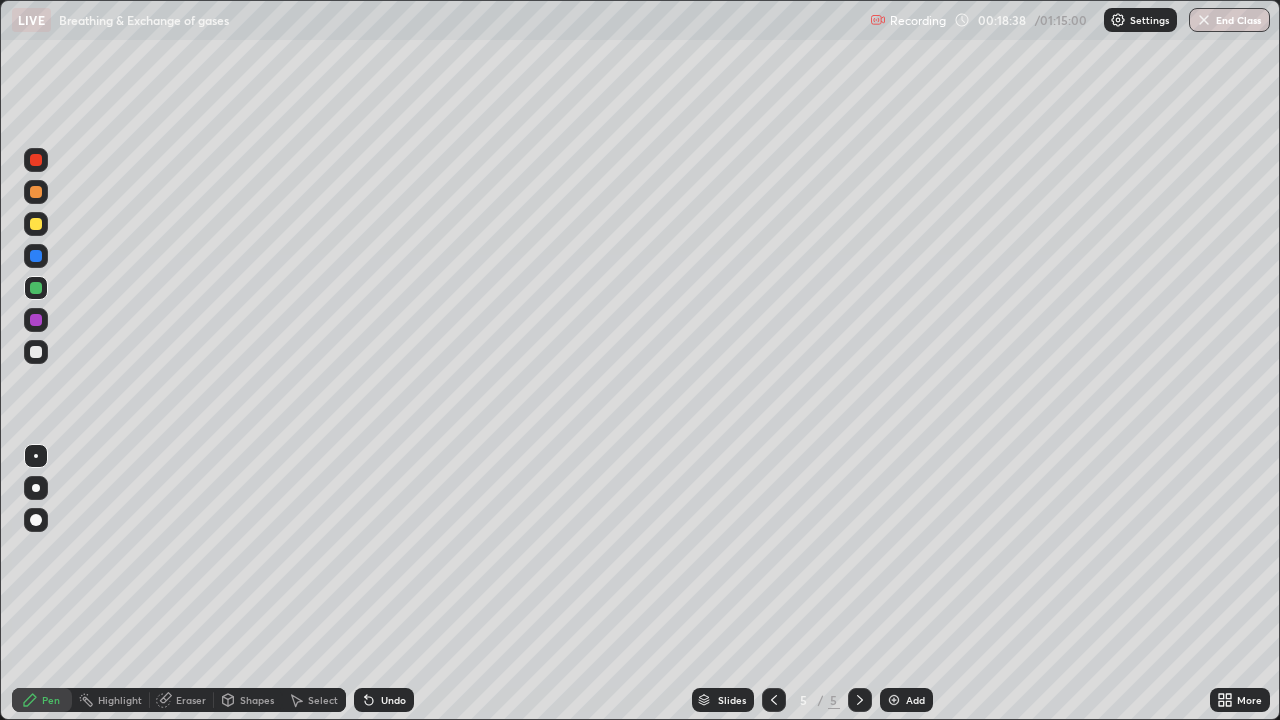 click on "Undo" at bounding box center [384, 700] 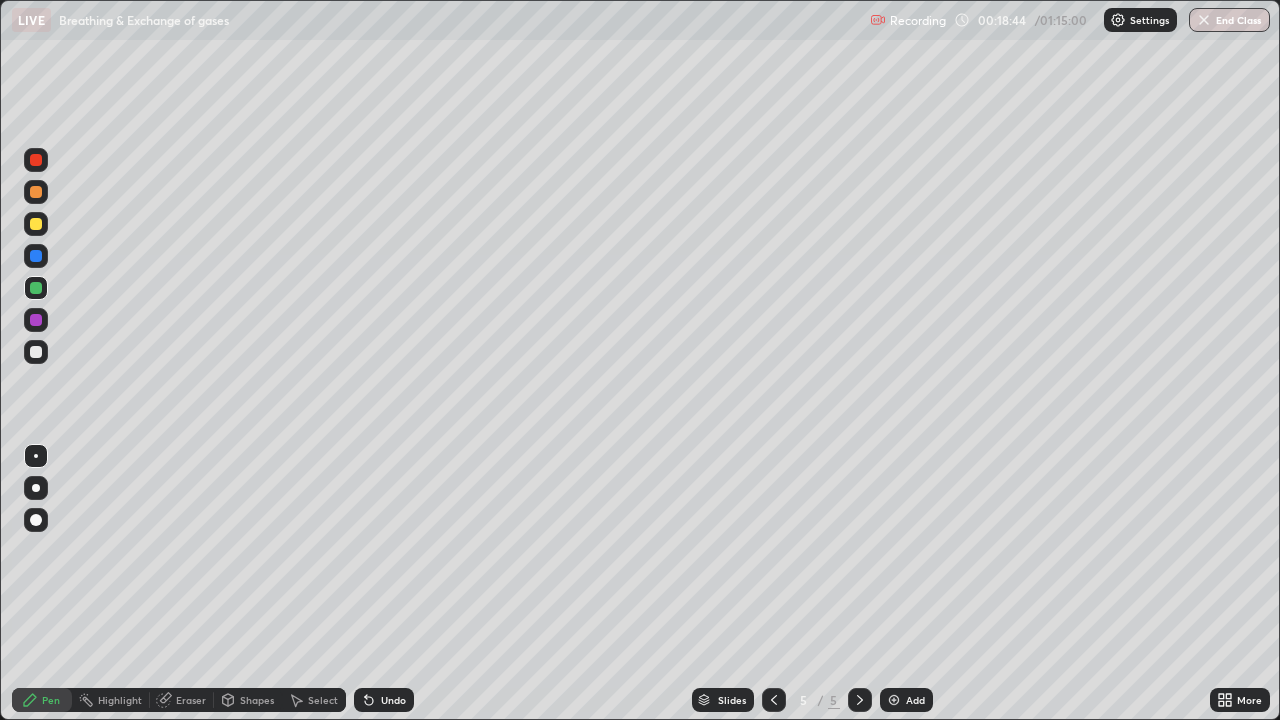 click on "Undo" at bounding box center (393, 700) 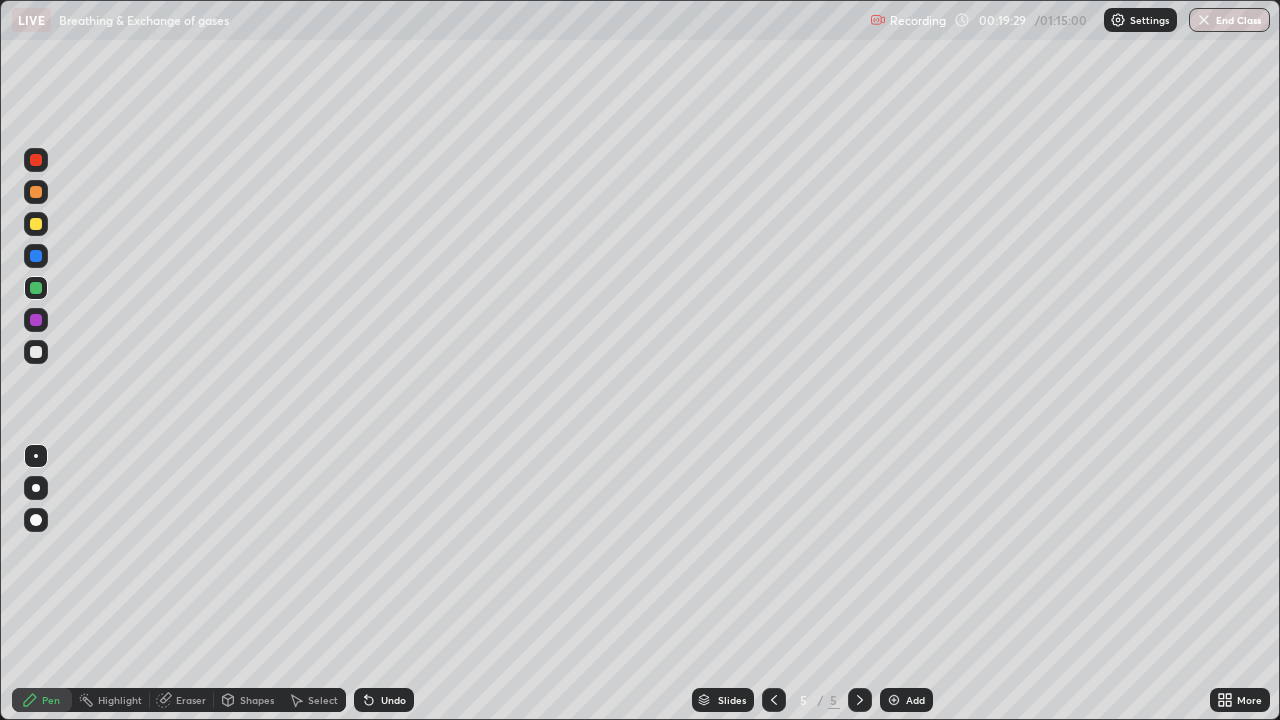 click at bounding box center (36, 224) 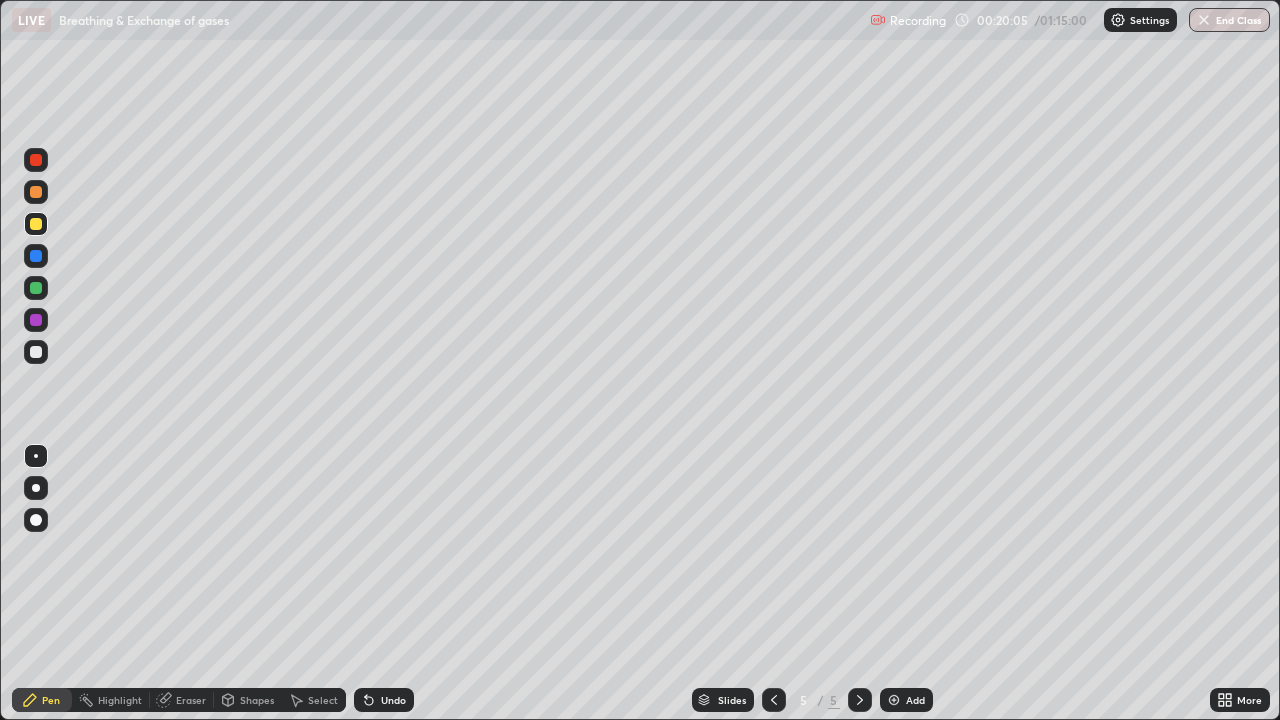click on "Undo" at bounding box center [384, 700] 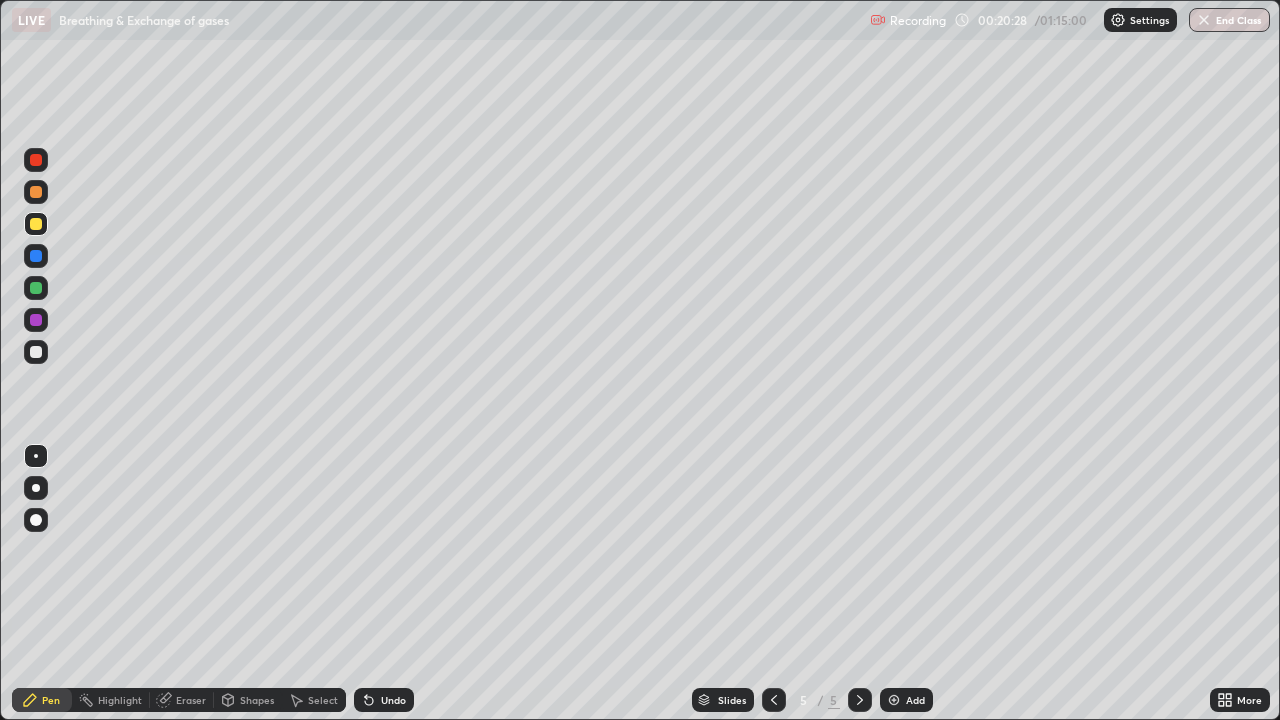 click at bounding box center (36, 352) 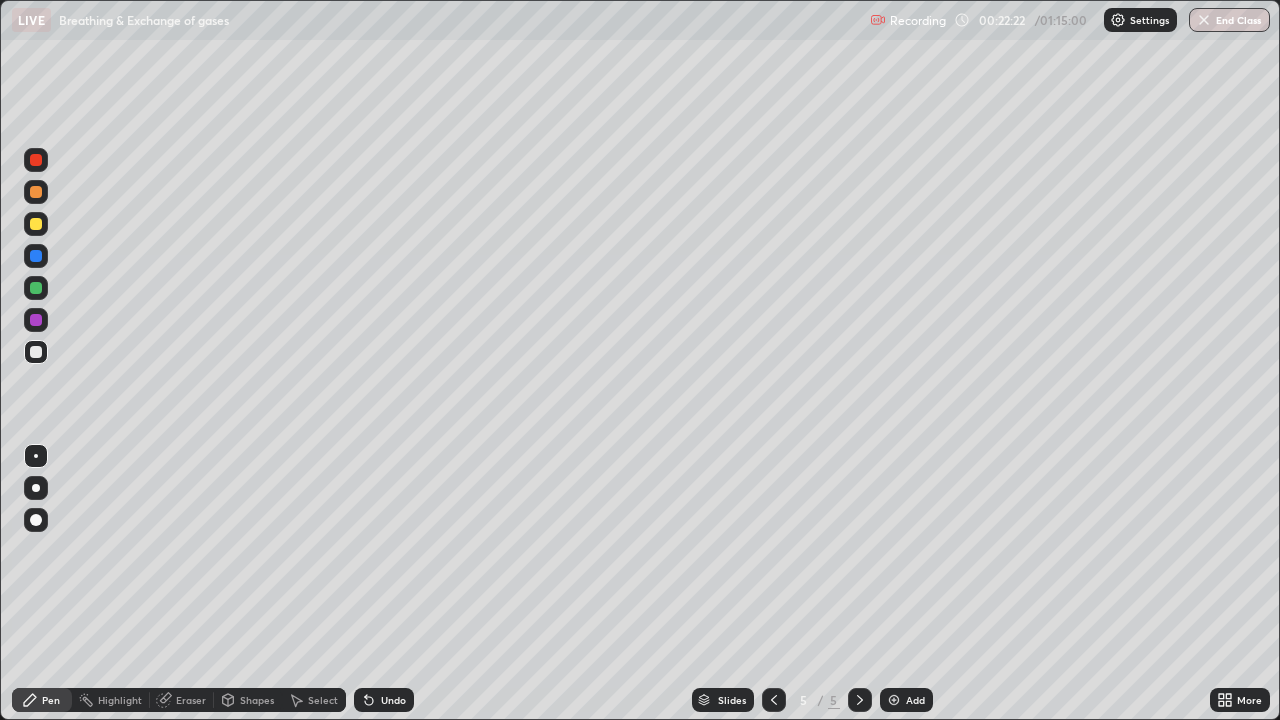 click on "Add" at bounding box center (906, 700) 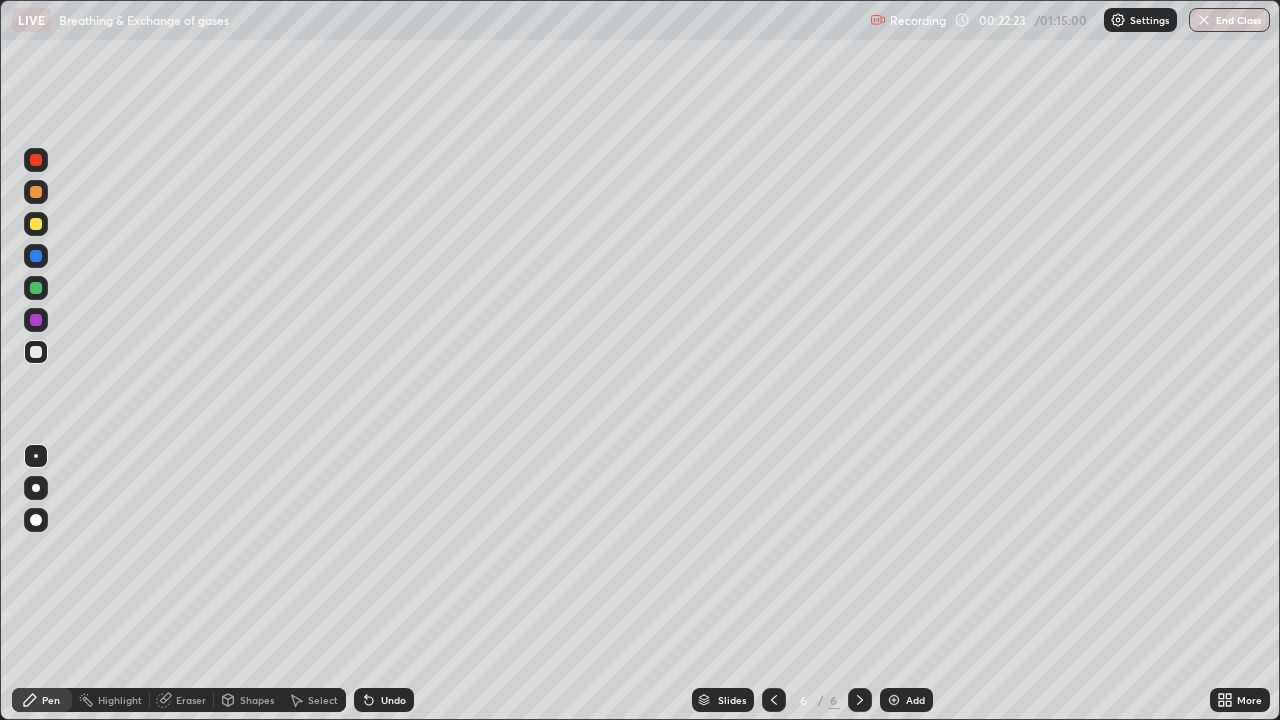 click at bounding box center (36, 192) 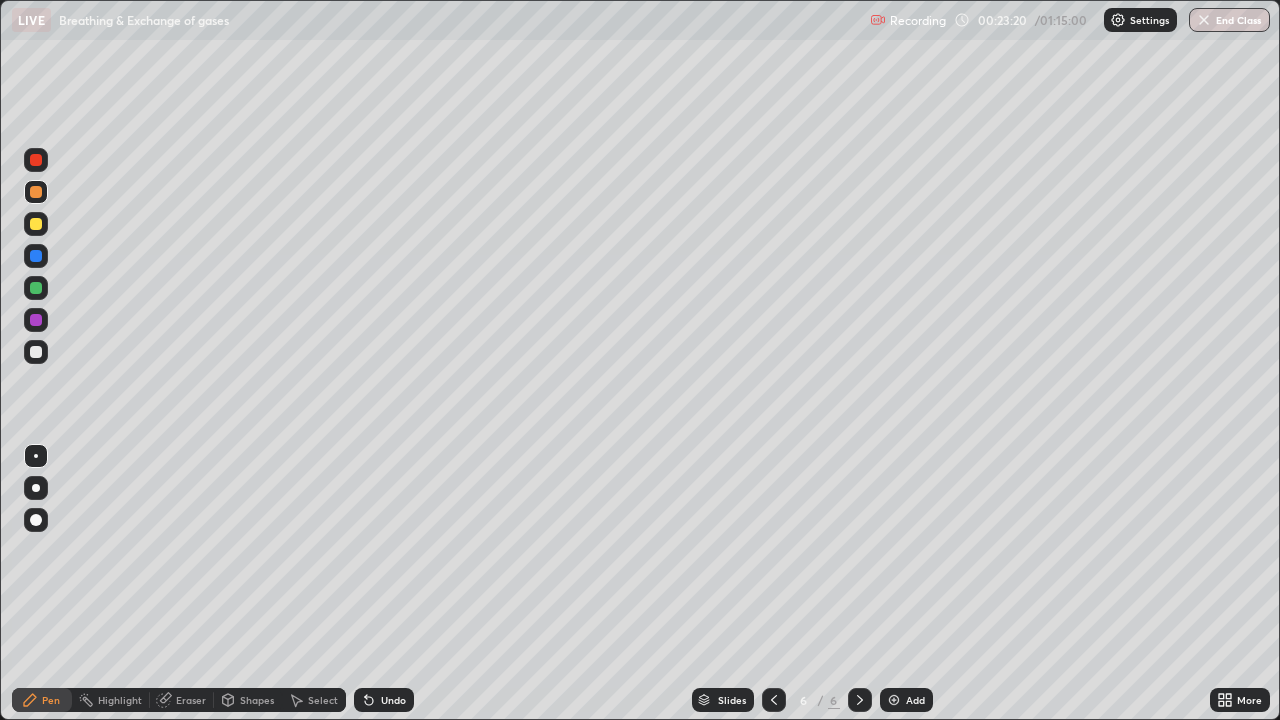 click at bounding box center (36, 352) 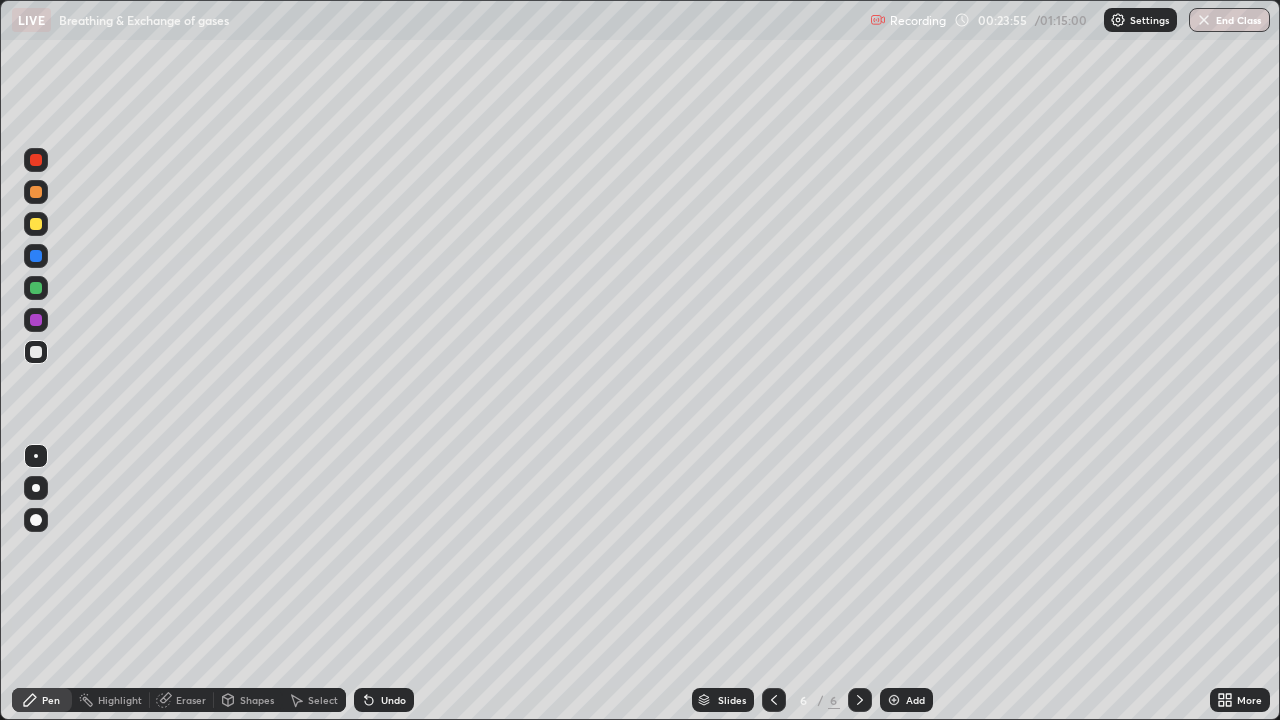 click at bounding box center (36, 288) 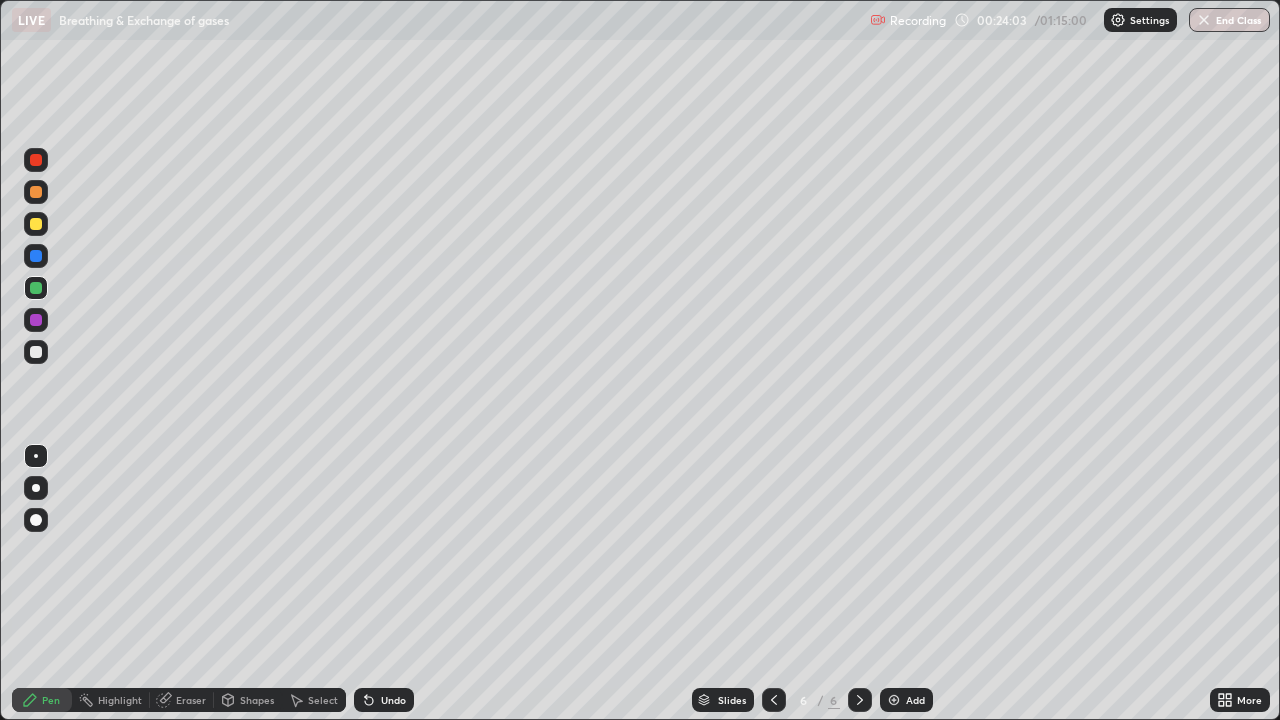 click on "Undo" at bounding box center [393, 700] 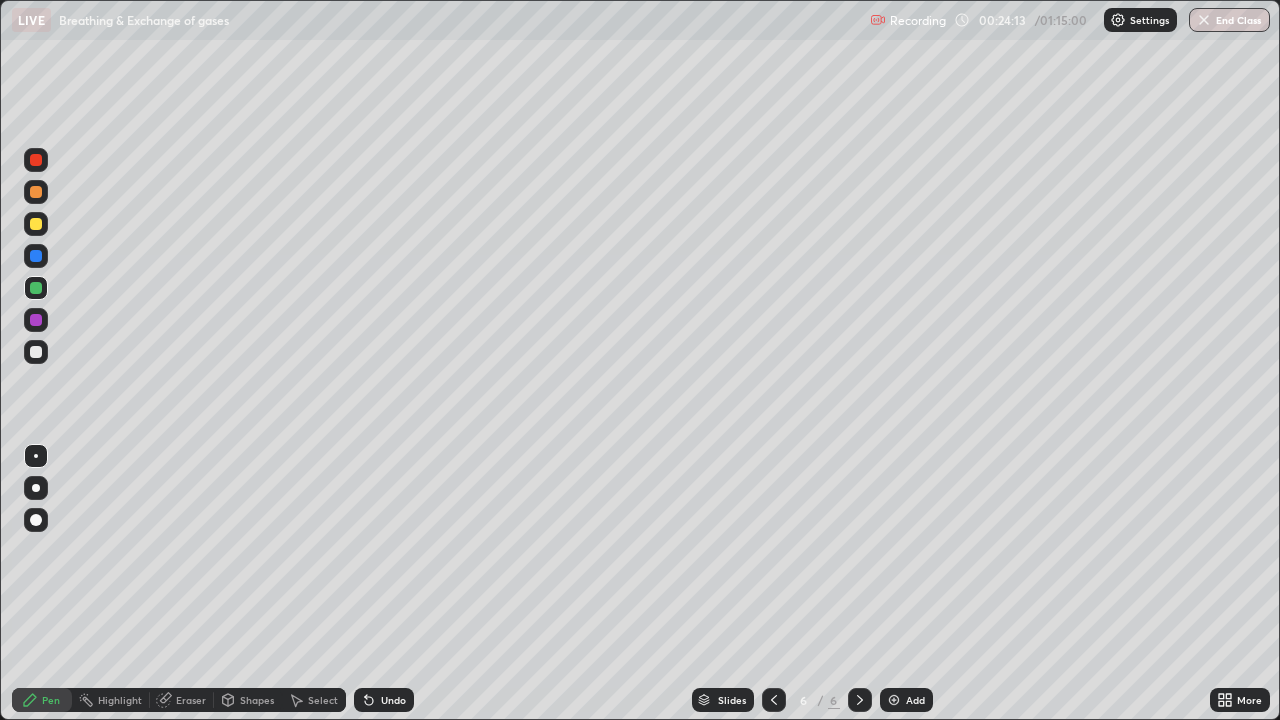 click at bounding box center [36, 352] 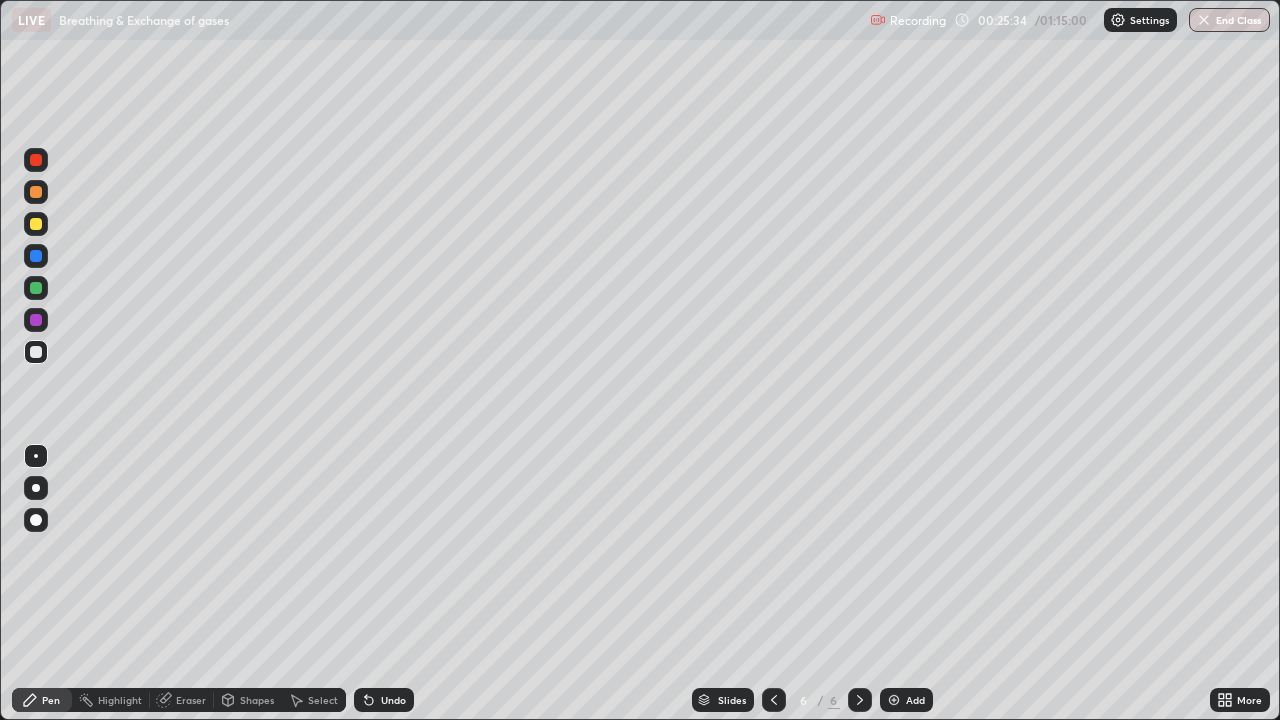 click on "Select" at bounding box center (323, 700) 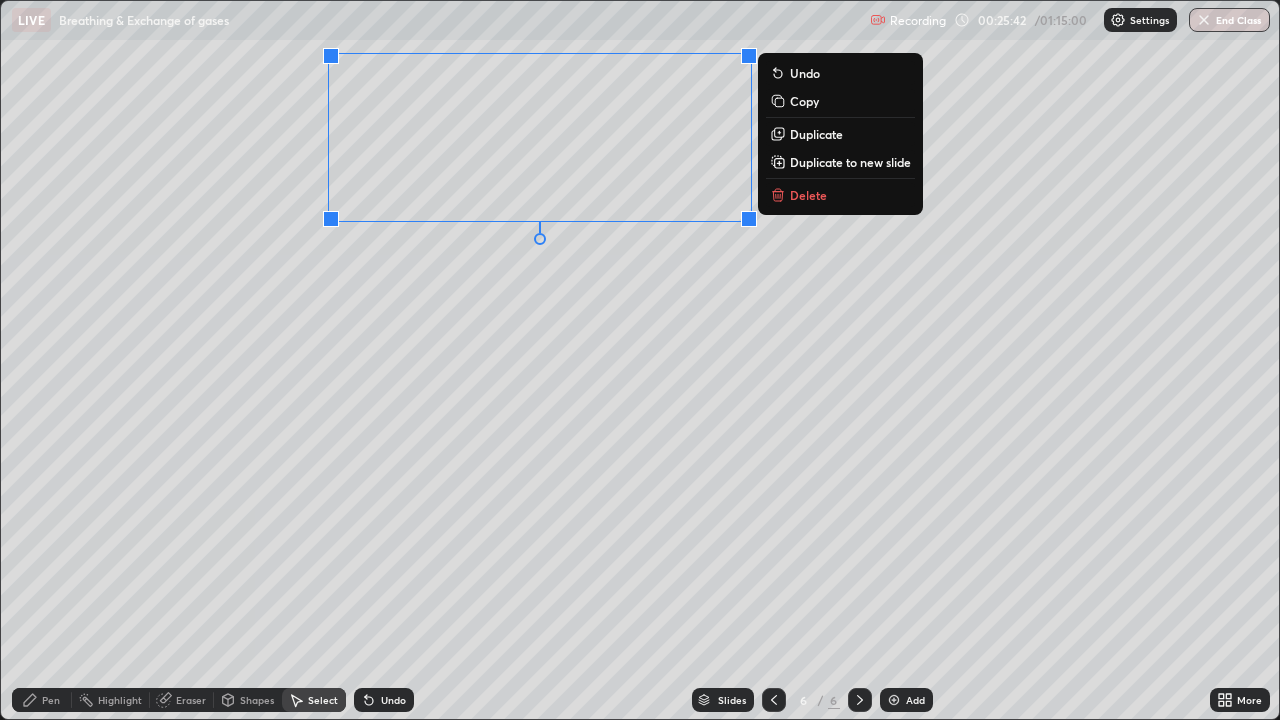 click on "Pen" at bounding box center [51, 700] 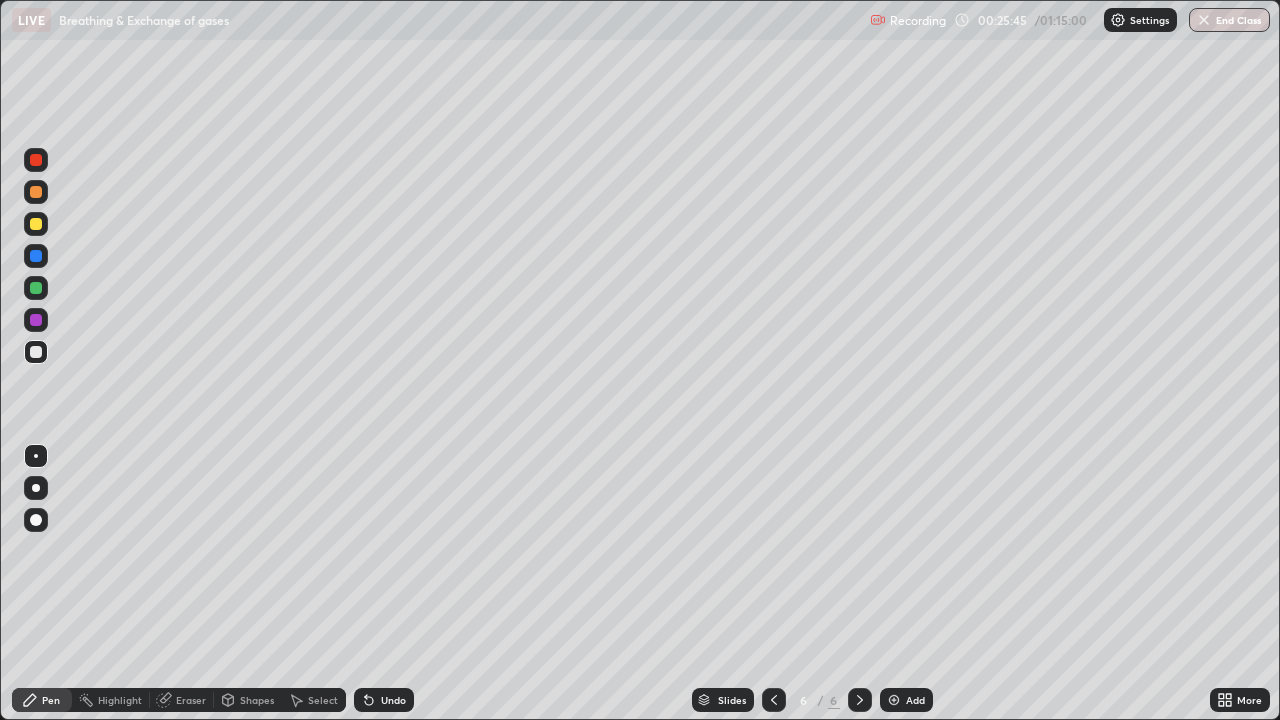 click at bounding box center [36, 256] 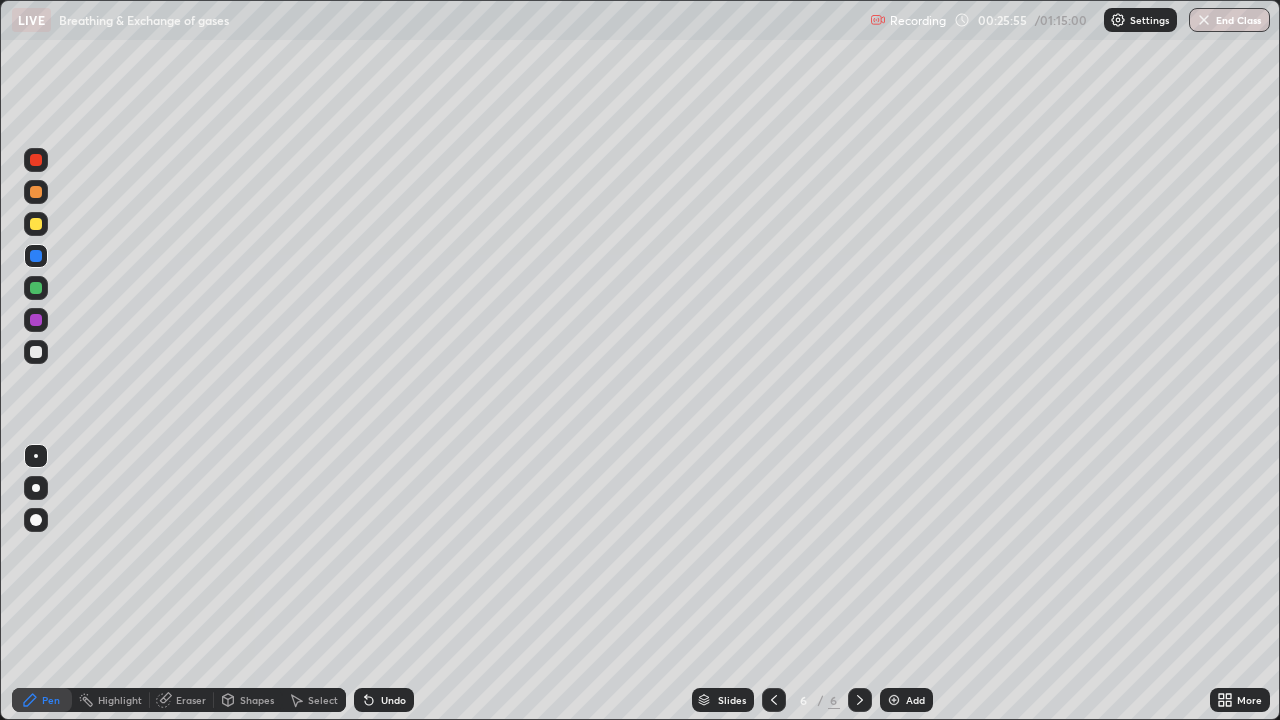 click at bounding box center [36, 288] 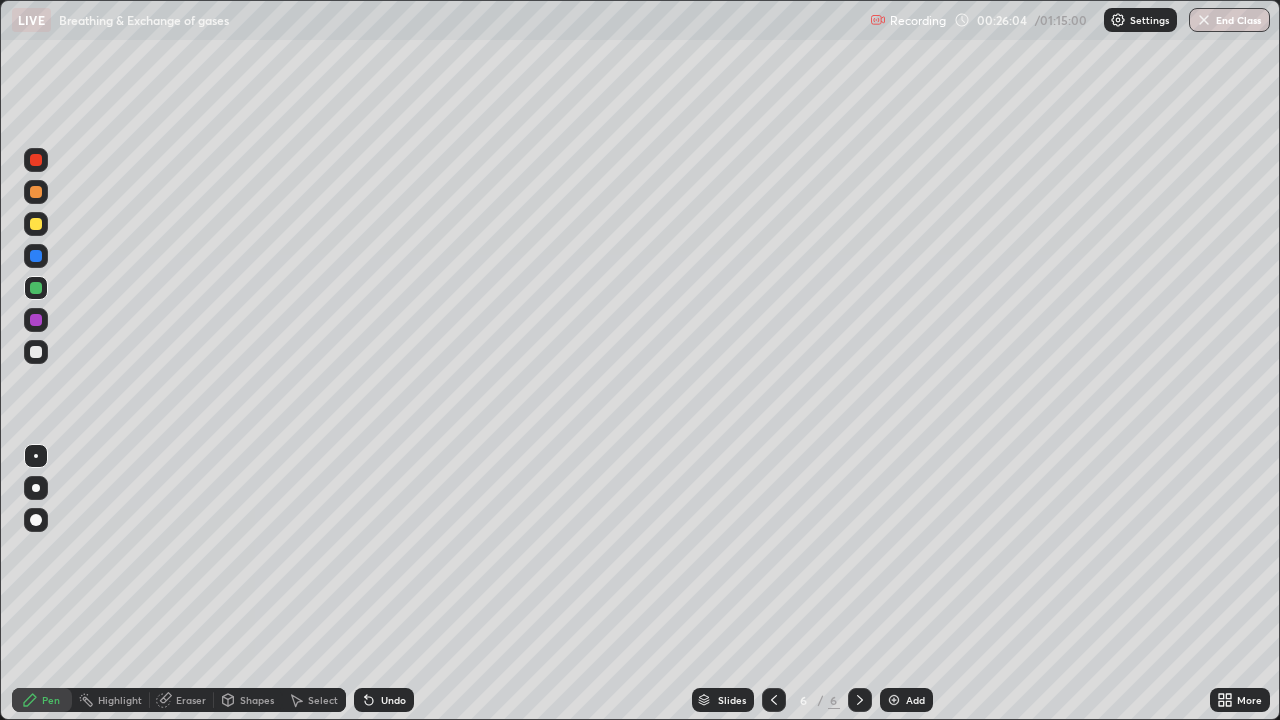 click on "Undo" at bounding box center (384, 700) 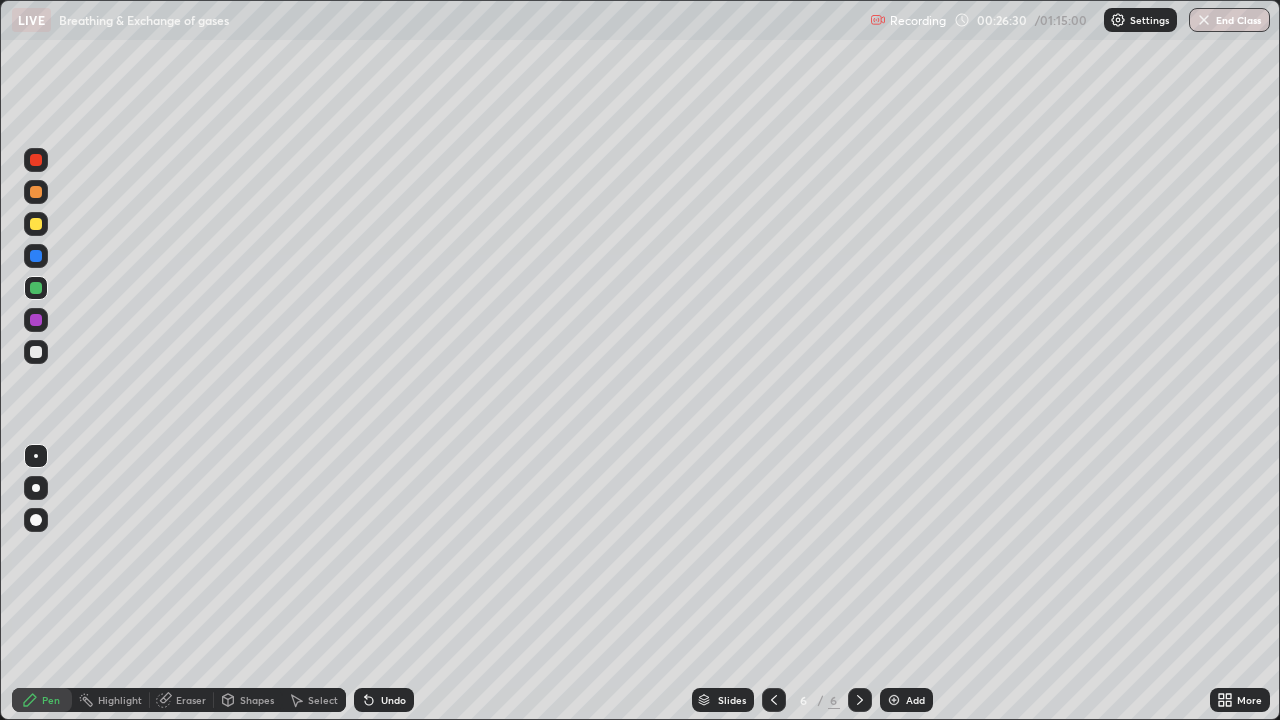 click at bounding box center [36, 352] 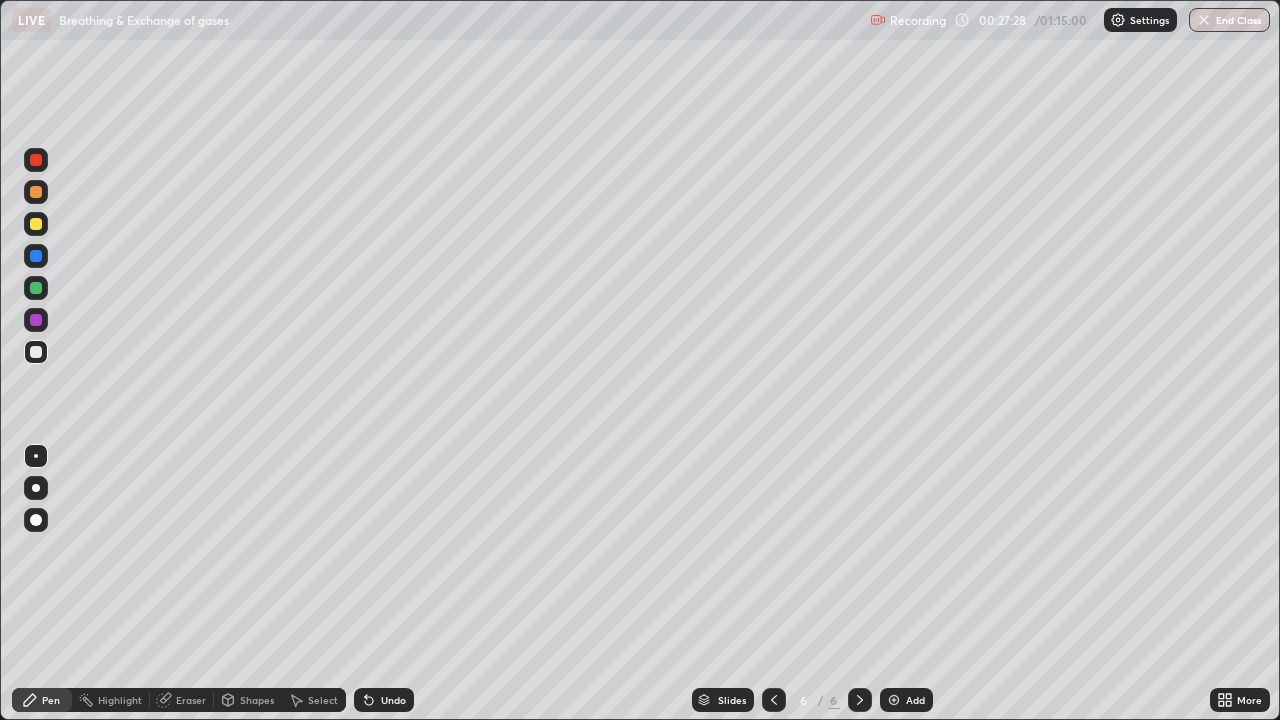 click at bounding box center [36, 320] 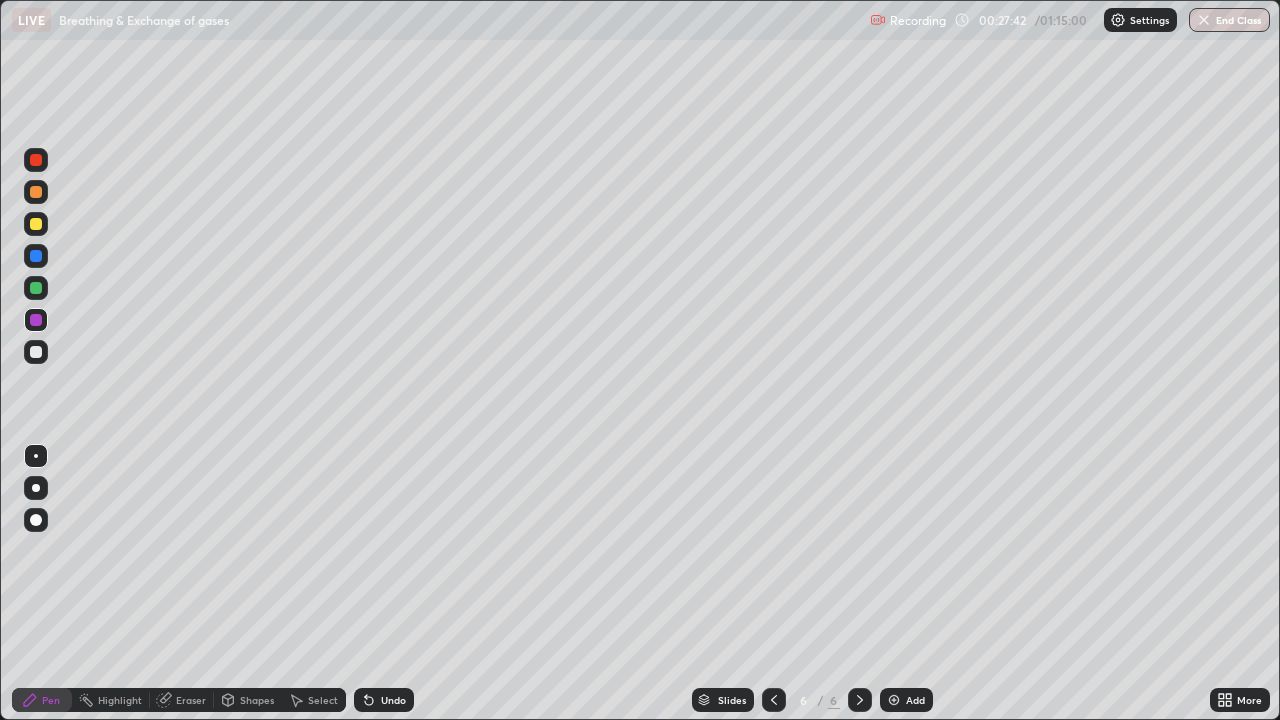click on "Undo" at bounding box center [384, 700] 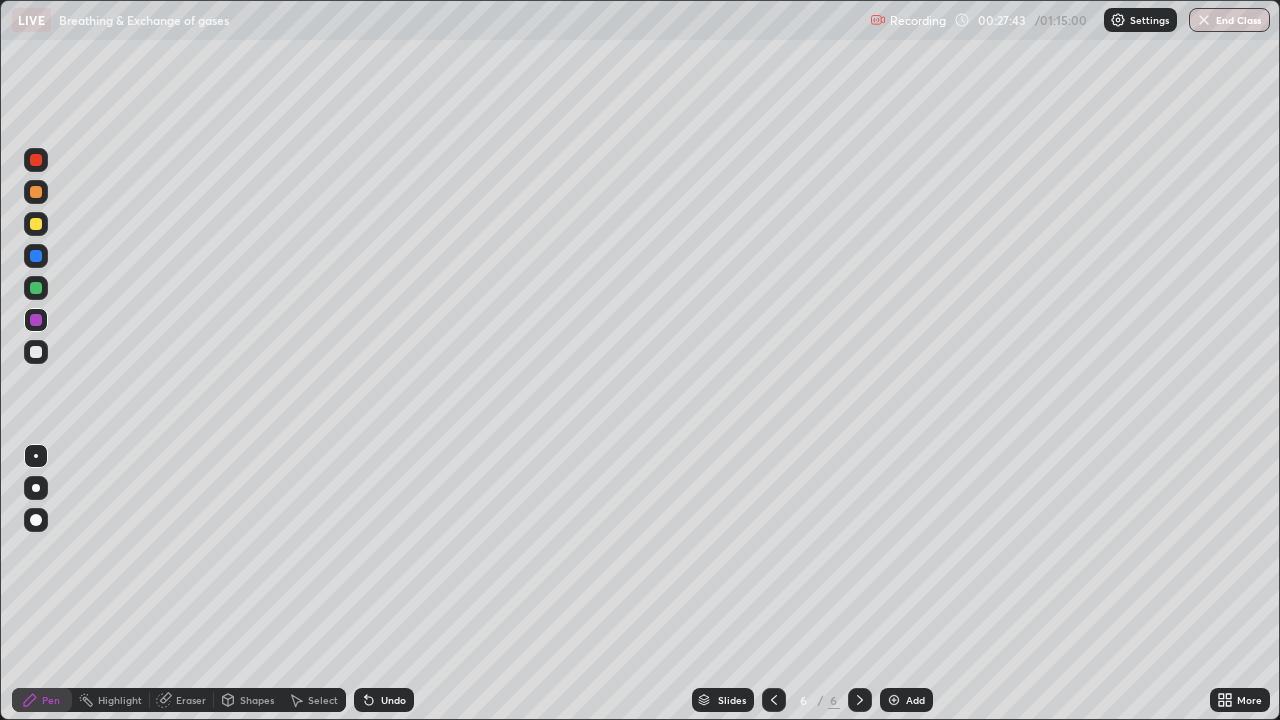 click on "Undo" at bounding box center [384, 700] 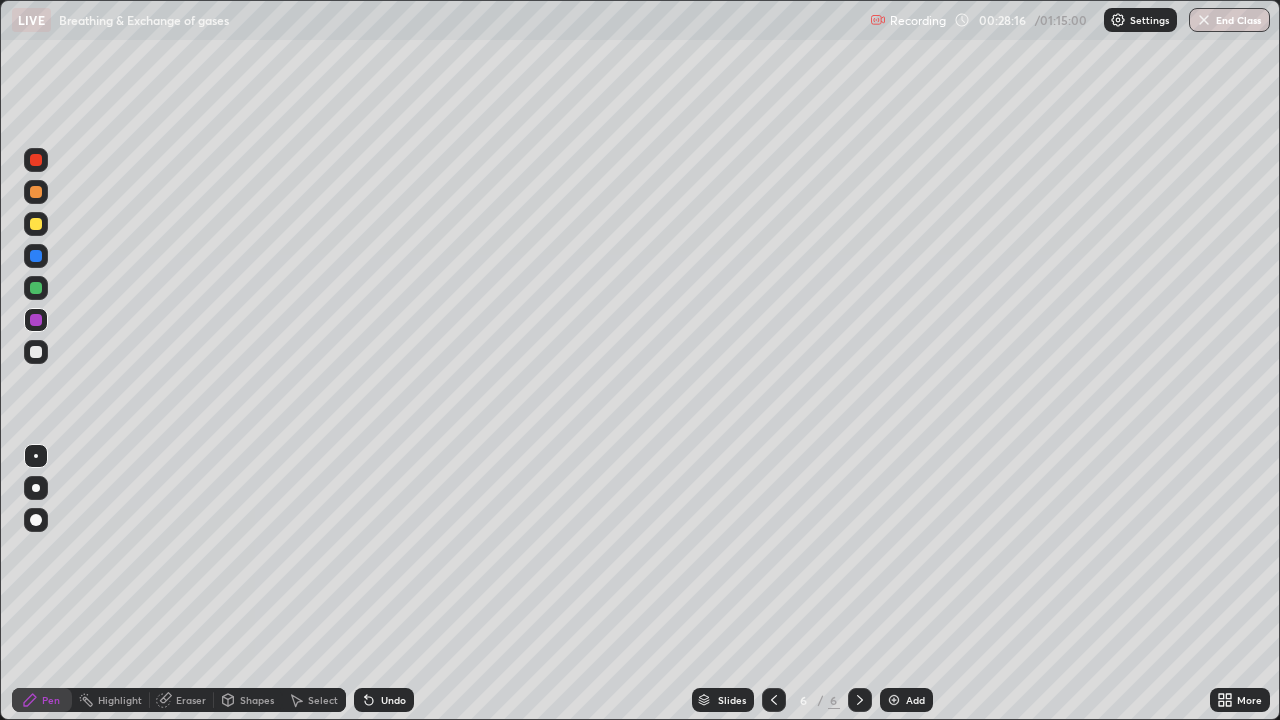 click at bounding box center [36, 352] 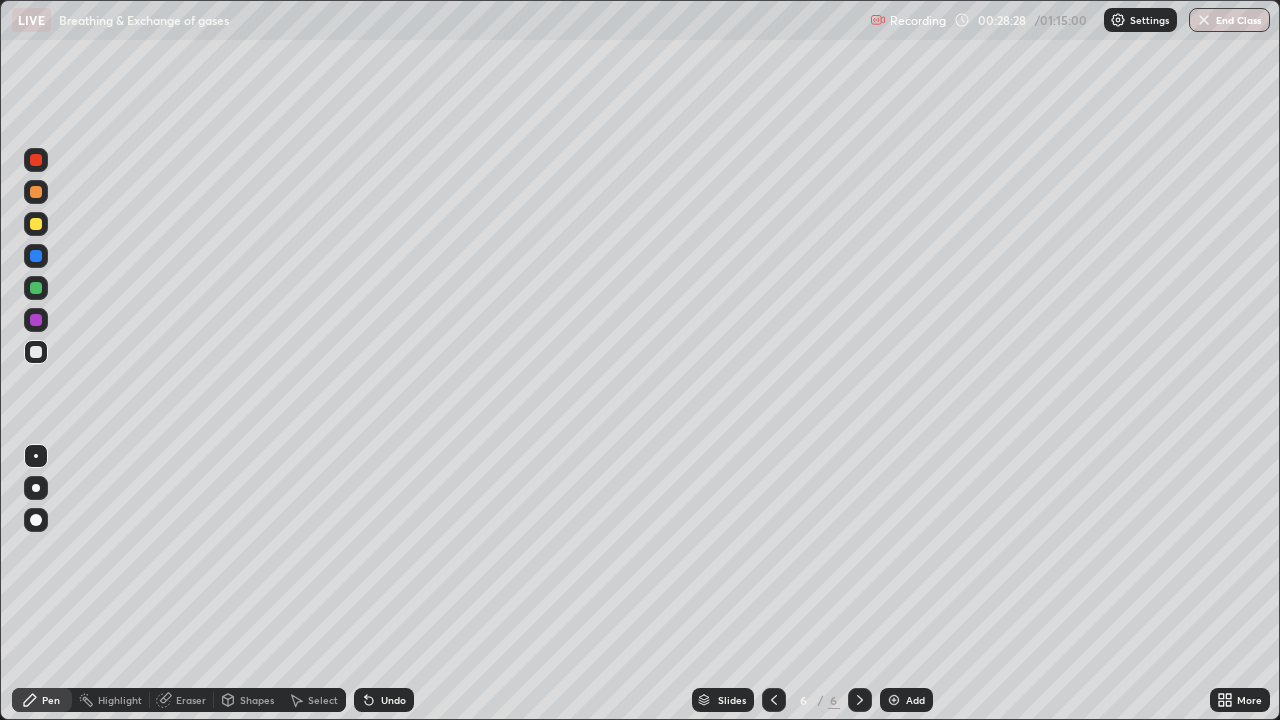 click at bounding box center (36, 320) 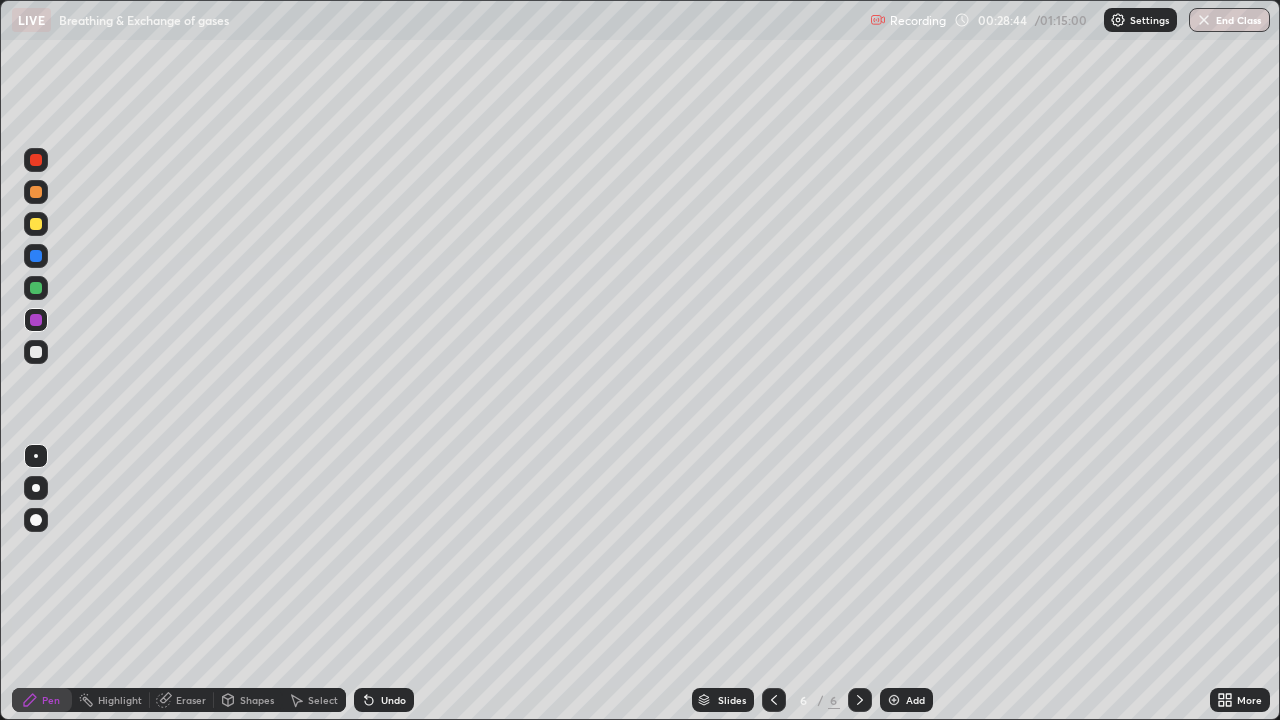 click at bounding box center (36, 288) 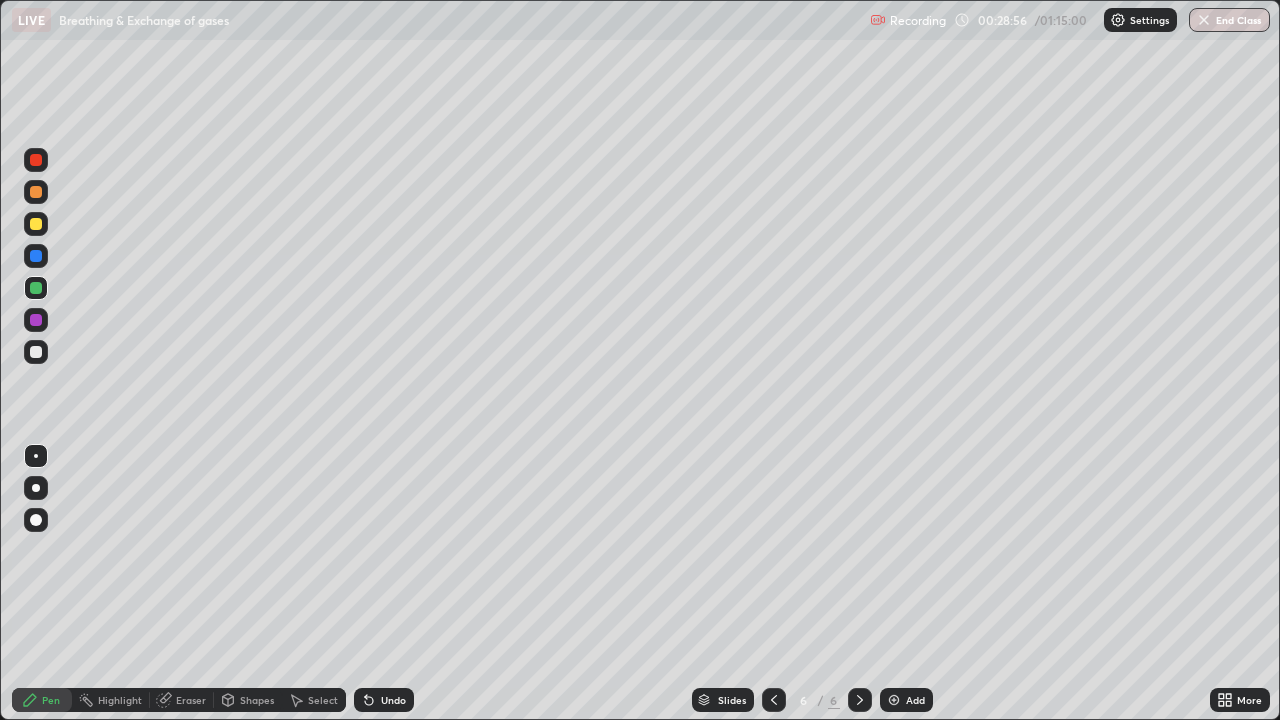 click at bounding box center (36, 352) 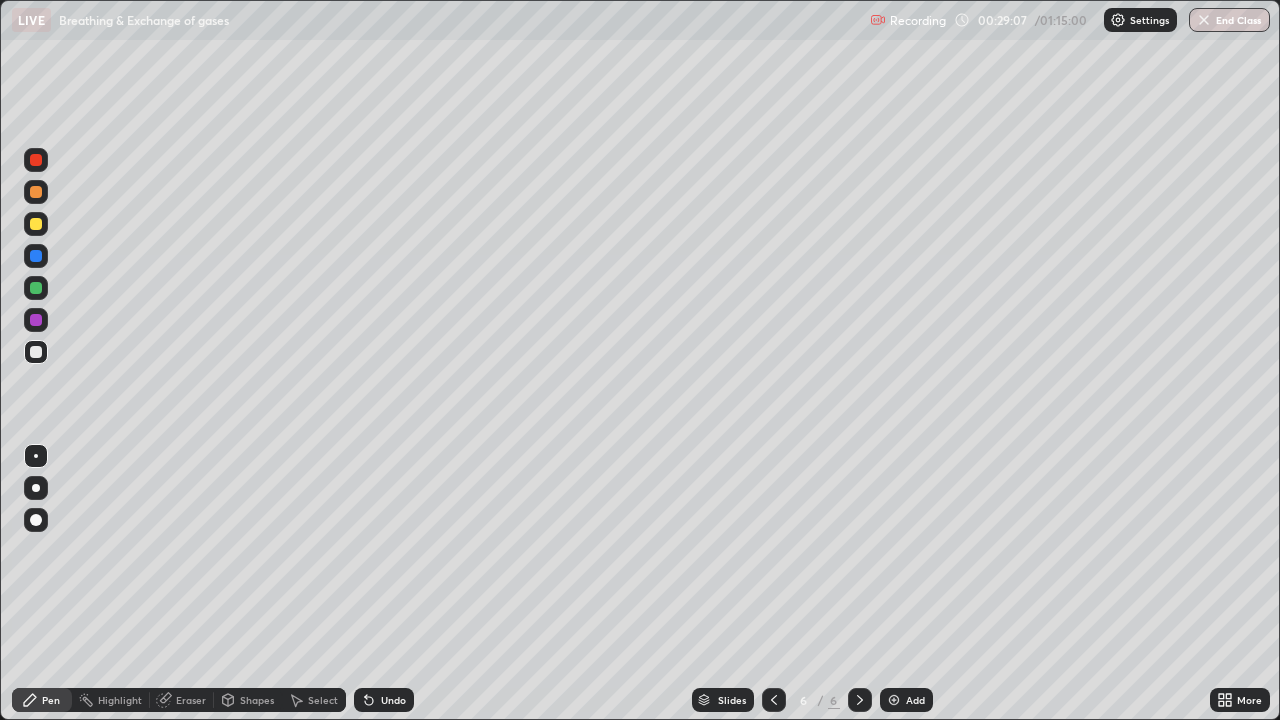 click at bounding box center [36, 320] 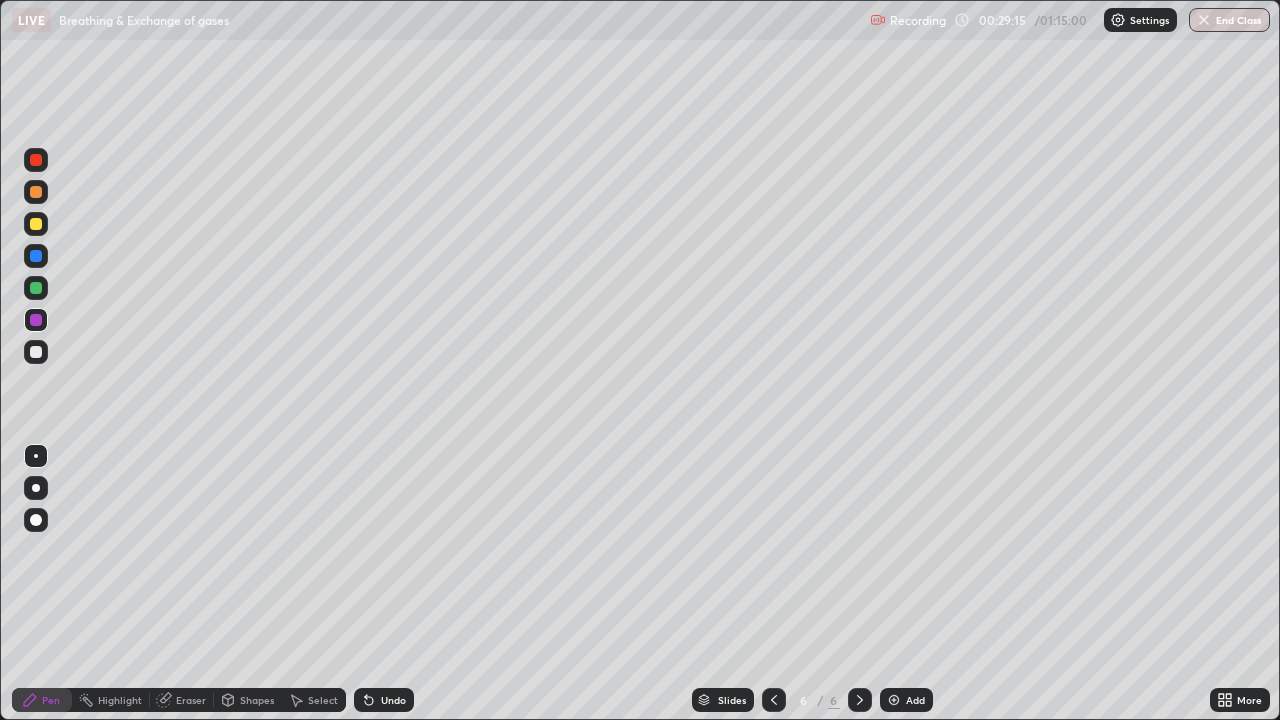 click at bounding box center (36, 352) 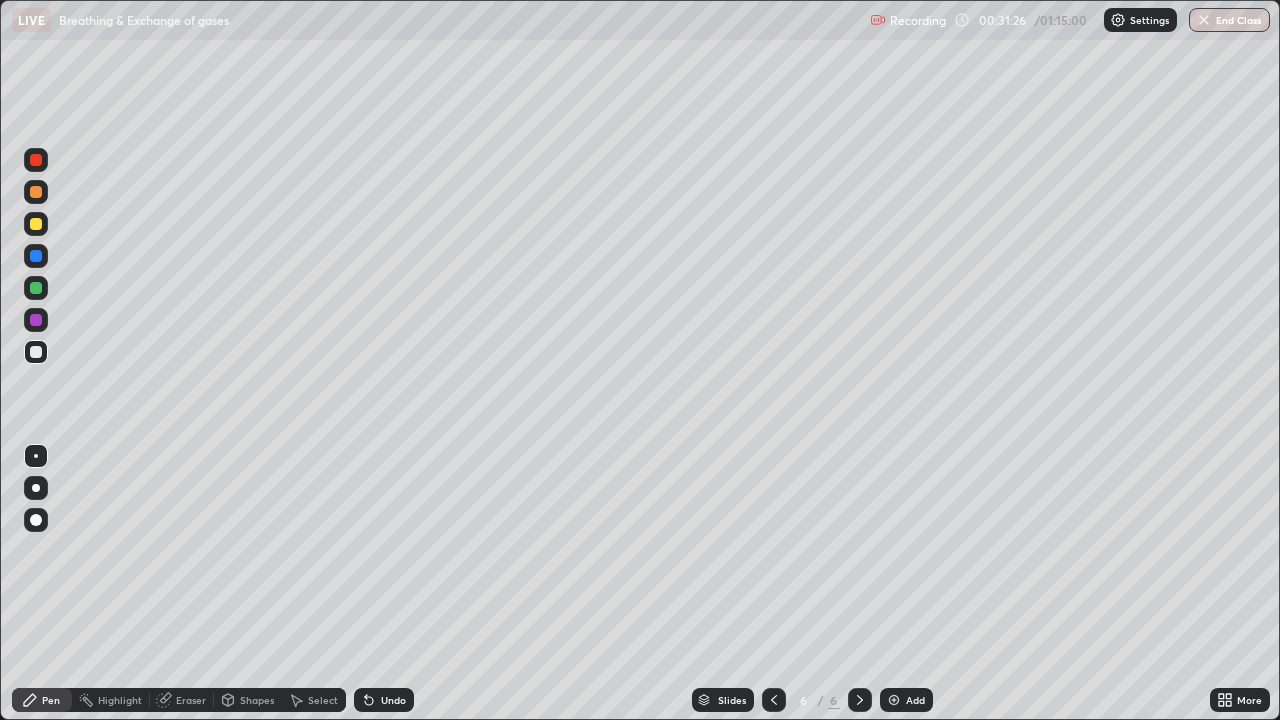 click at bounding box center [36, 256] 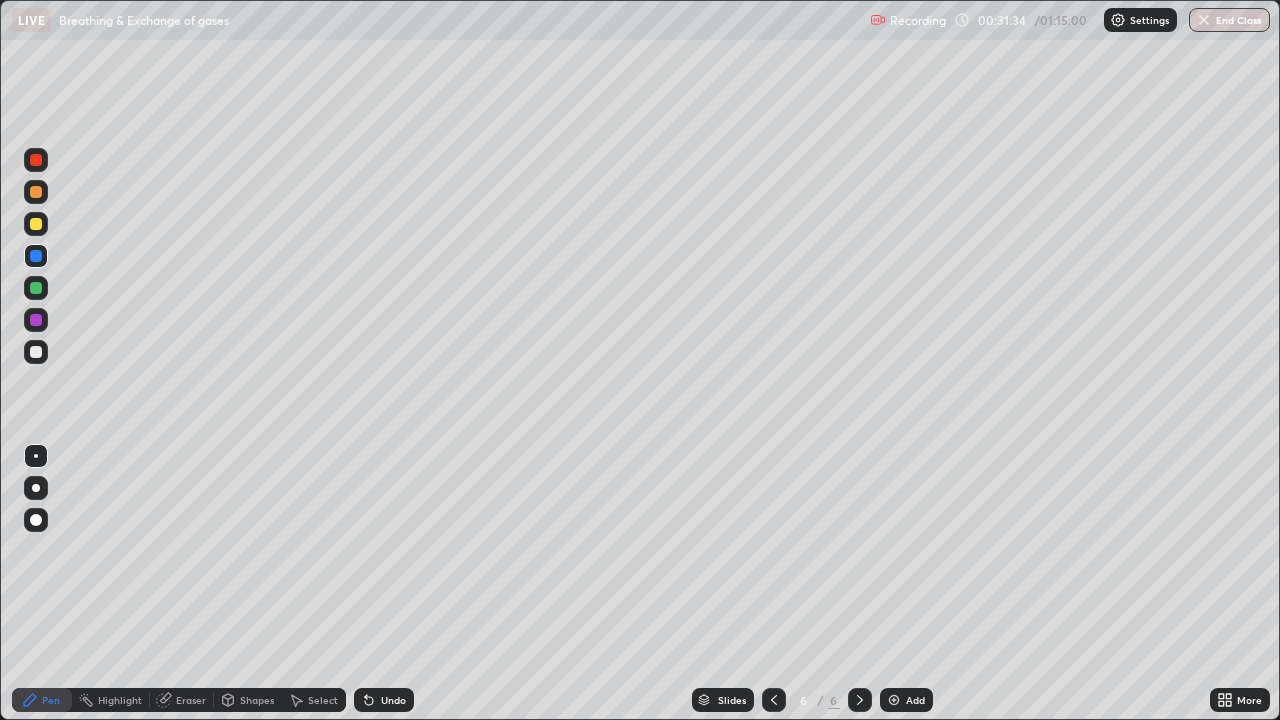 click at bounding box center (36, 320) 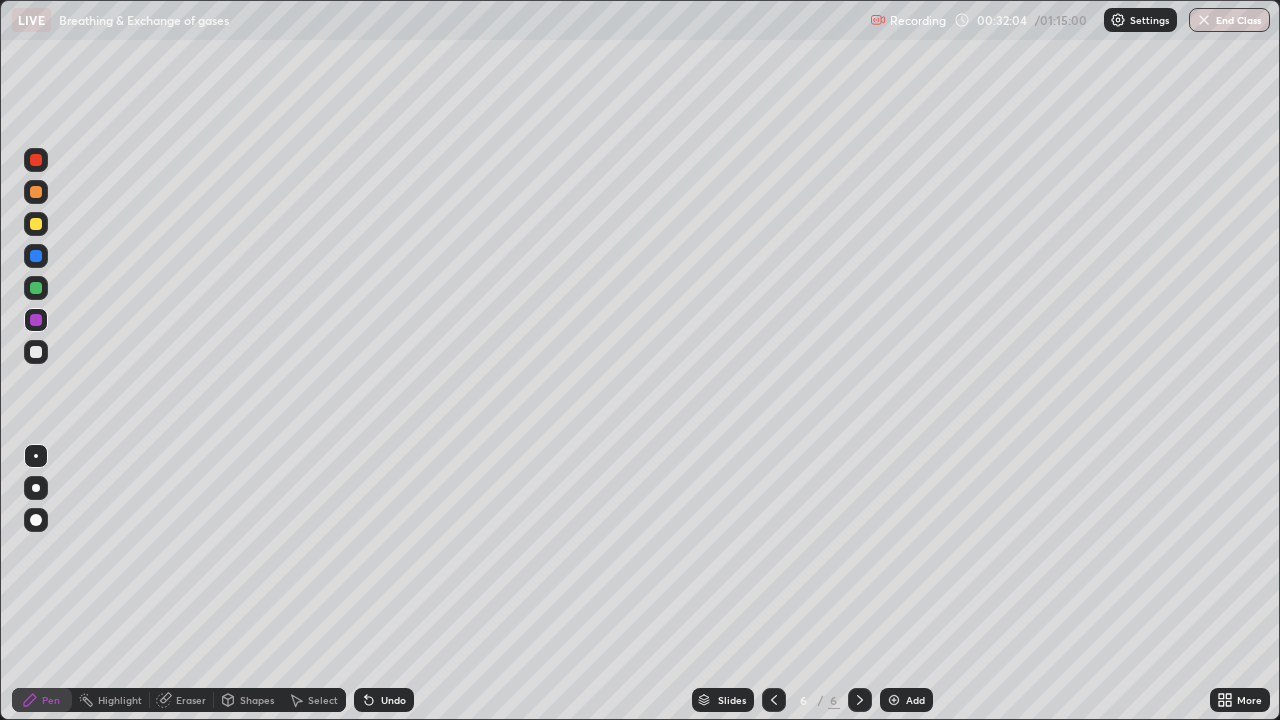 click on "Undo" at bounding box center (384, 700) 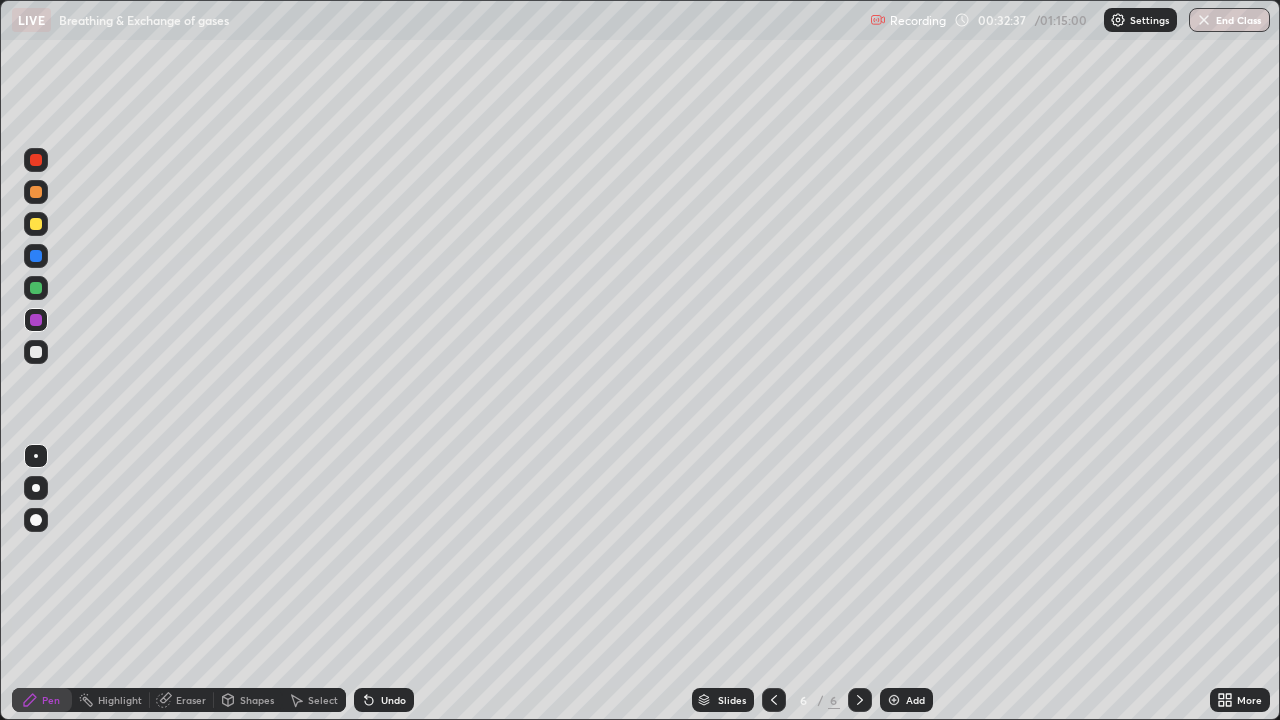 click on "Undo" at bounding box center [393, 700] 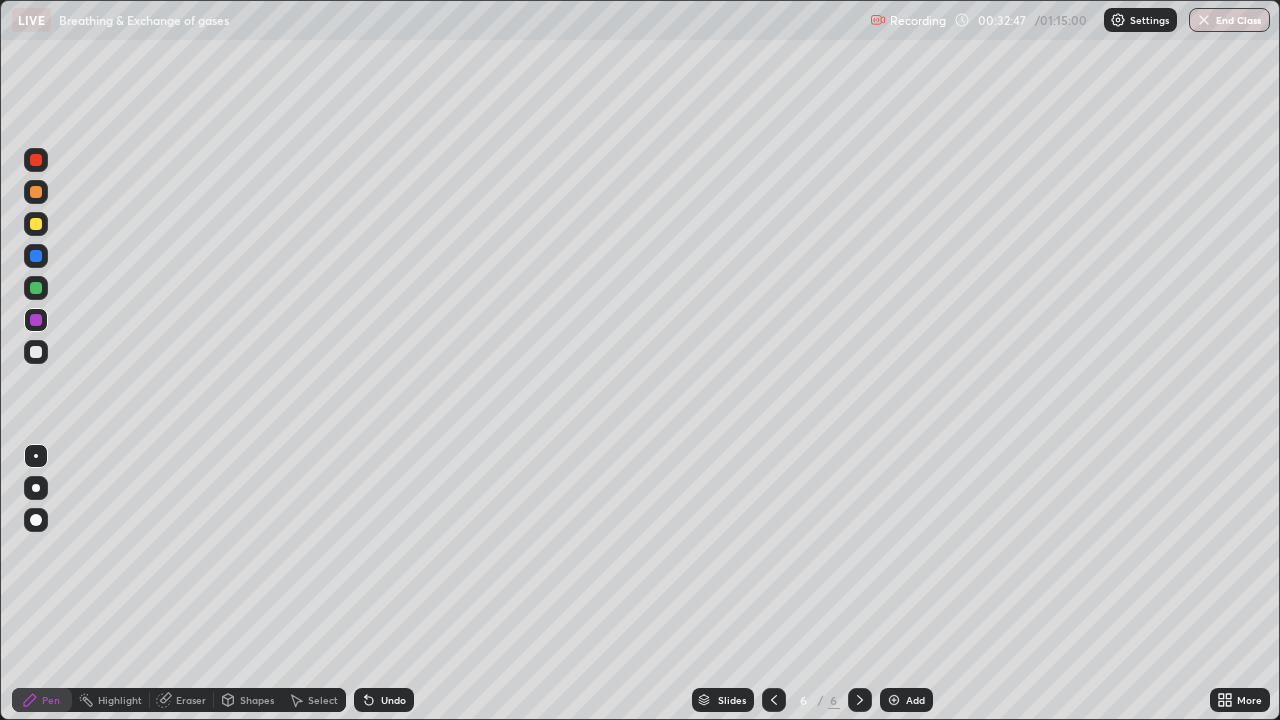 click at bounding box center [36, 352] 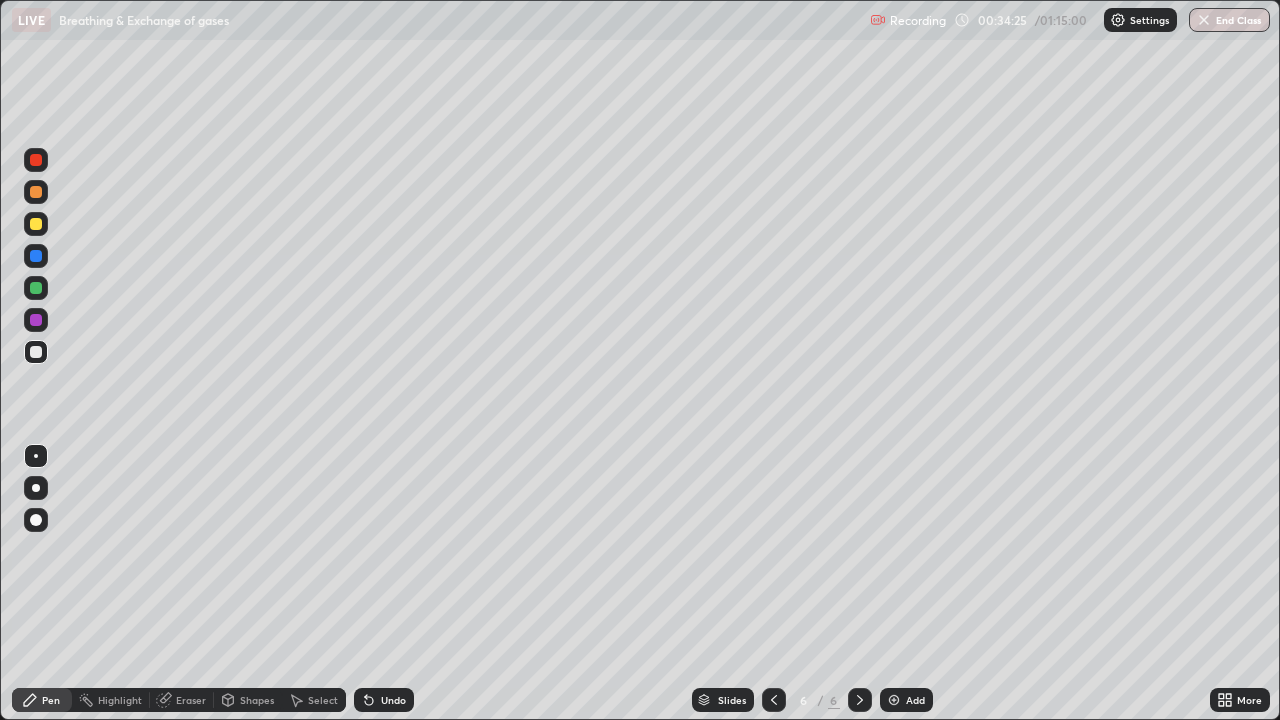 click at bounding box center [36, 320] 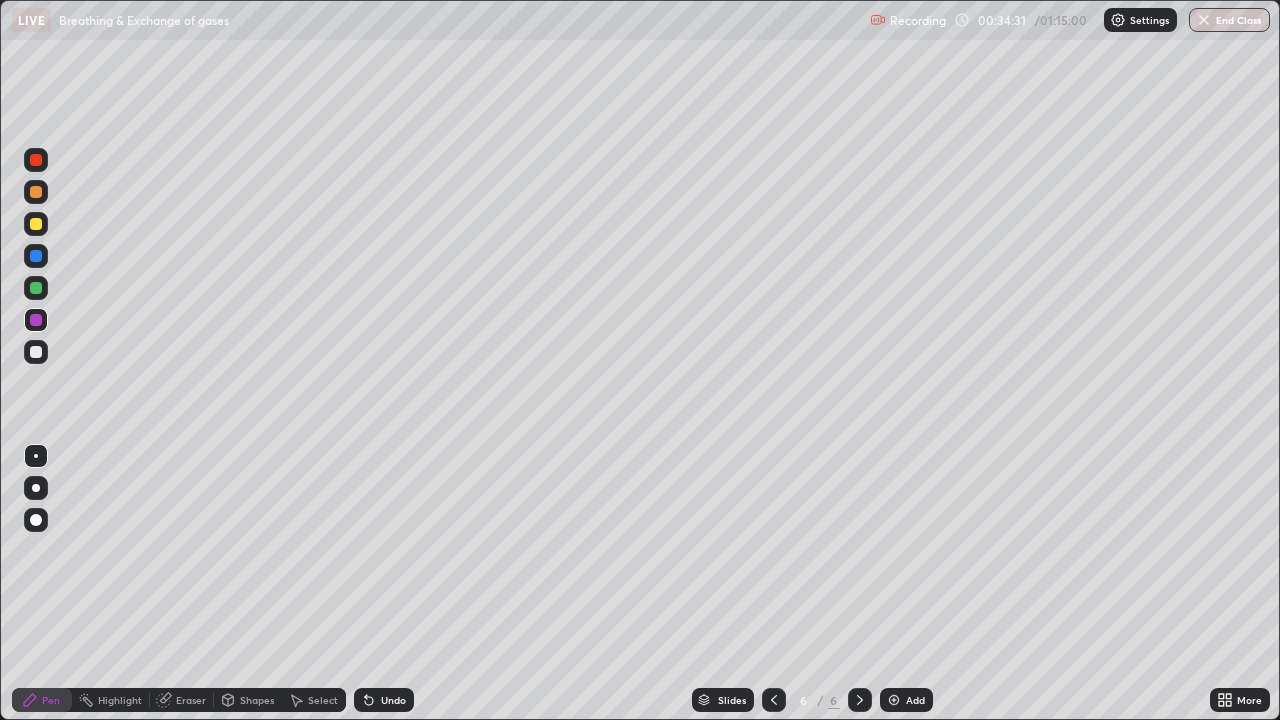 click on "Undo" at bounding box center (393, 700) 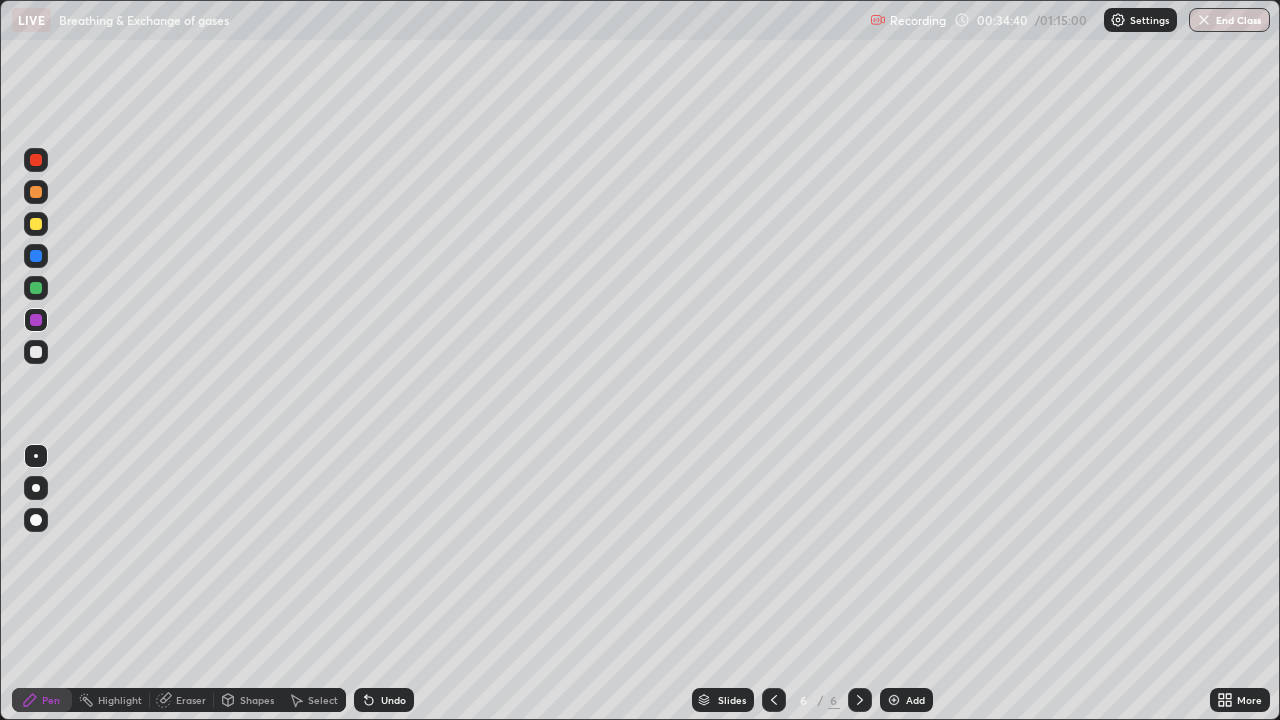 click on "Undo" at bounding box center (384, 700) 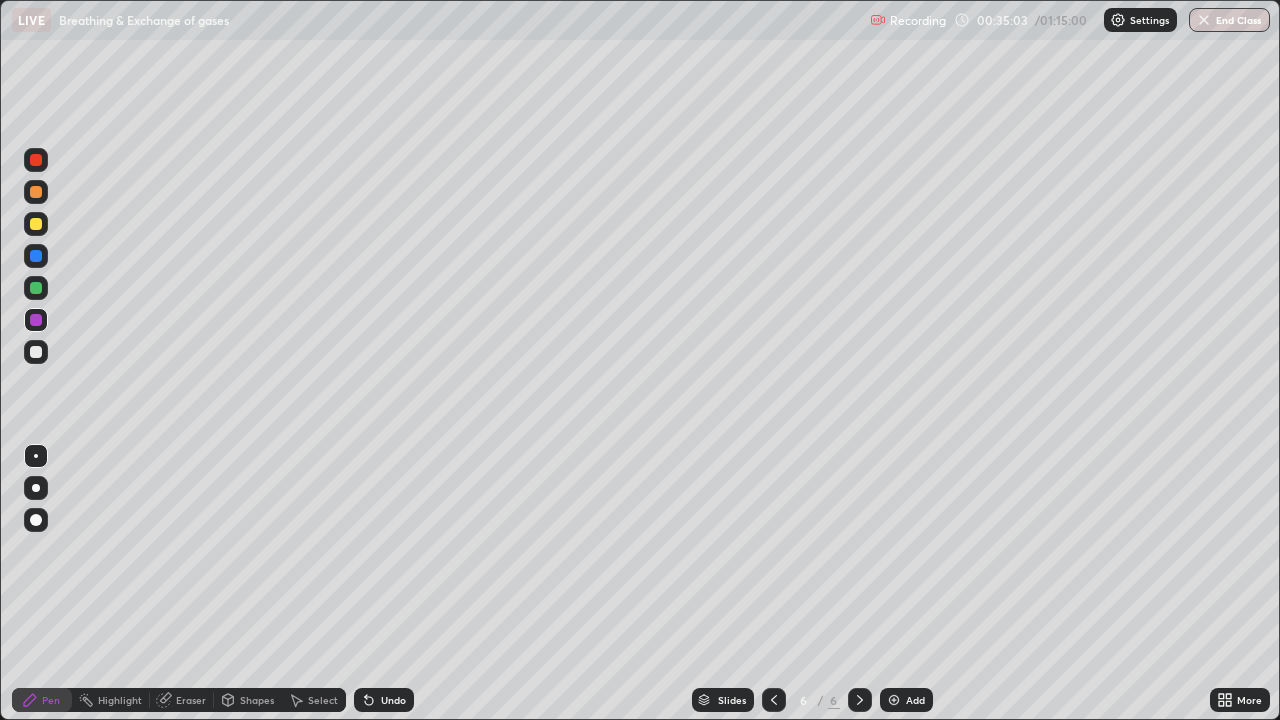 click on "Undo" at bounding box center [384, 700] 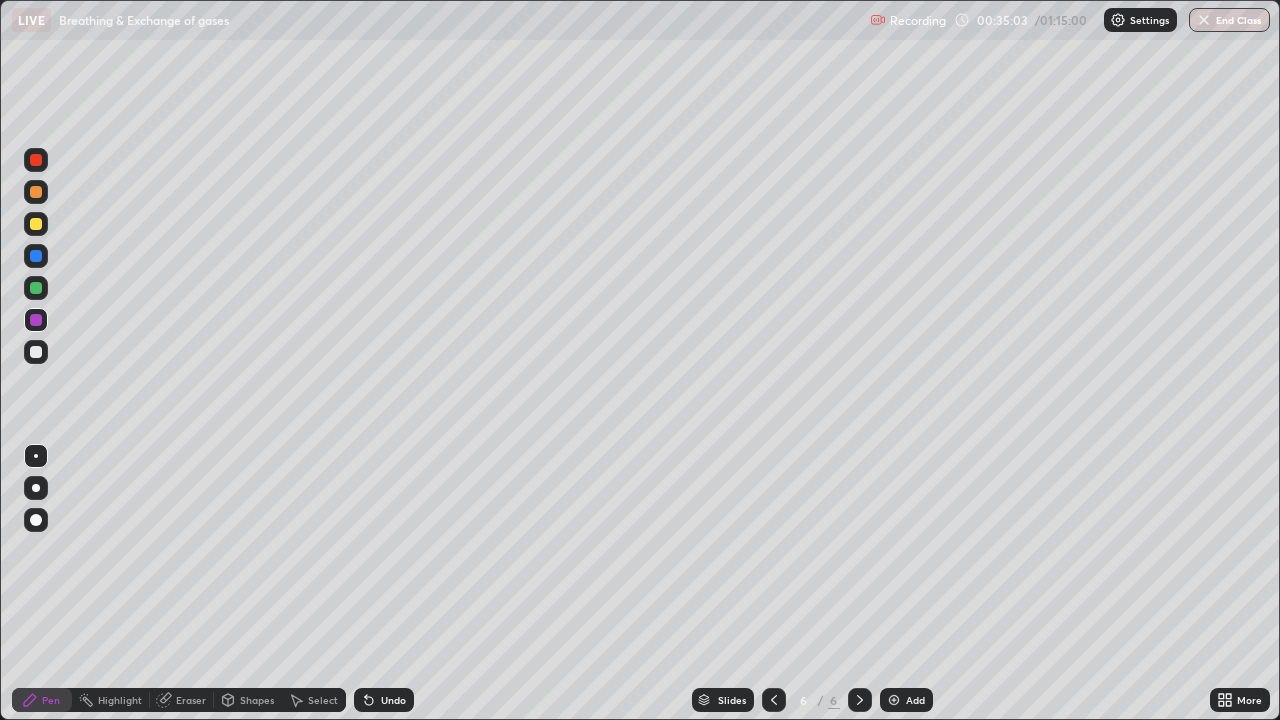 click on "Undo" at bounding box center (384, 700) 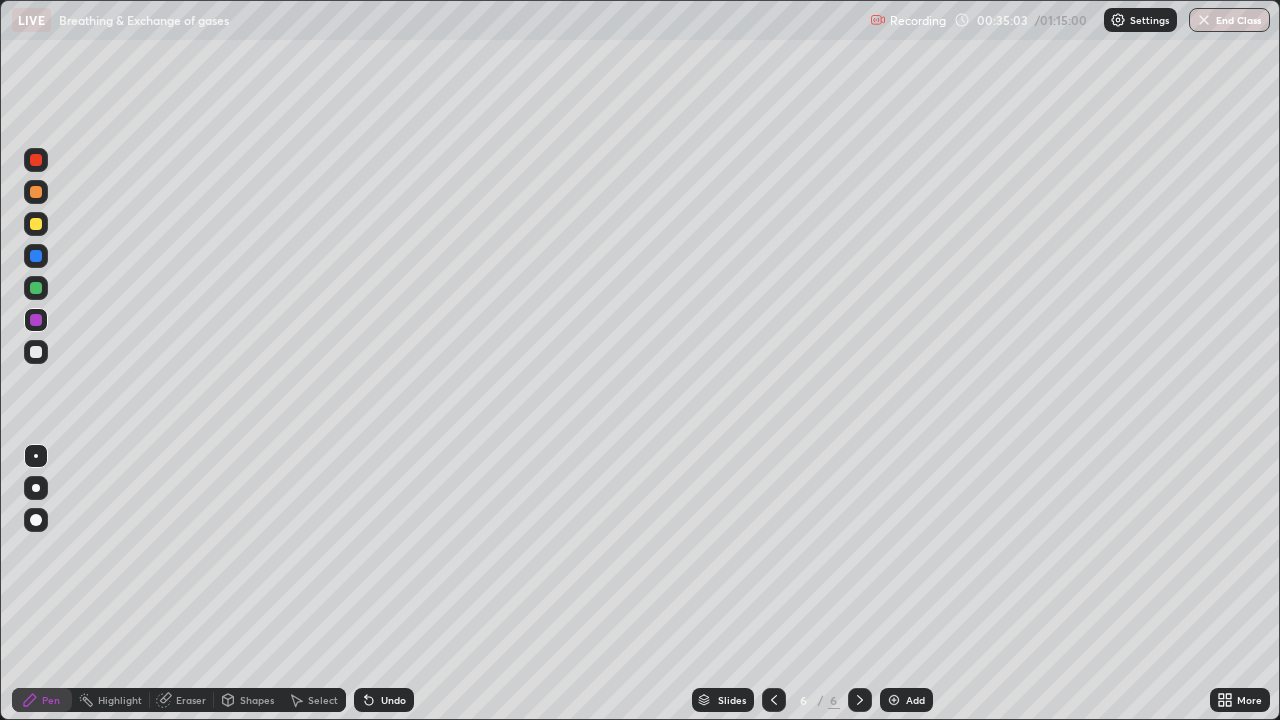 click on "Undo" at bounding box center (384, 700) 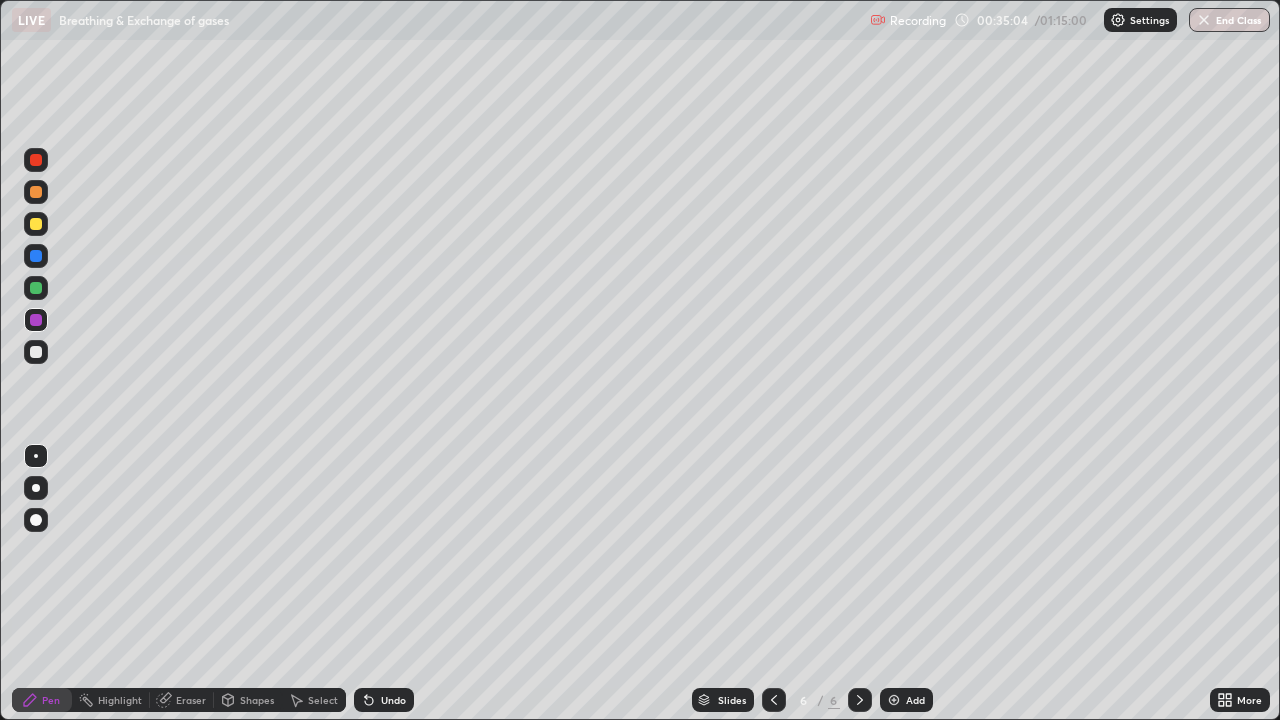 click on "Undo" at bounding box center [393, 700] 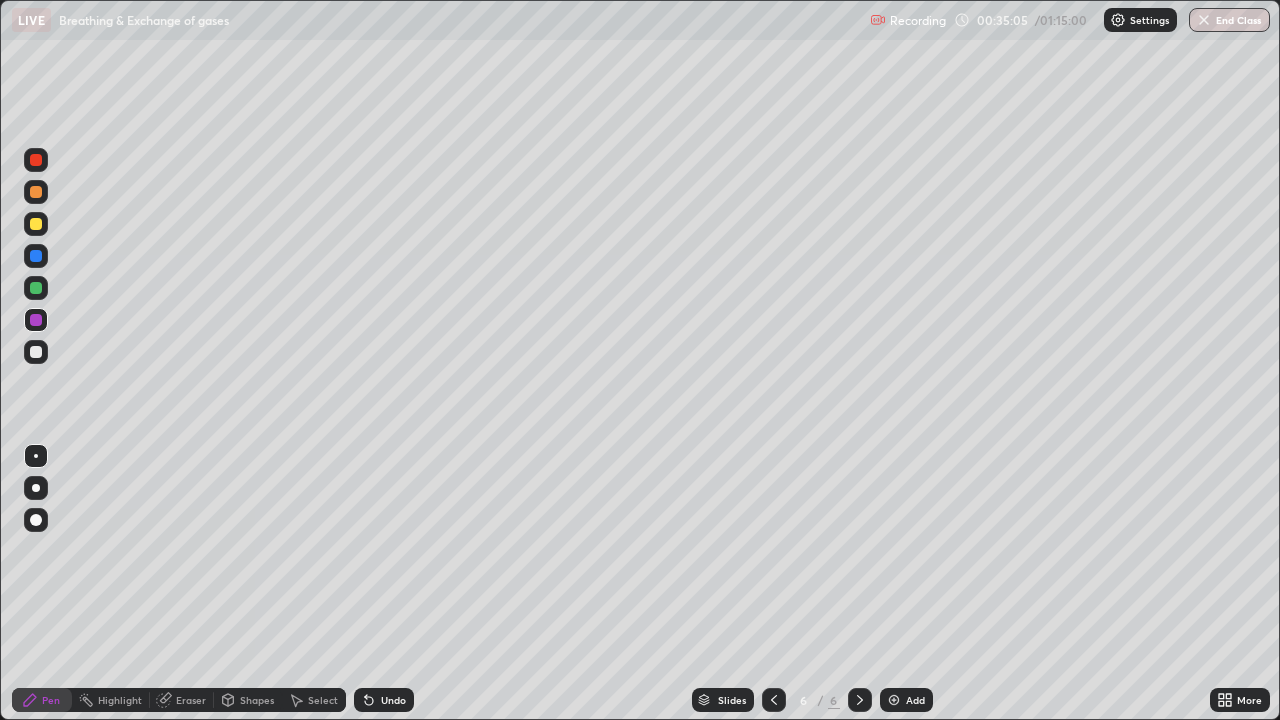 click on "Undo" at bounding box center [384, 700] 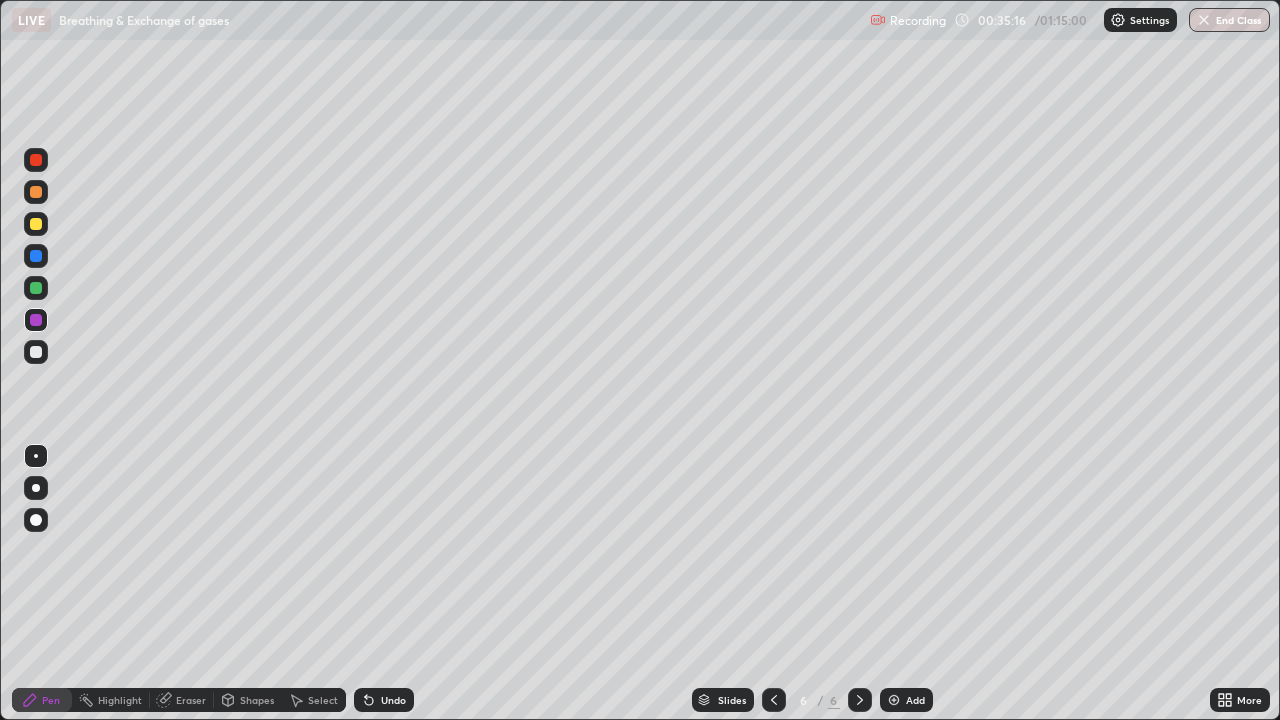 click on "Undo" at bounding box center [384, 700] 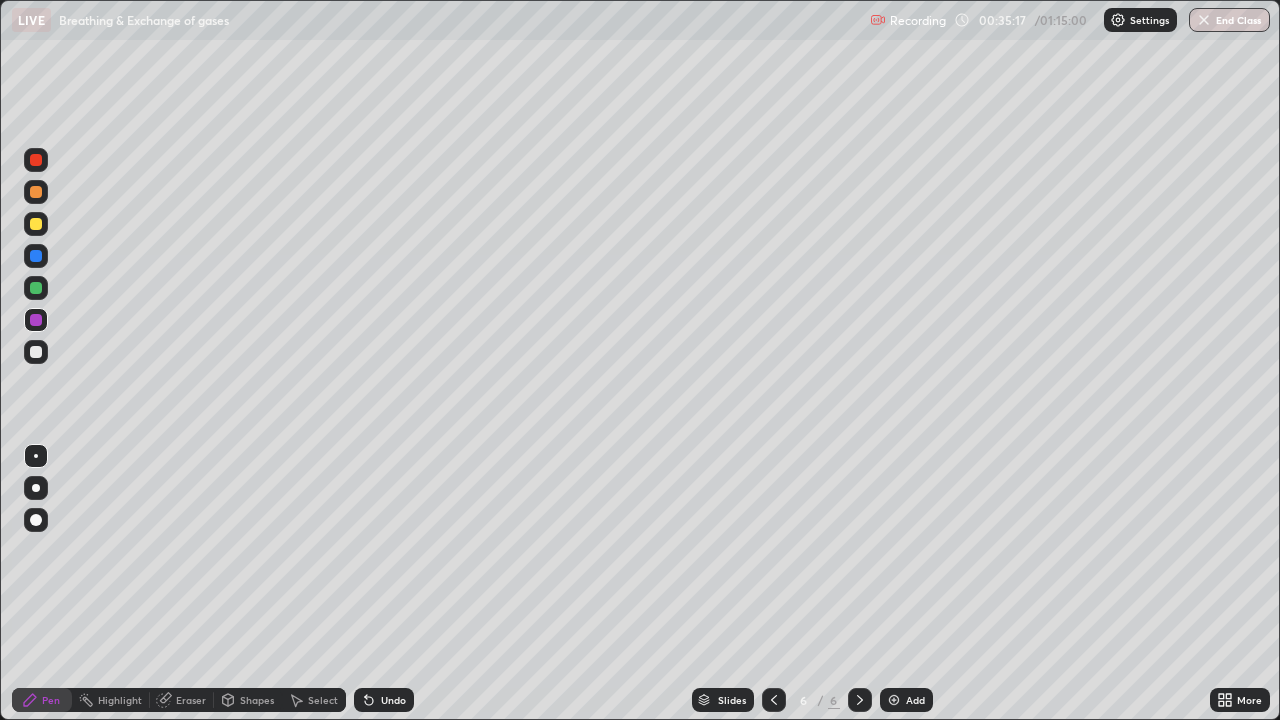 click on "Undo" at bounding box center [384, 700] 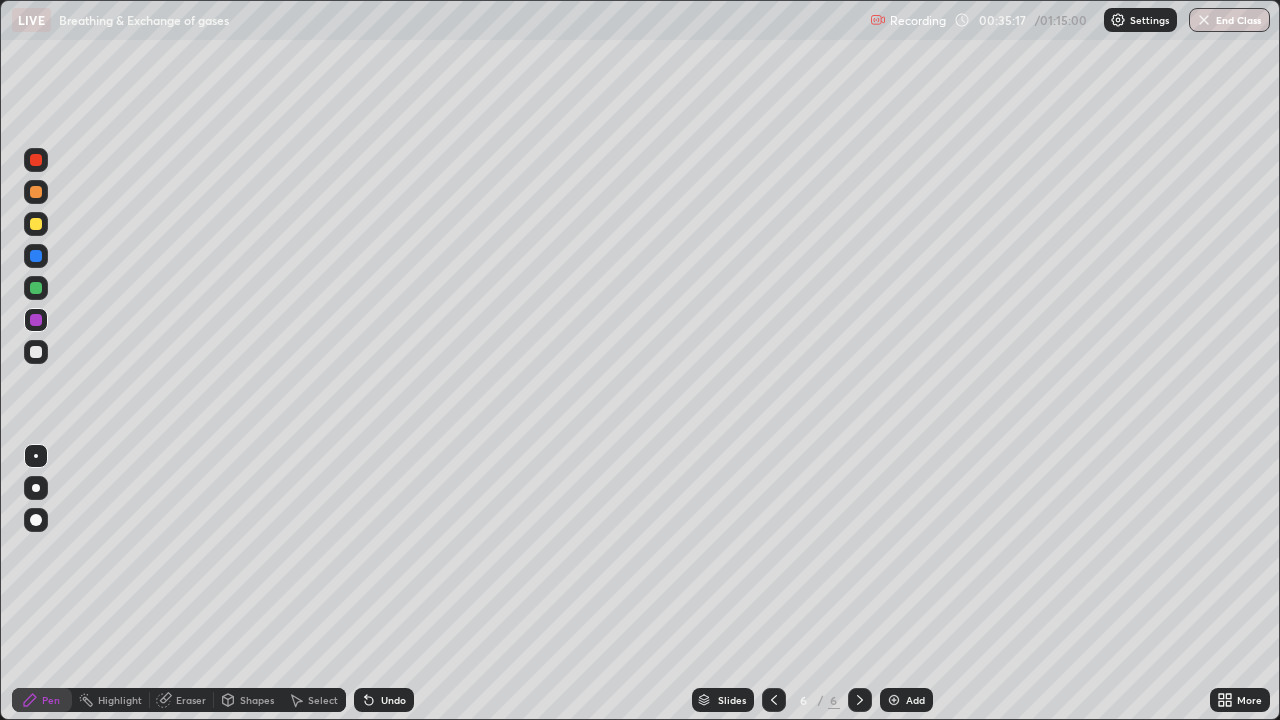 click on "Undo" at bounding box center (384, 700) 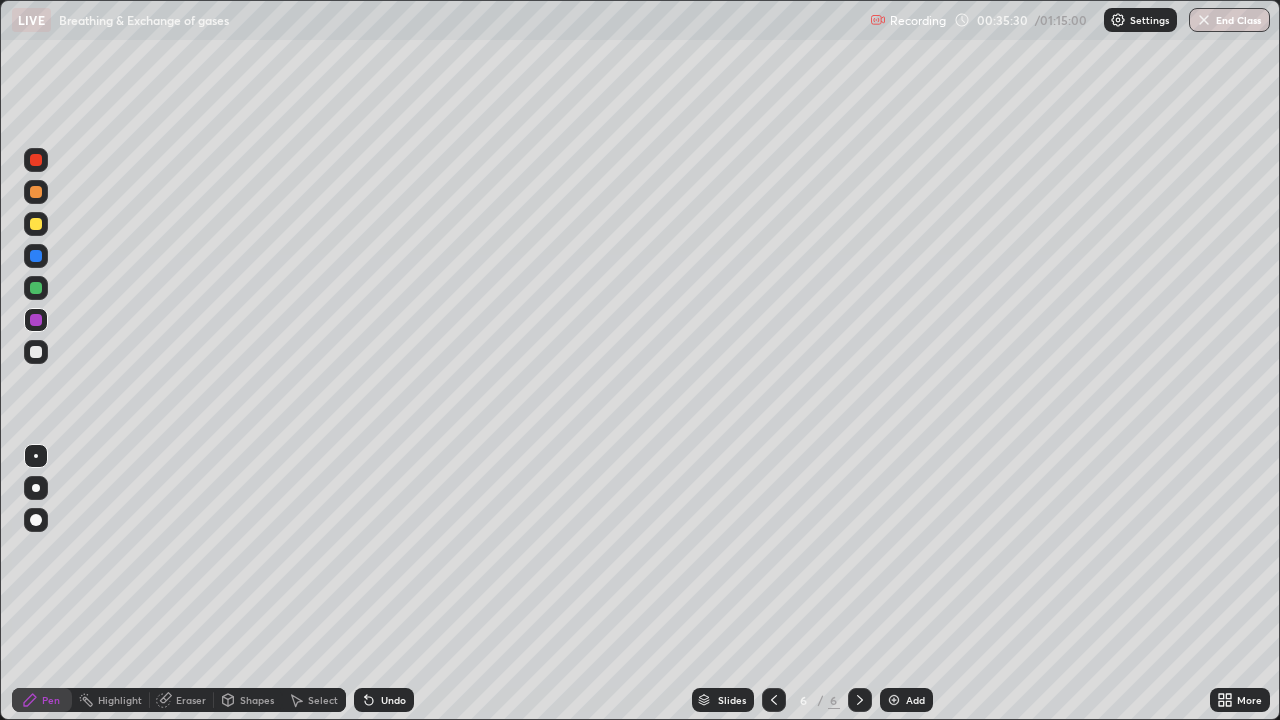 click at bounding box center [36, 352] 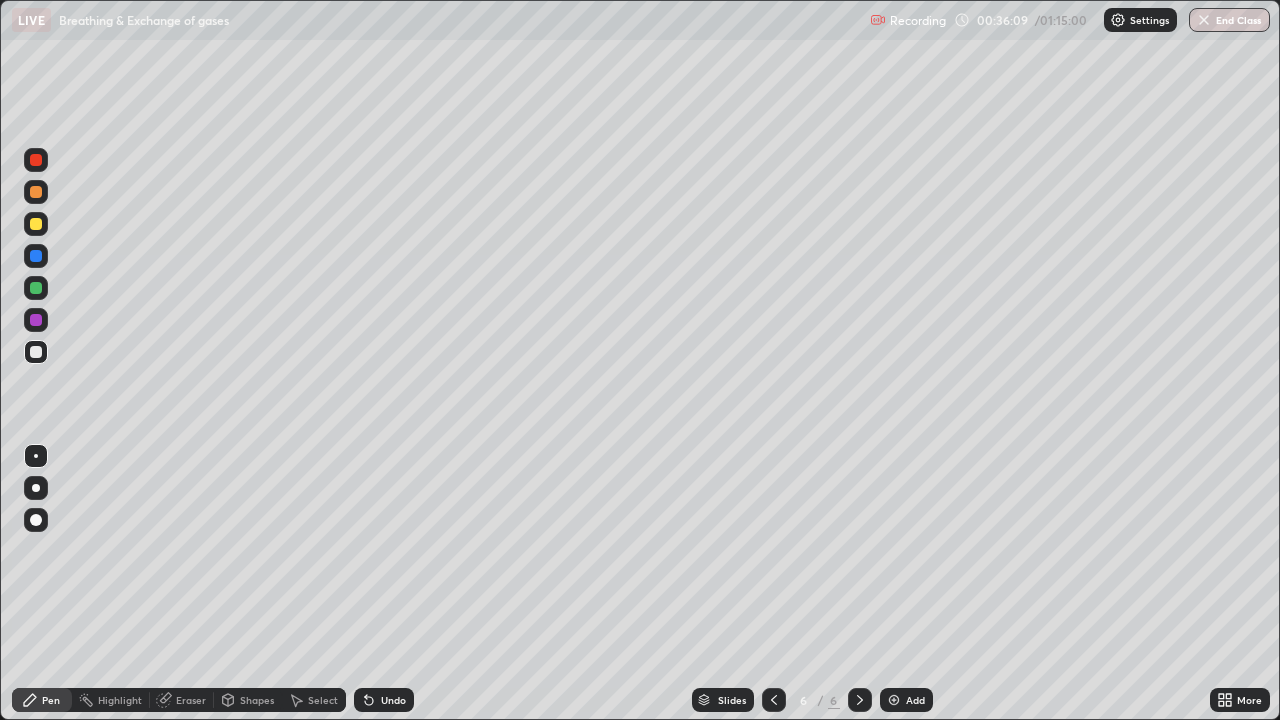 click on "Undo" at bounding box center (393, 700) 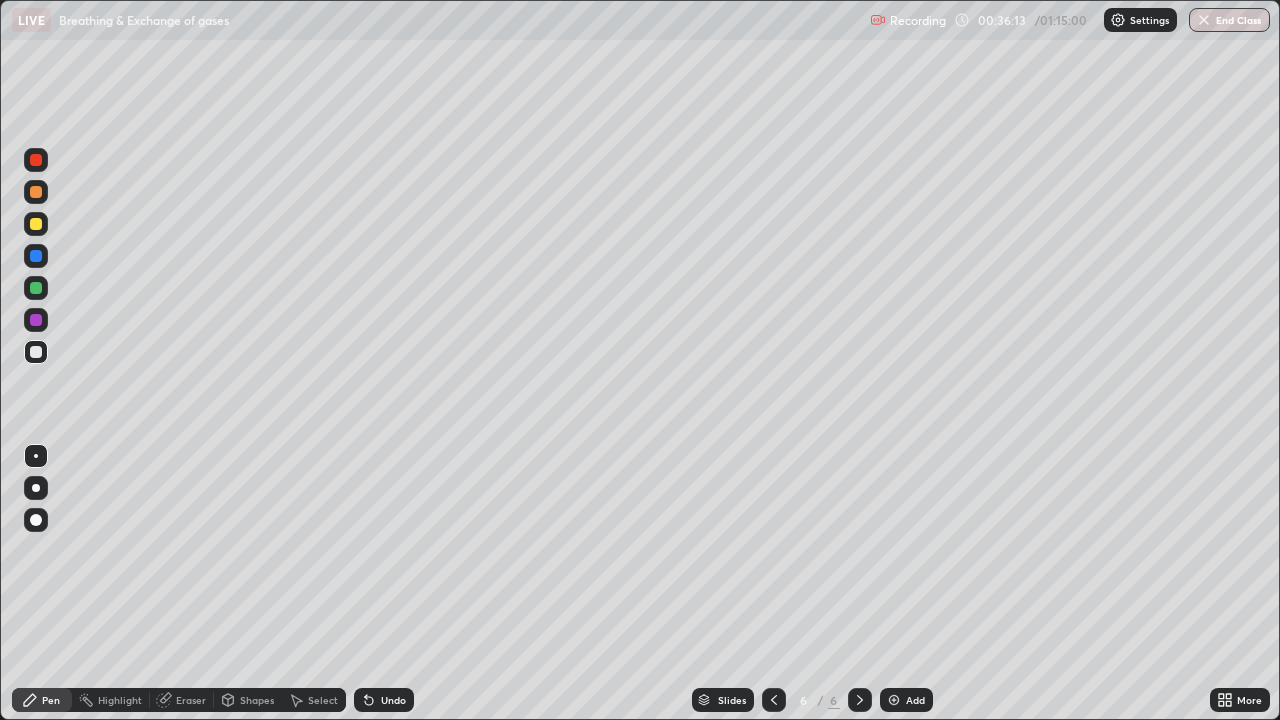 click on "Undo" at bounding box center (393, 700) 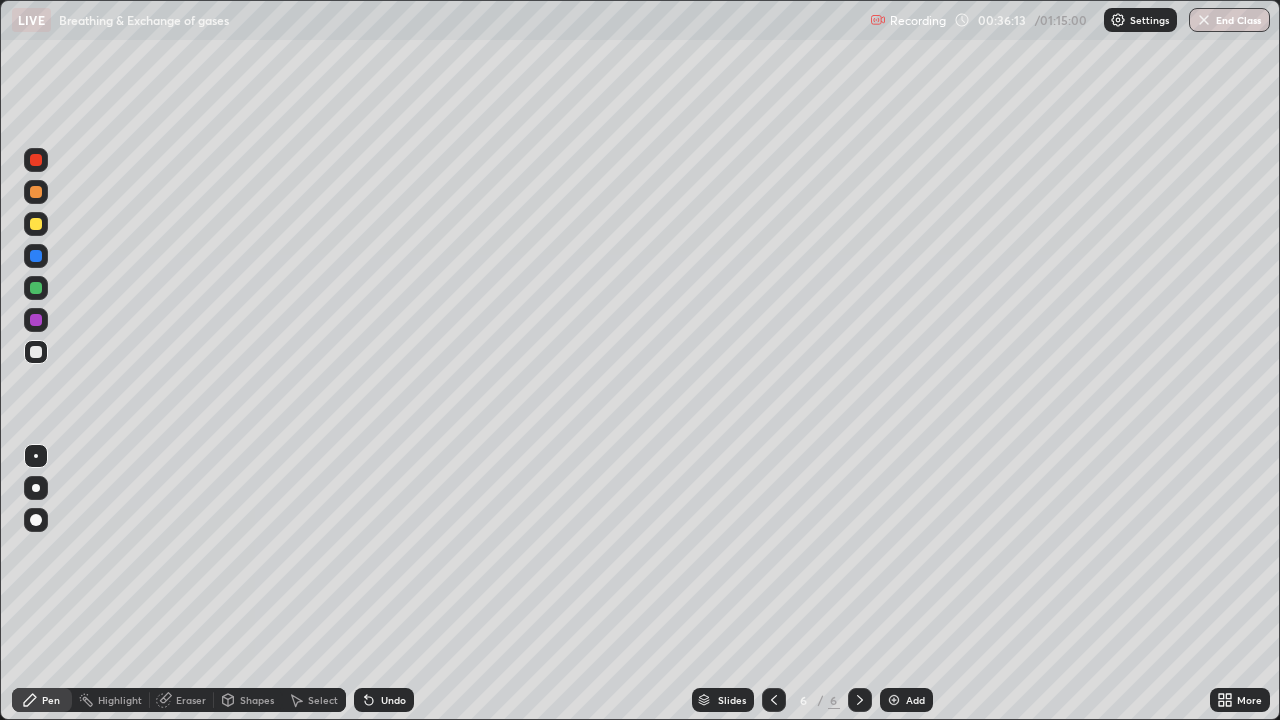 click on "Undo" at bounding box center (384, 700) 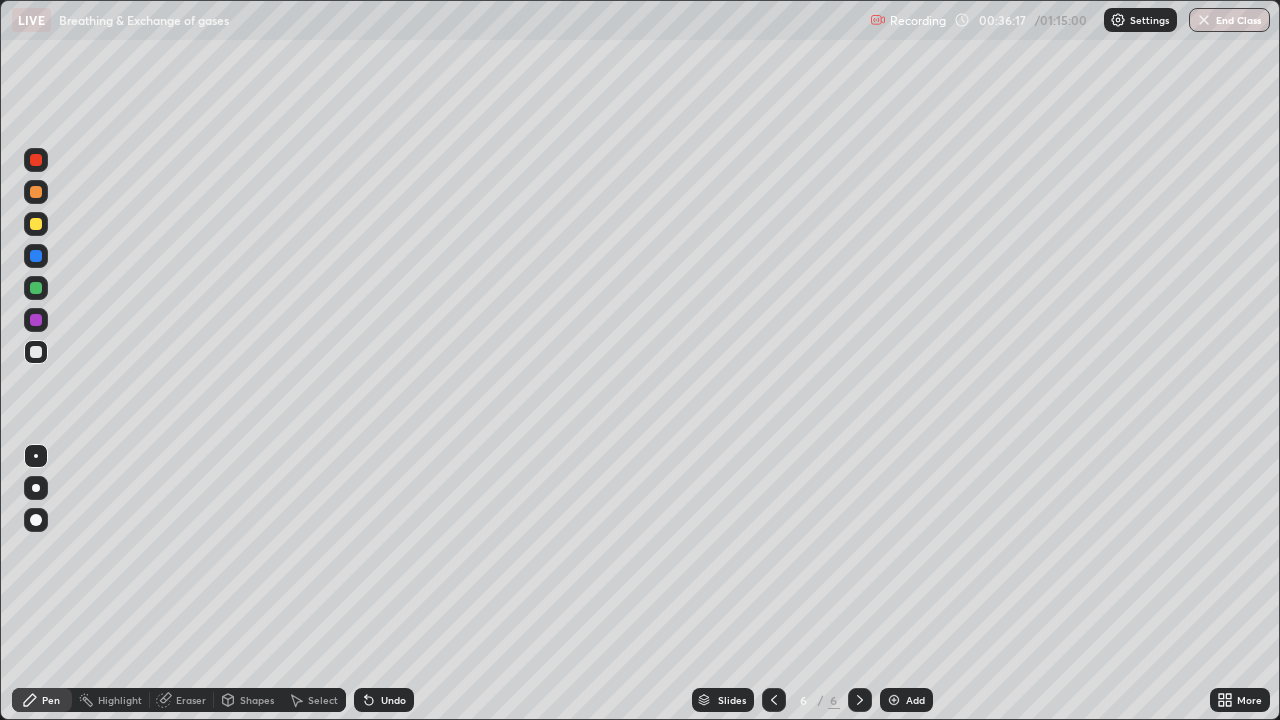 click on "Undo" at bounding box center [384, 700] 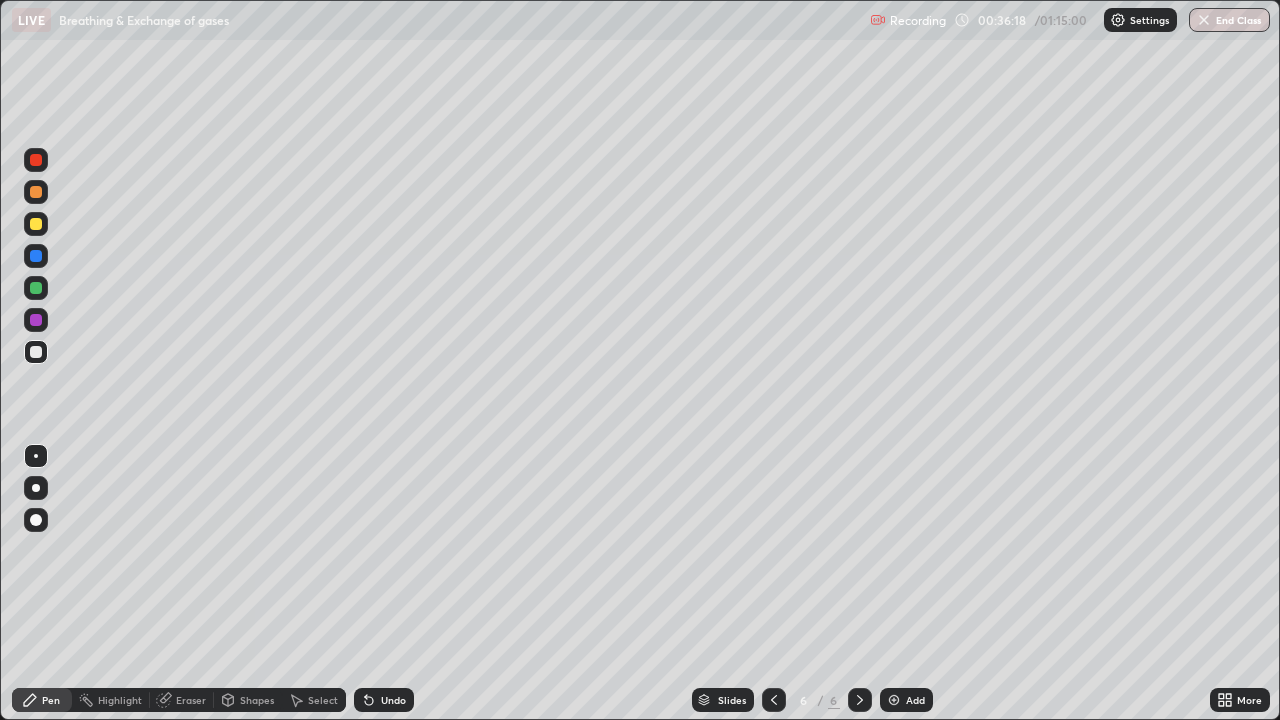 click on "Undo" at bounding box center [384, 700] 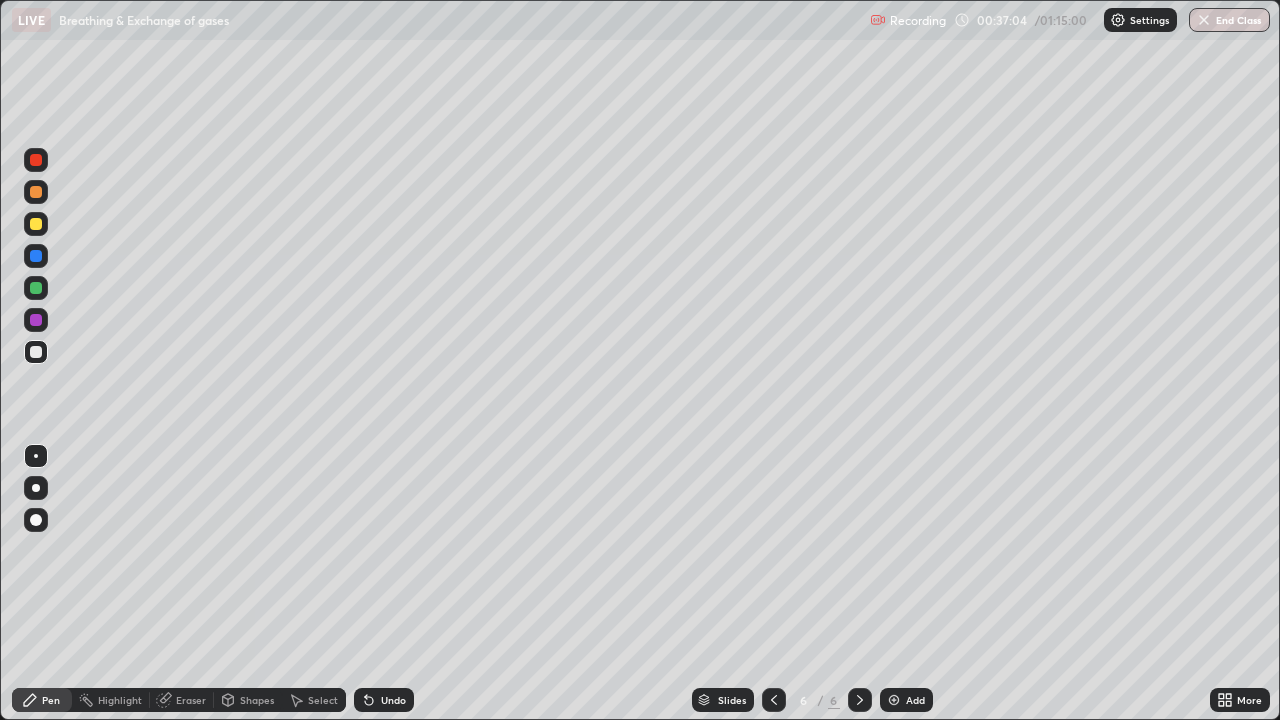 click on "Undo" at bounding box center [393, 700] 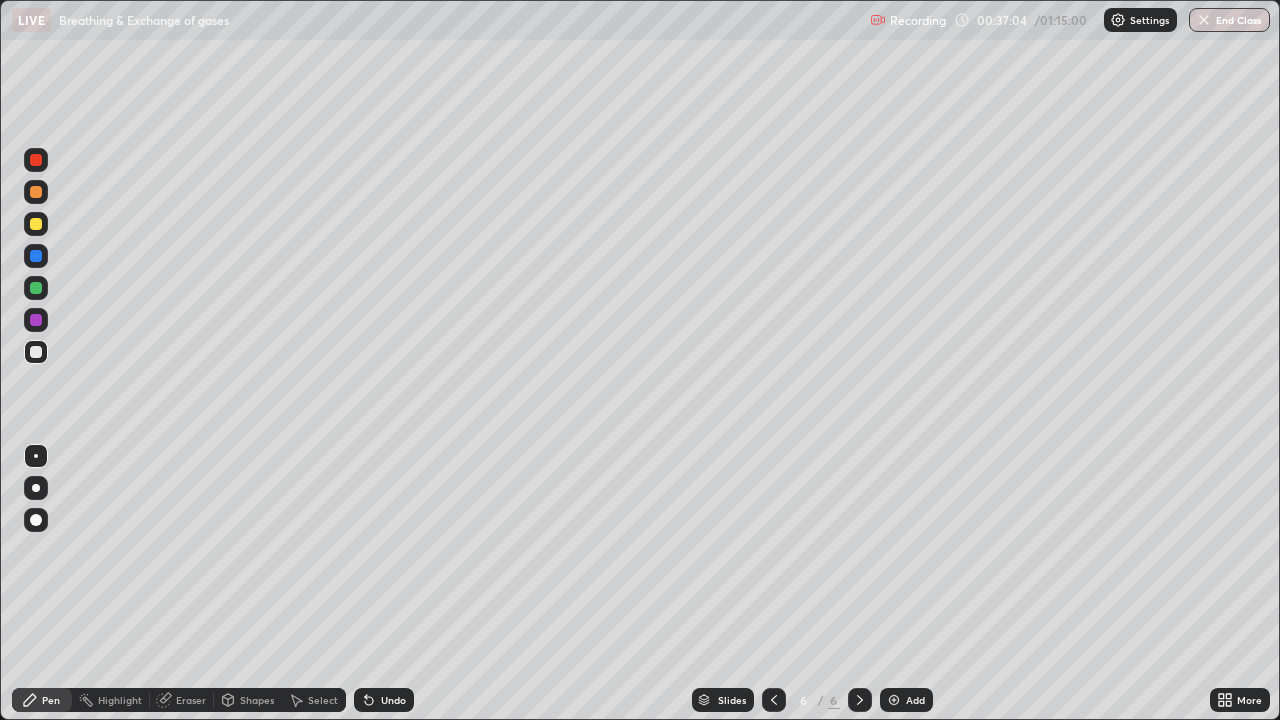 click on "Undo" at bounding box center (384, 700) 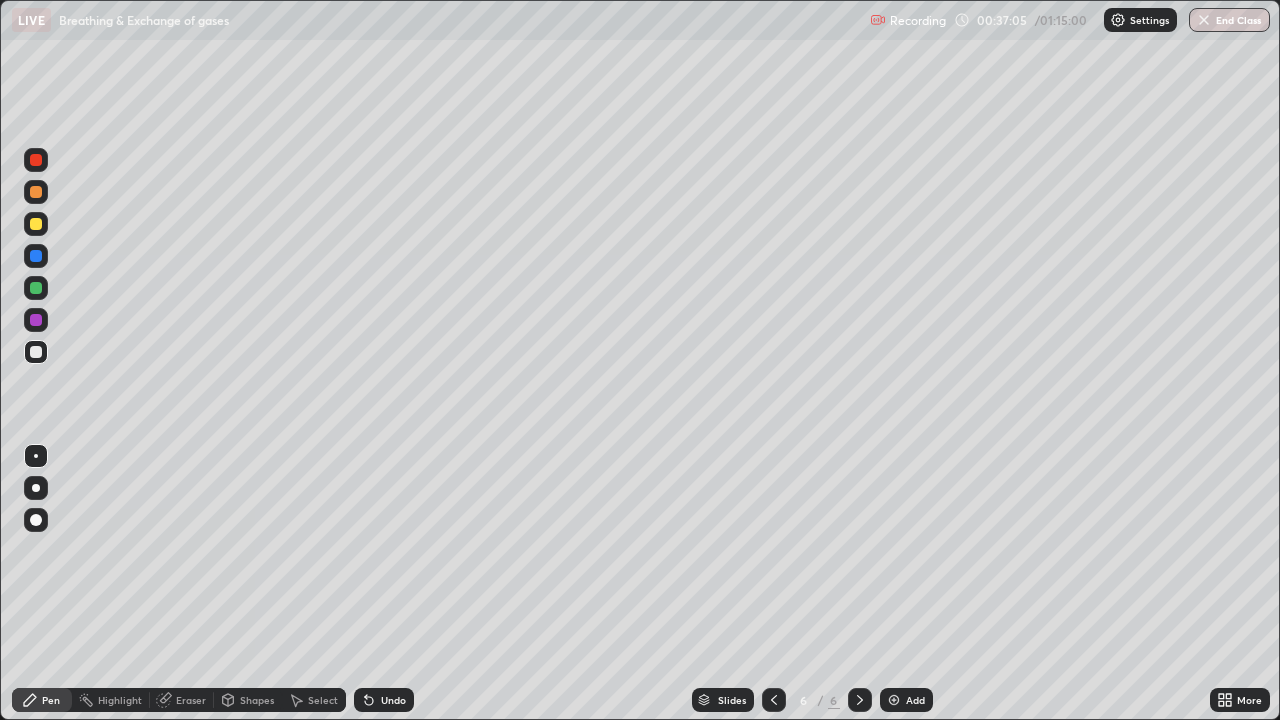 click on "Undo" at bounding box center (384, 700) 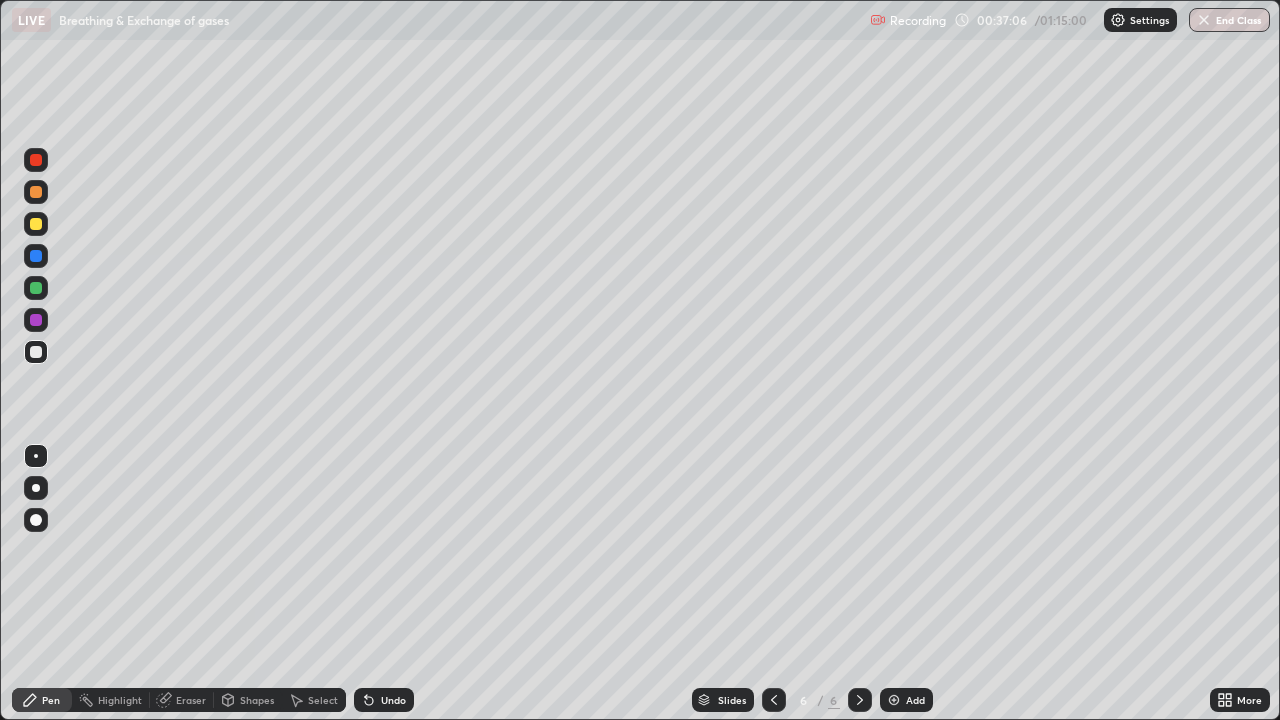 click on "Undo" at bounding box center (384, 700) 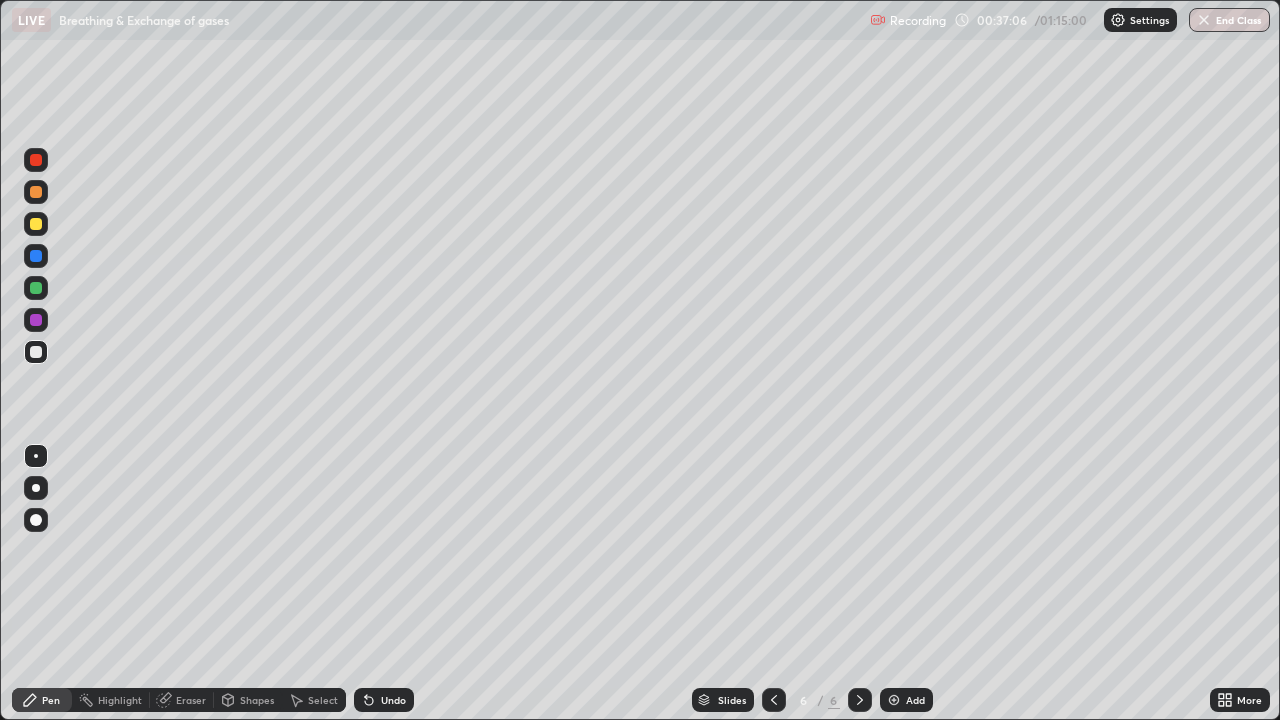 click on "Undo" at bounding box center (384, 700) 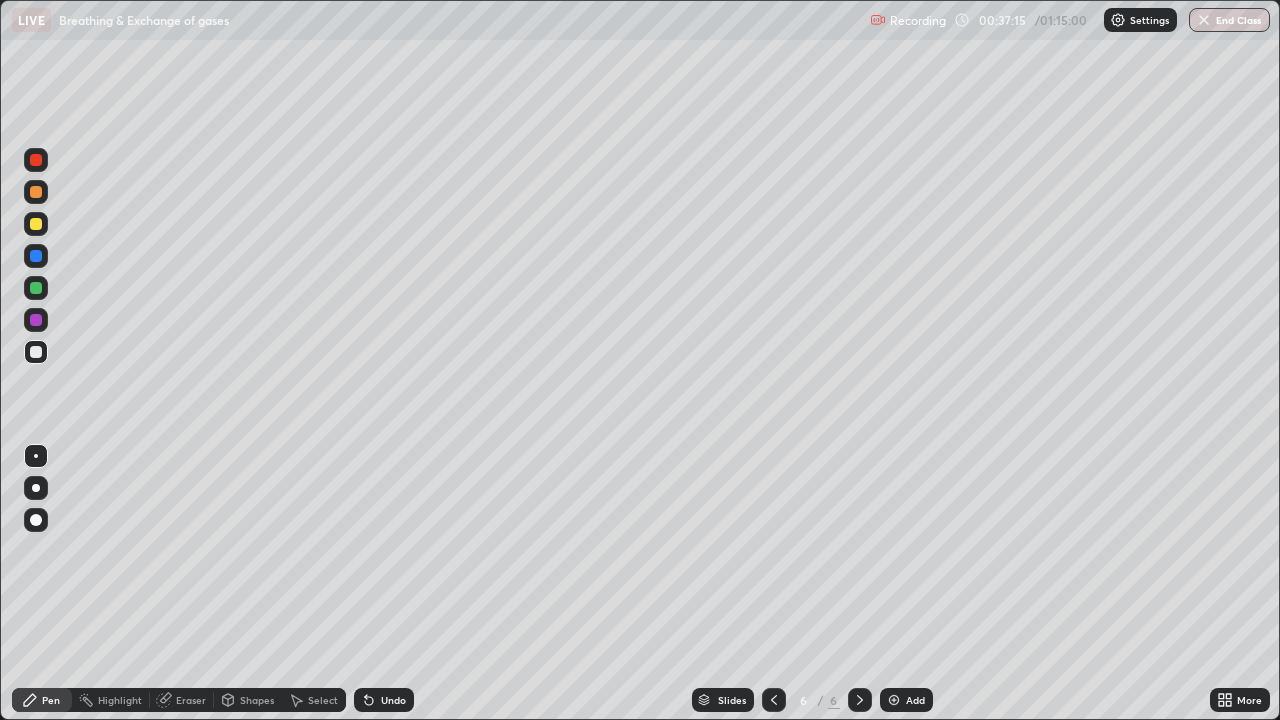 click at bounding box center [36, 256] 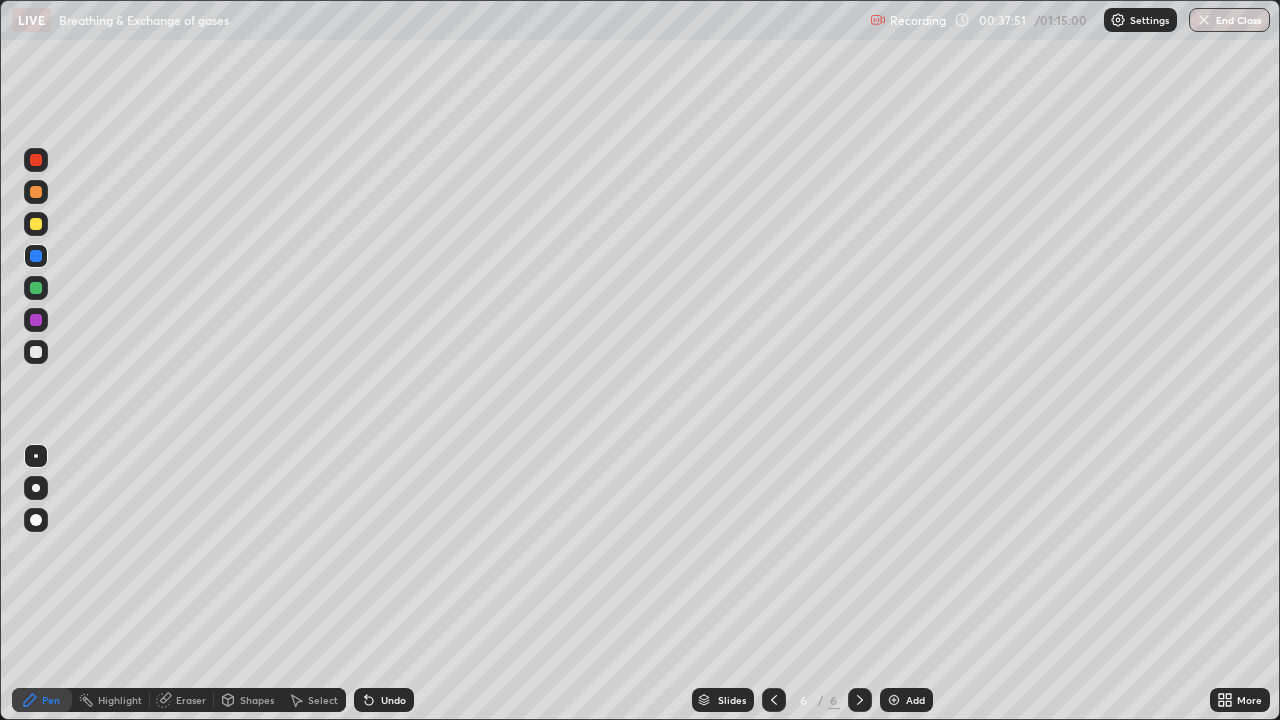 click at bounding box center [36, 352] 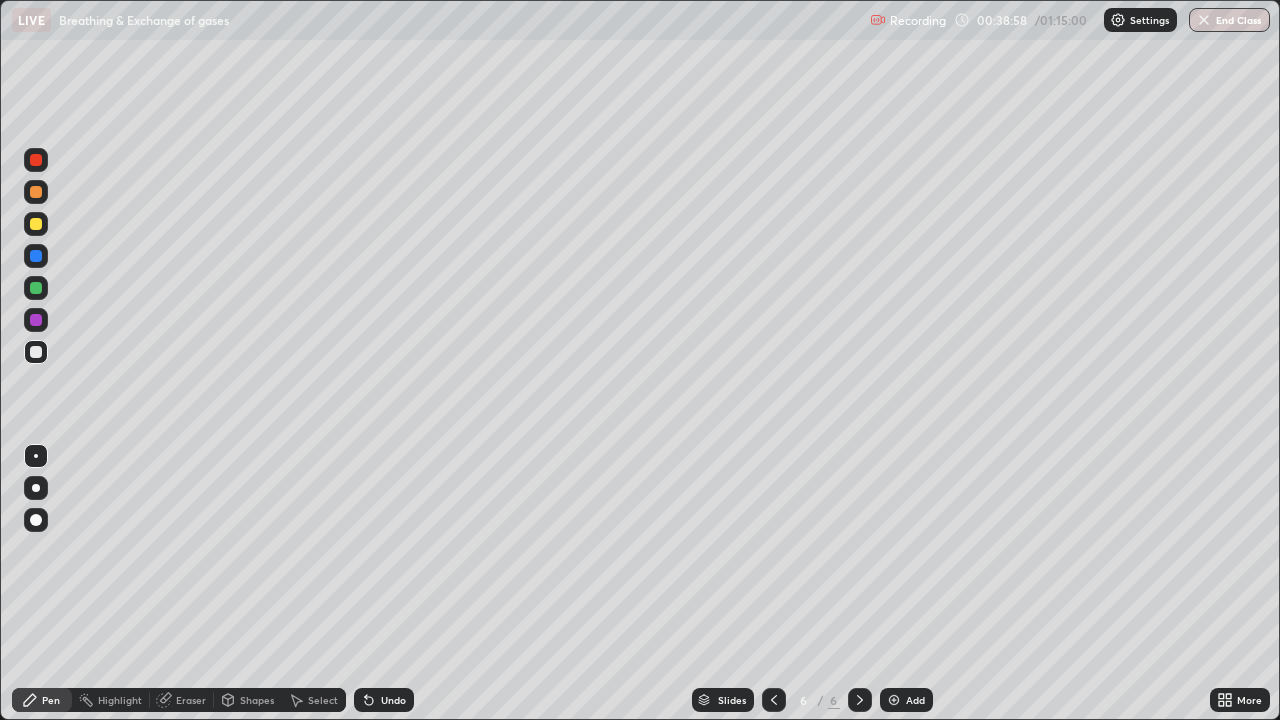 click on "Undo" at bounding box center [384, 700] 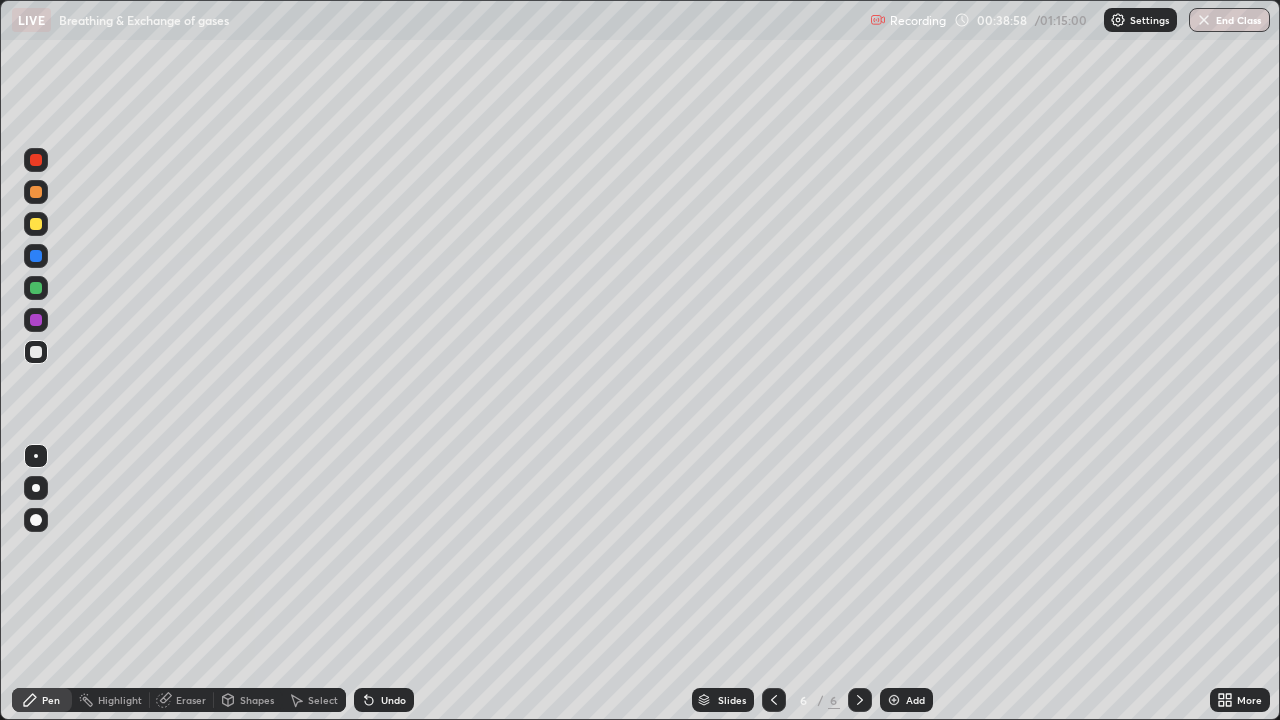 click on "Undo" at bounding box center (384, 700) 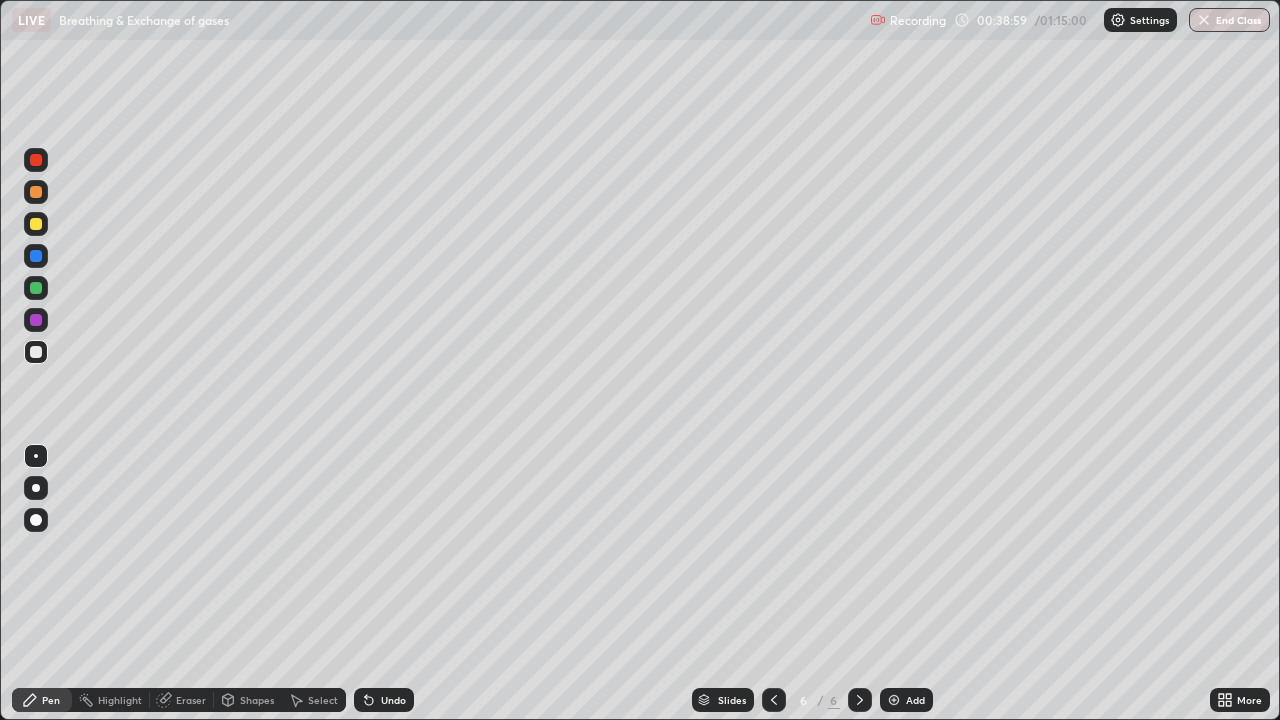 click on "Undo" at bounding box center [384, 700] 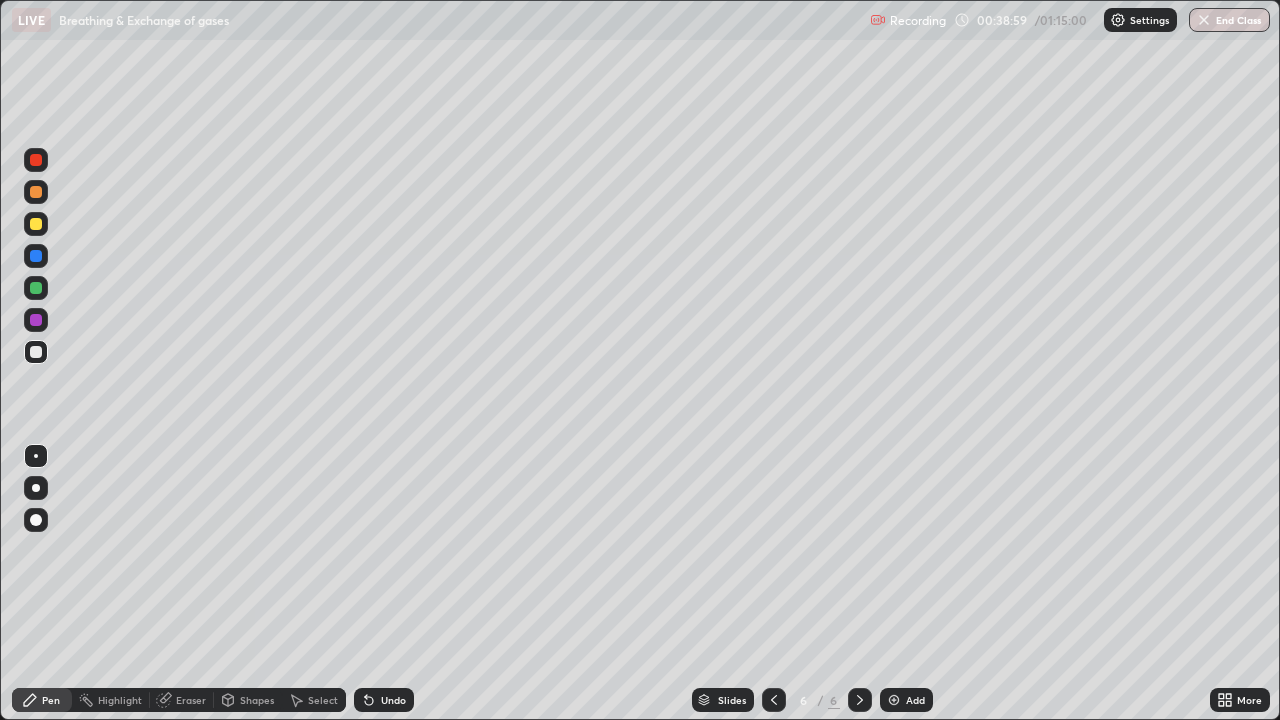click on "Slides 6 / 6 Add" at bounding box center (812, 700) 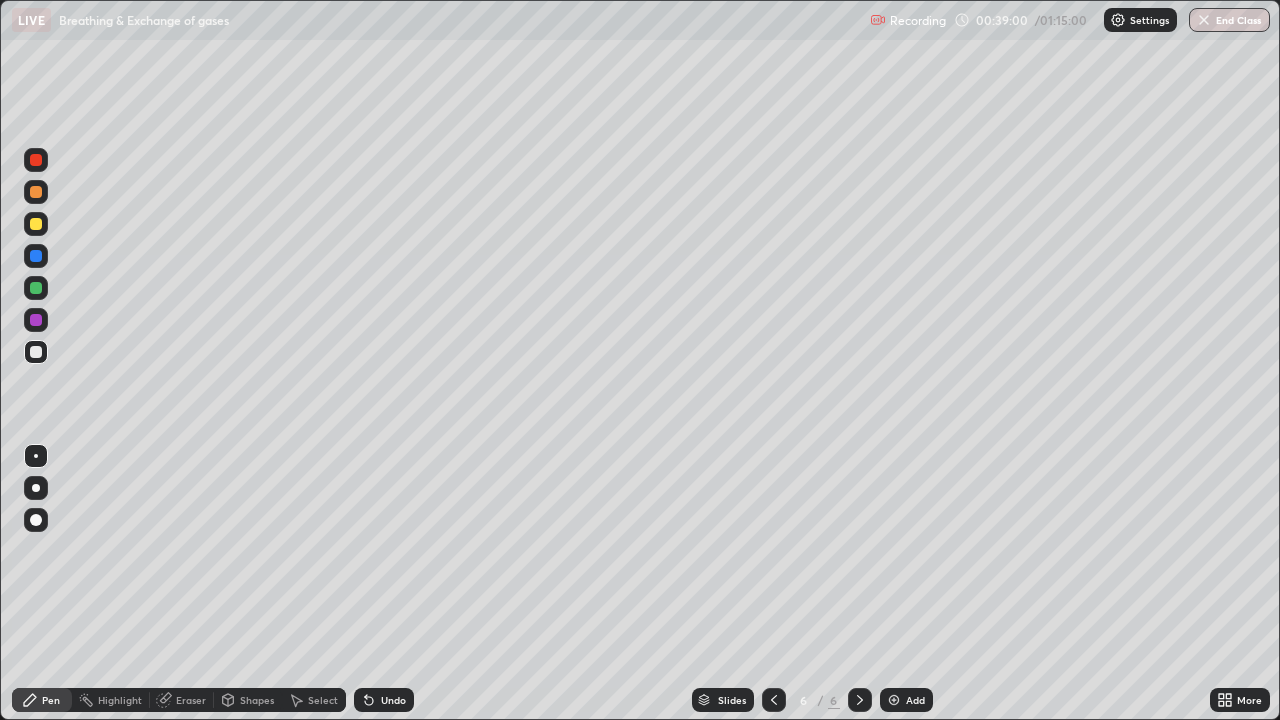 click on "Slides 6 / 6 Add" at bounding box center (812, 700) 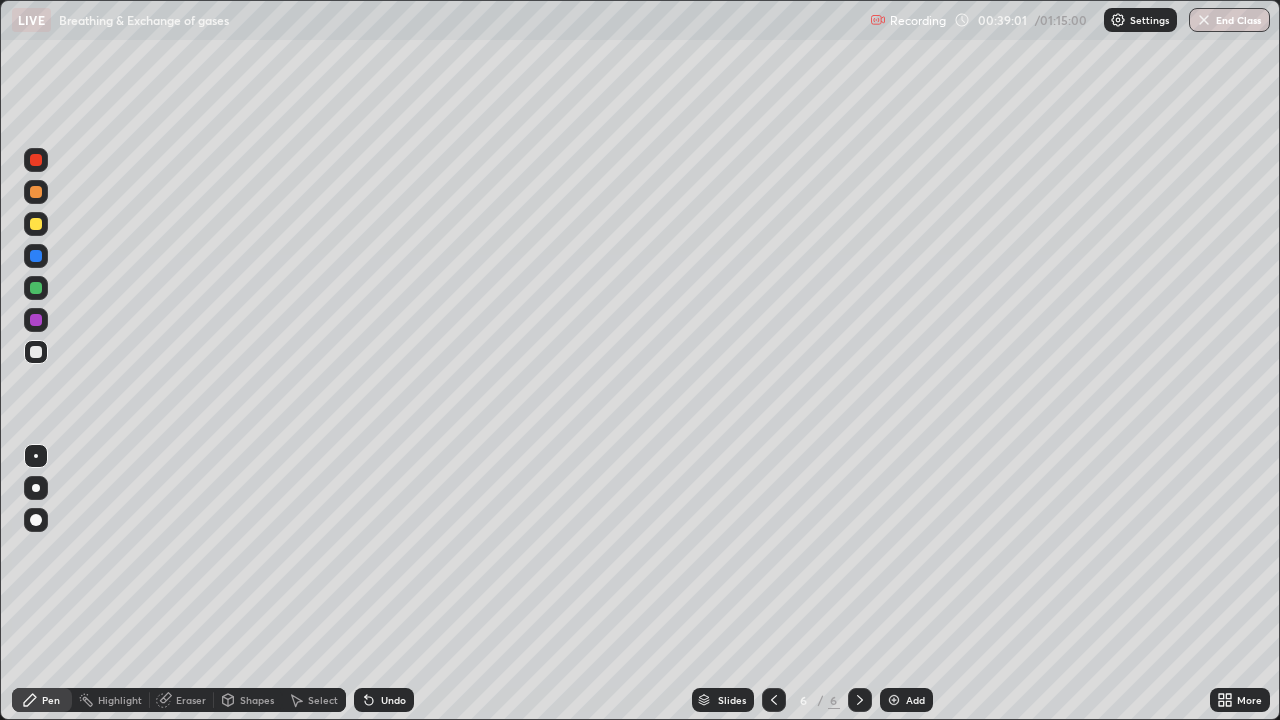 click on "Undo" at bounding box center [384, 700] 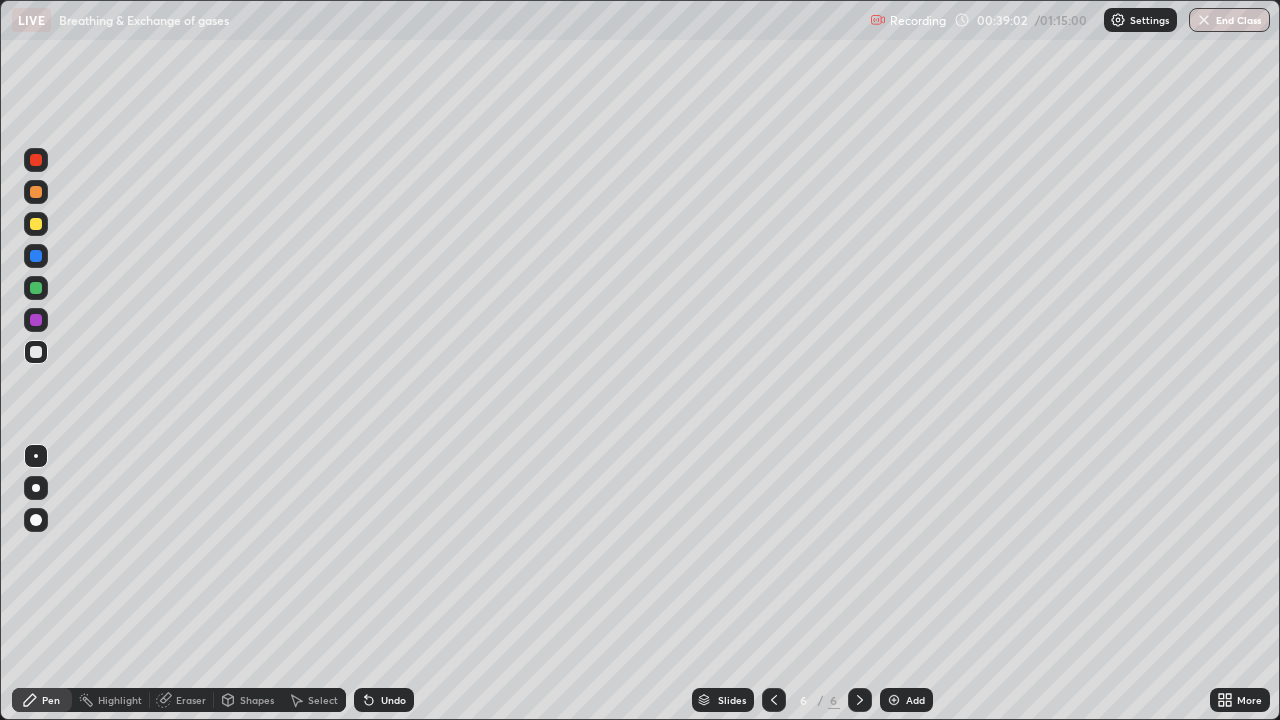 click on "Undo" at bounding box center [384, 700] 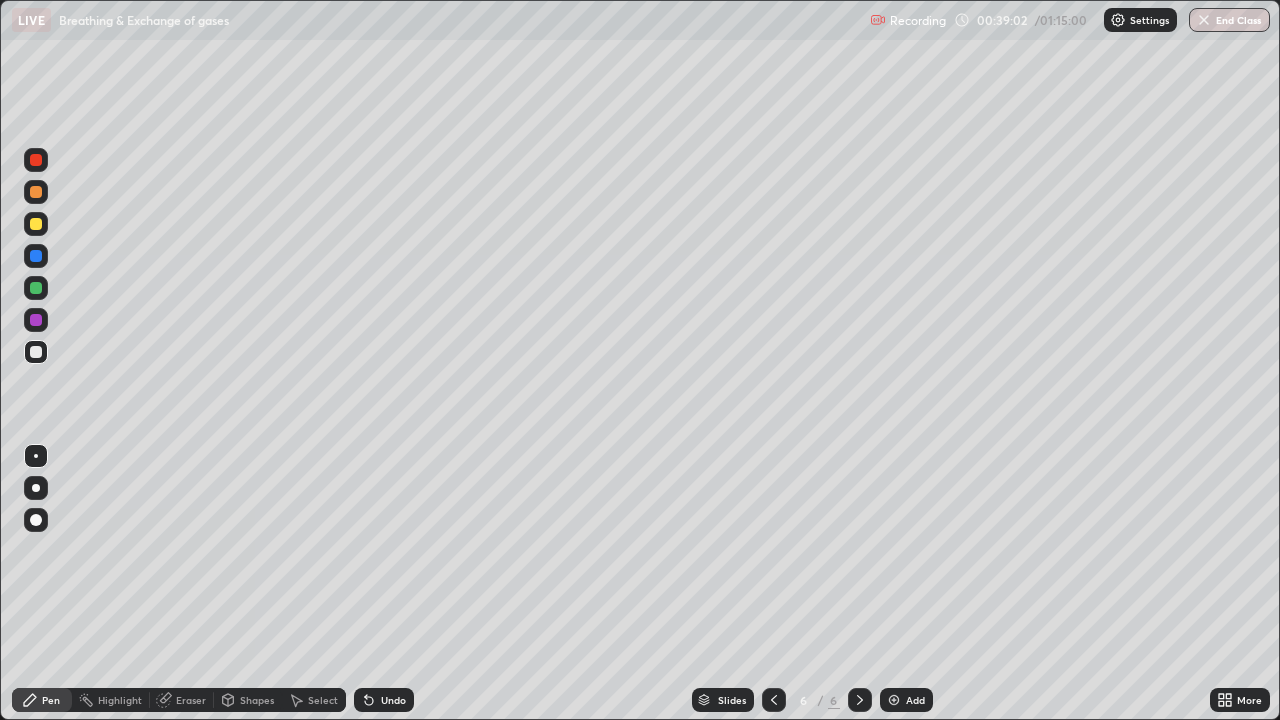 click on "Undo" at bounding box center [384, 700] 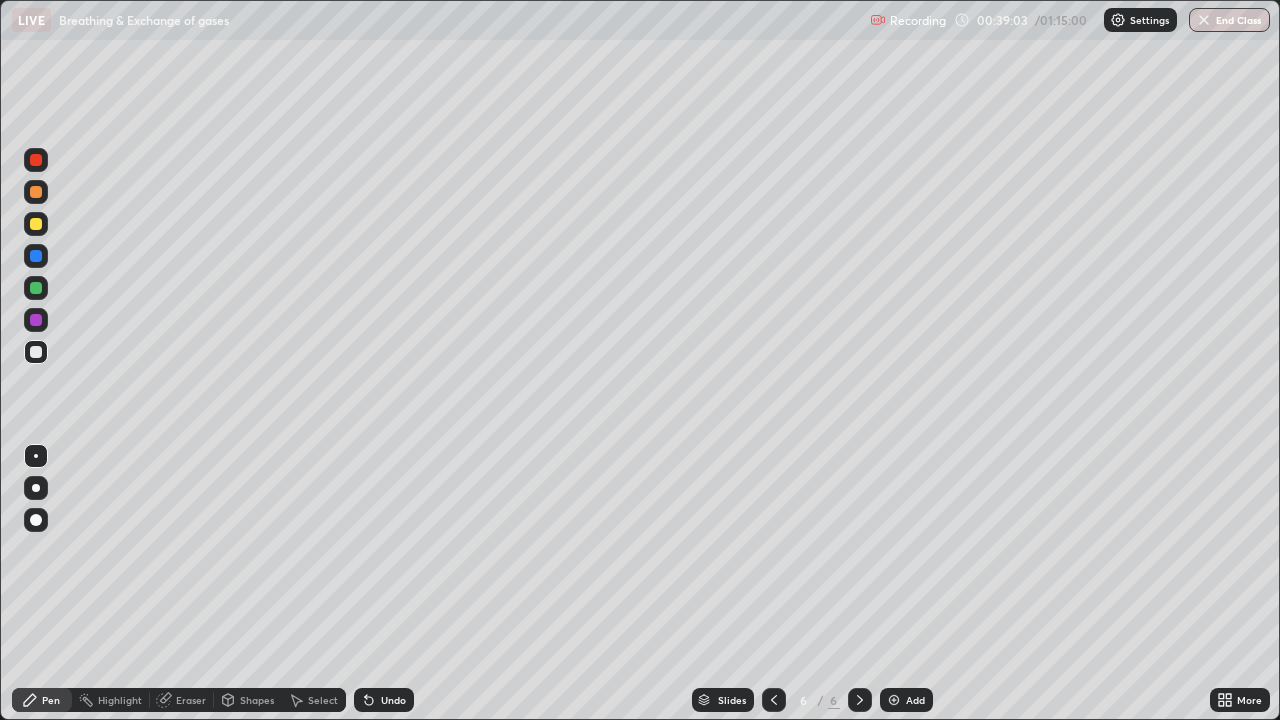 click on "Undo" at bounding box center (384, 700) 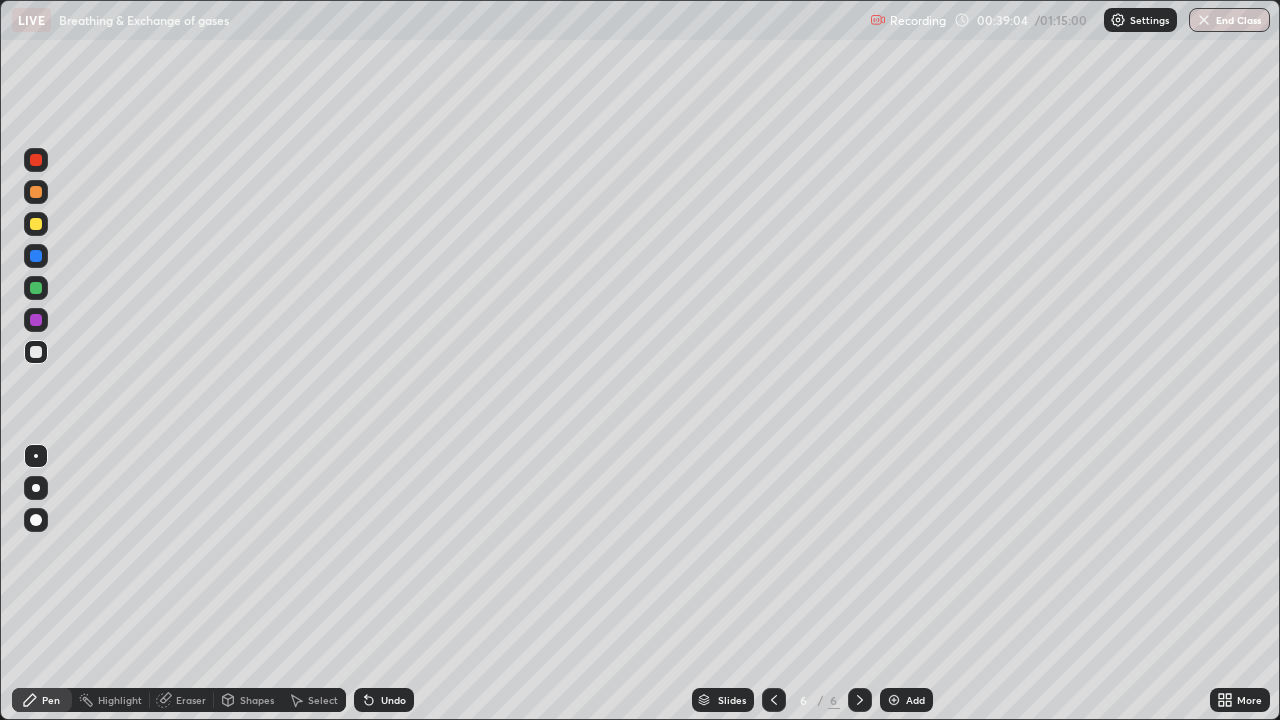 click on "Undo" at bounding box center [393, 700] 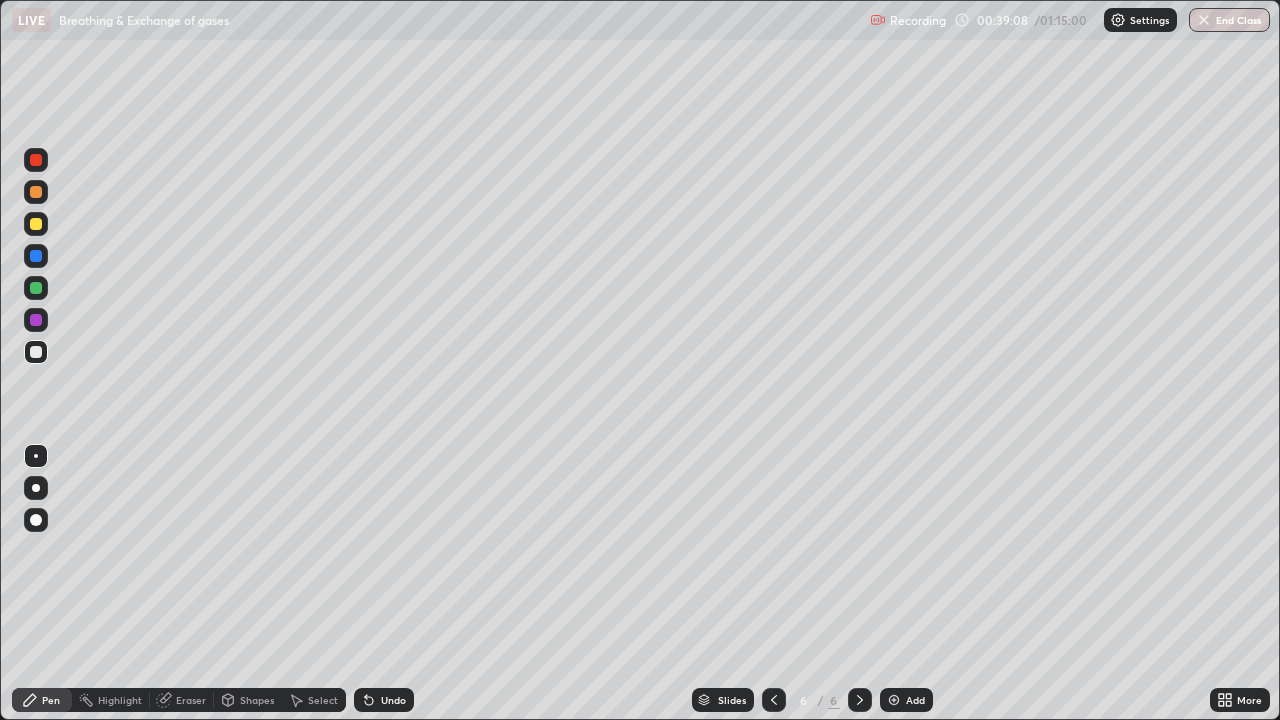 click on "Undo" at bounding box center (384, 700) 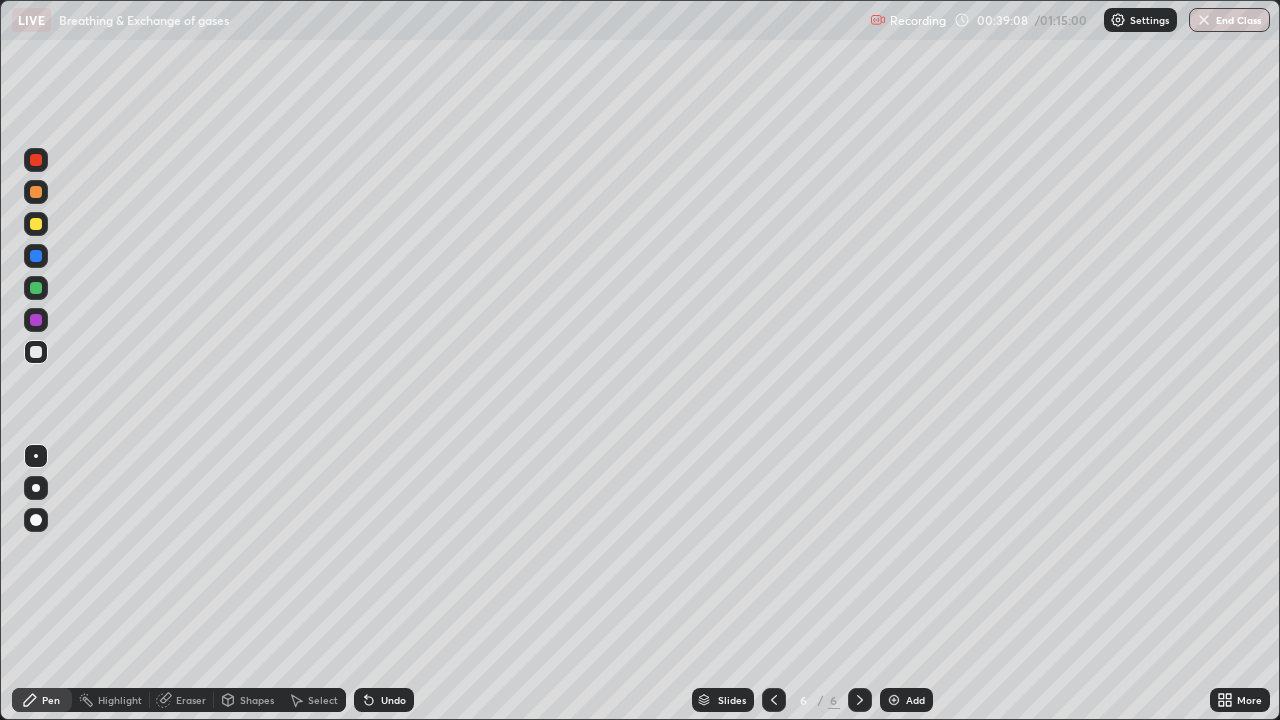 click on "Undo" at bounding box center (384, 700) 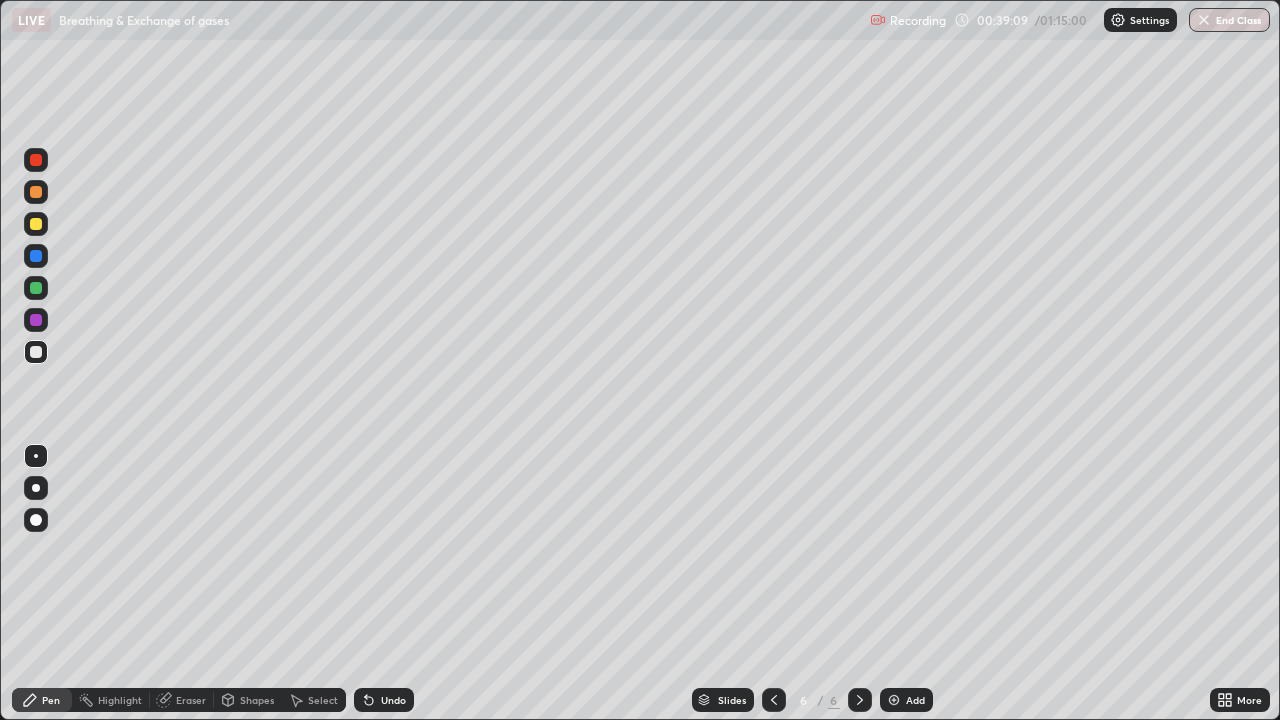 click on "Undo" at bounding box center [384, 700] 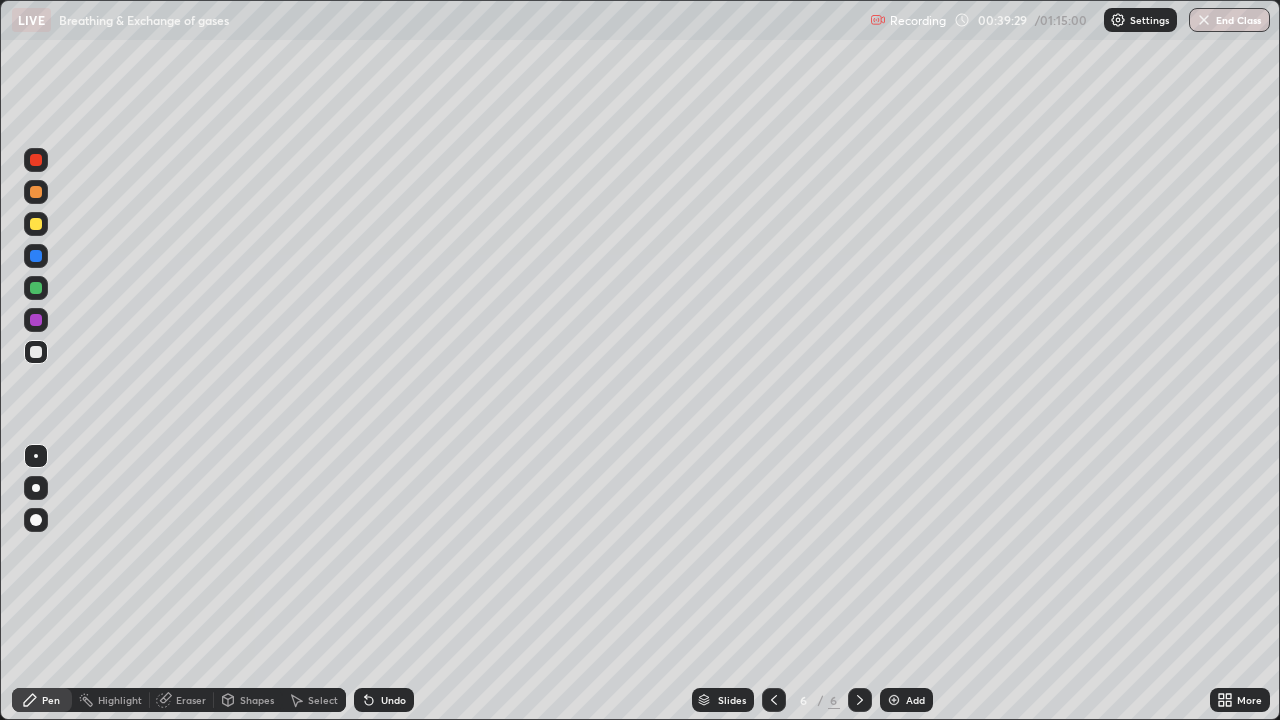 click at bounding box center (36, 256) 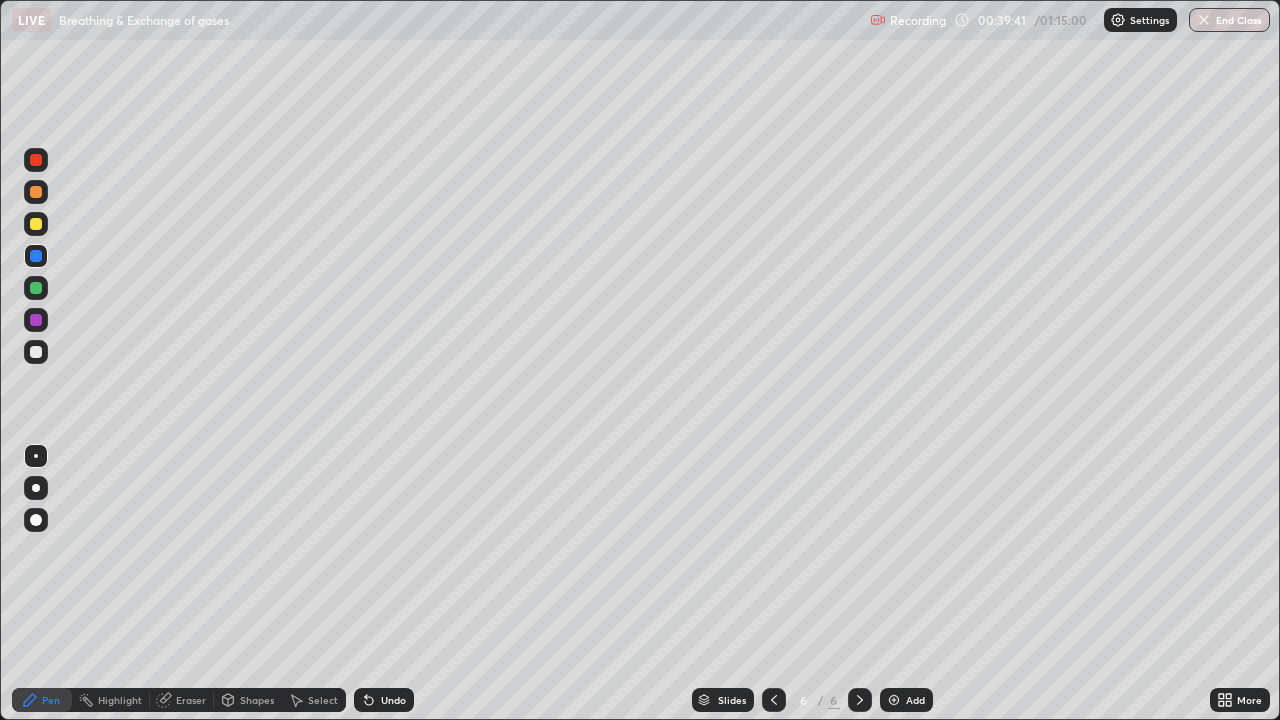 click on "Undo" at bounding box center [384, 700] 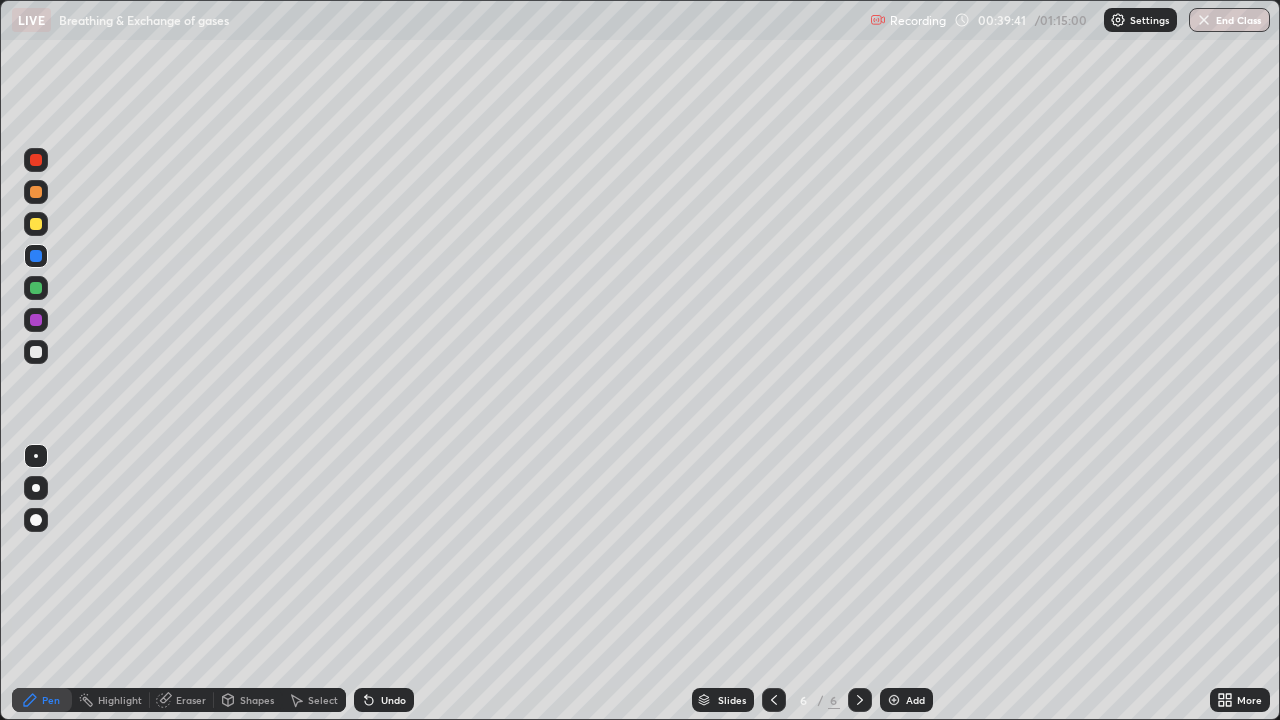 click on "Slides 6 / 6 Add" at bounding box center (812, 700) 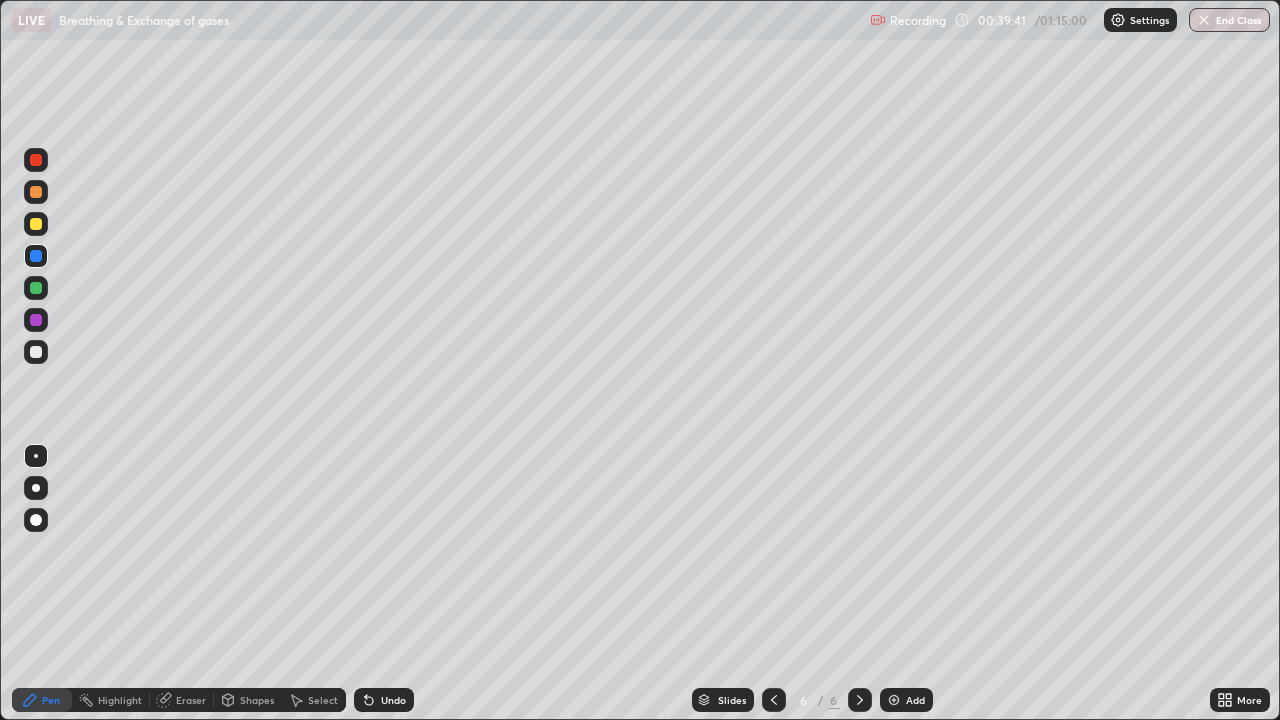 click on "Slides 6 / 6 Add" at bounding box center (812, 700) 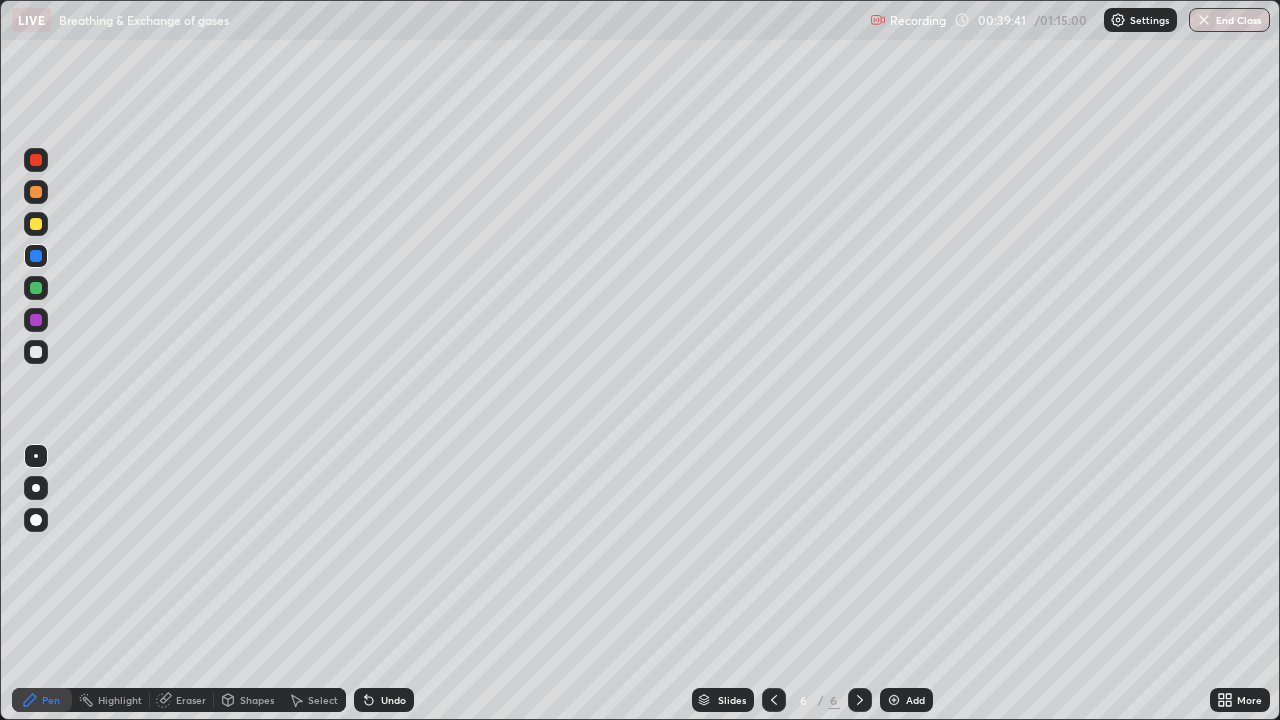 click on "Slides 6 / 6 Add" at bounding box center [812, 700] 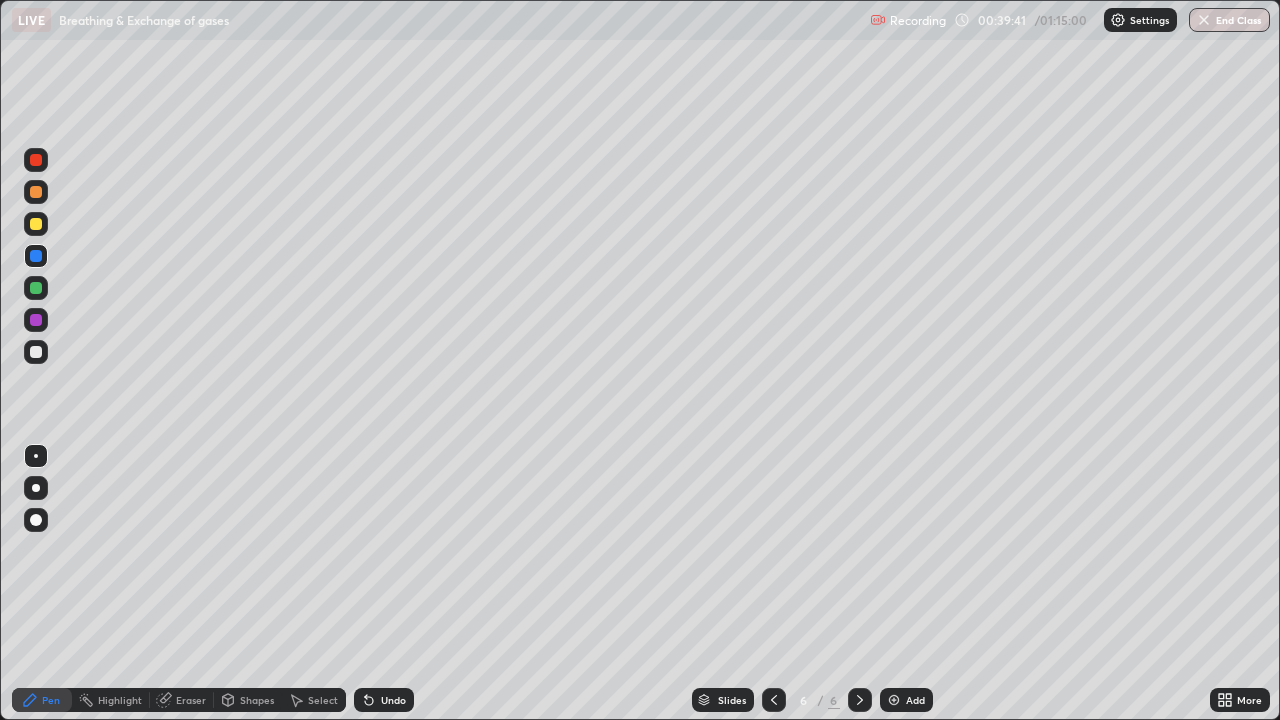 click on "Slides 6 / 6 Add" at bounding box center (812, 700) 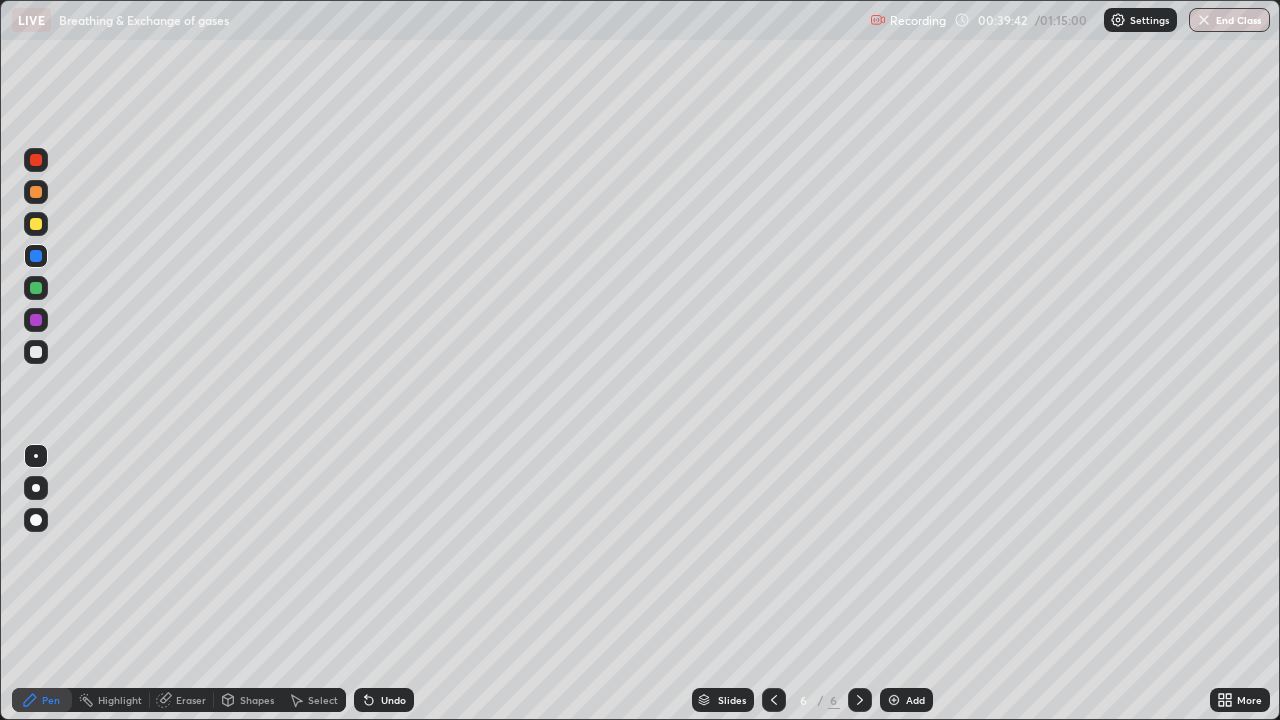 click on "Slides 6 / 6 Add" at bounding box center [812, 700] 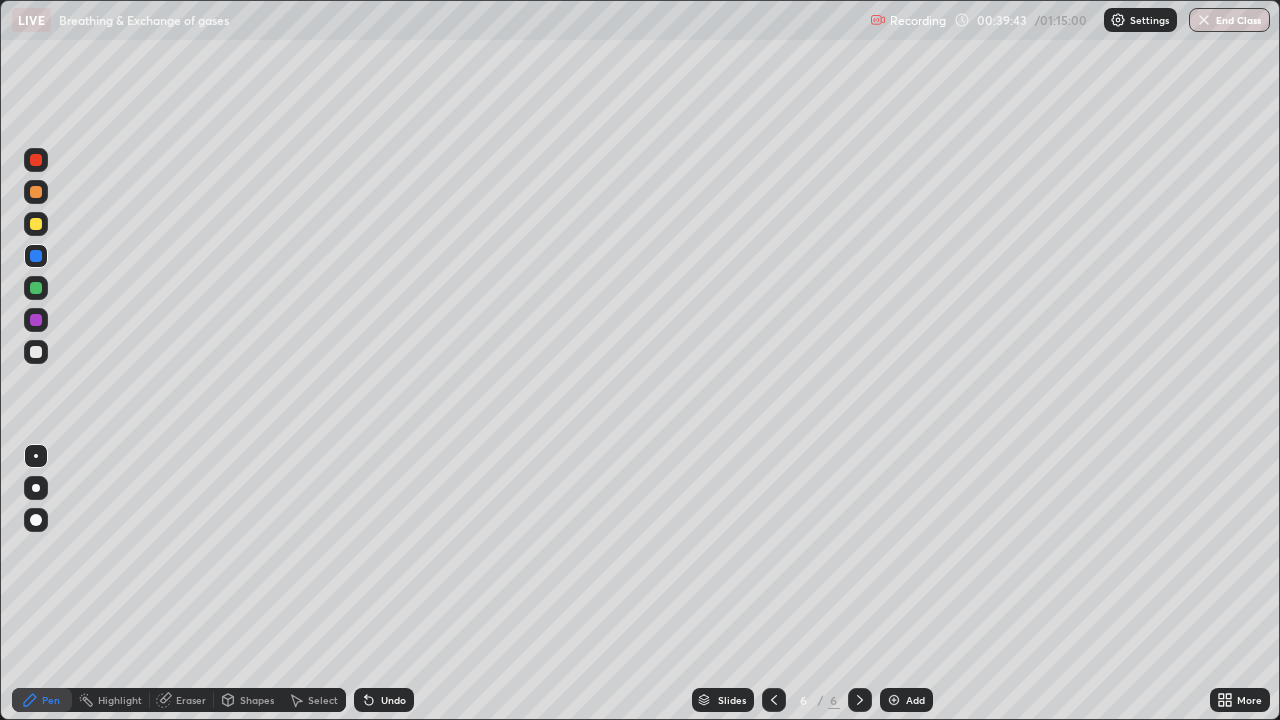 click on "Undo" at bounding box center [393, 700] 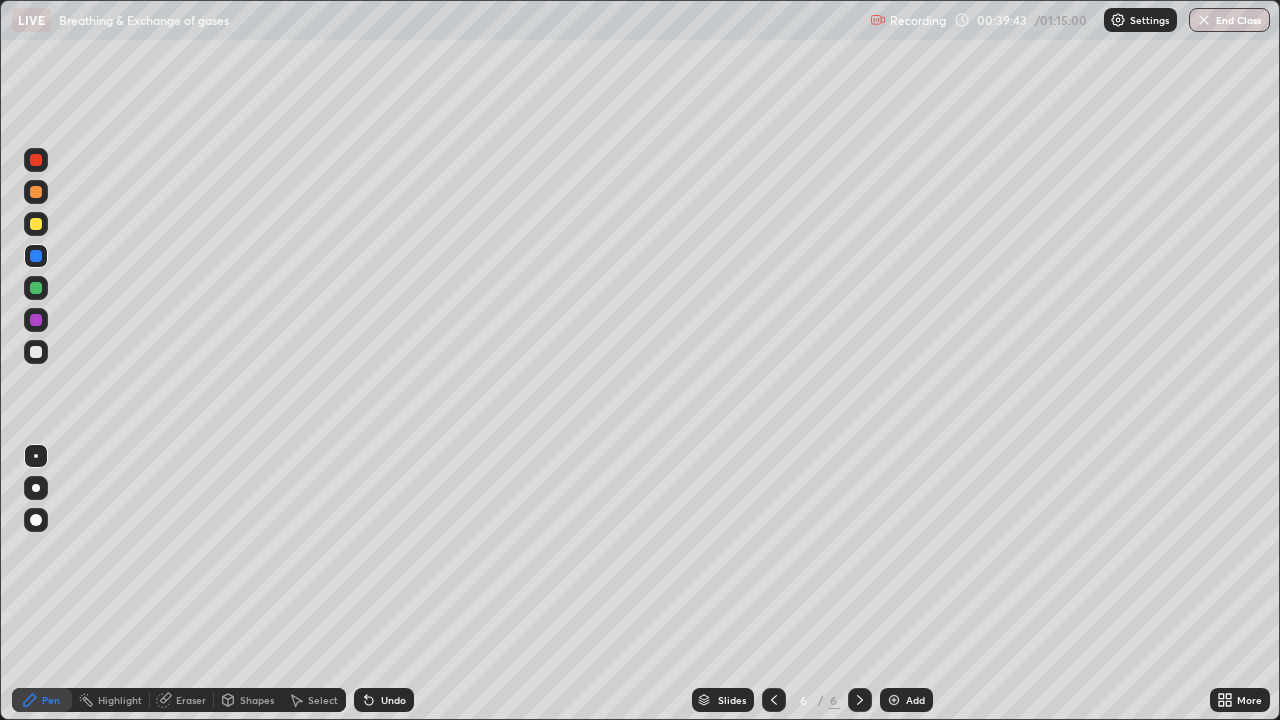 click on "Undo" at bounding box center [384, 700] 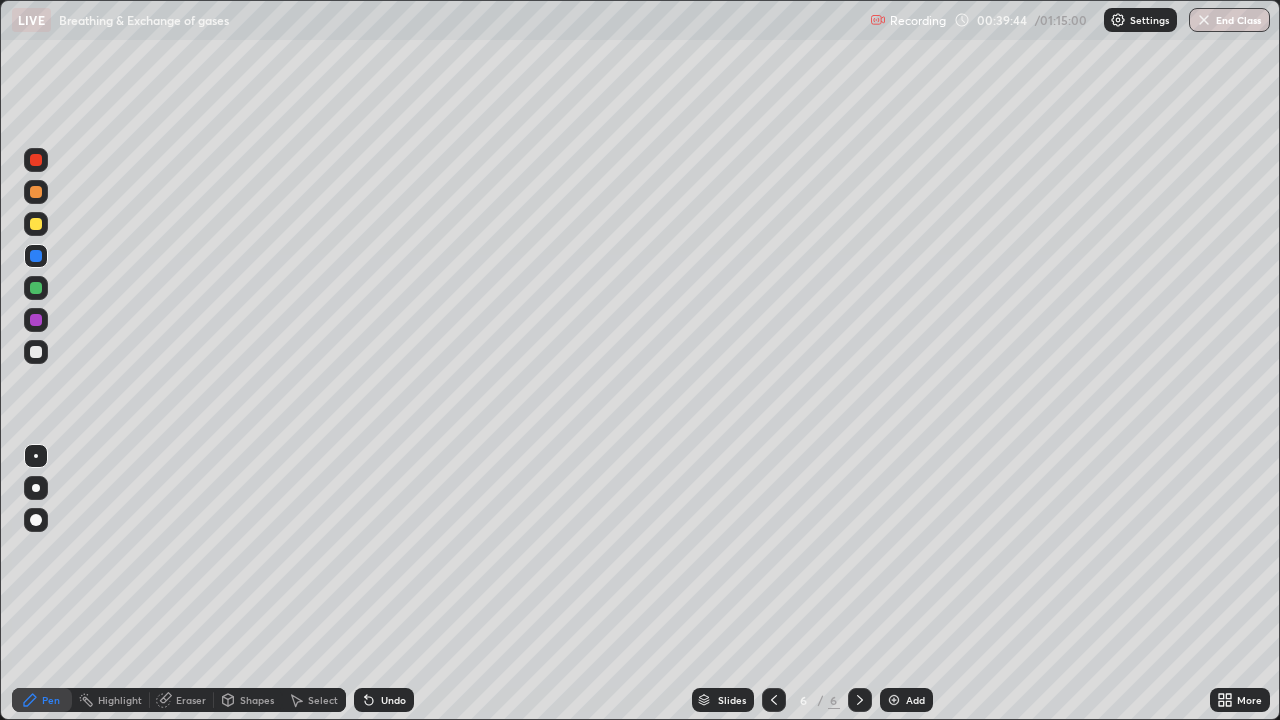 click on "Undo" at bounding box center [384, 700] 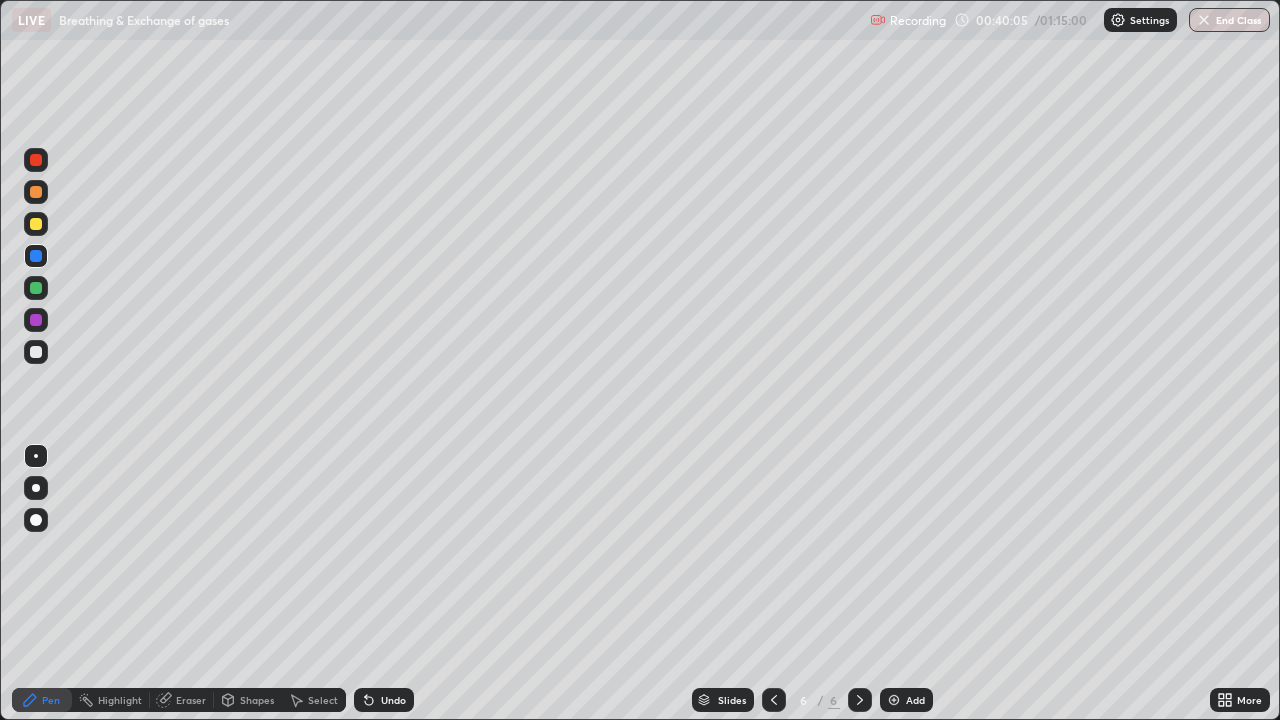 click on "Undo" at bounding box center (393, 700) 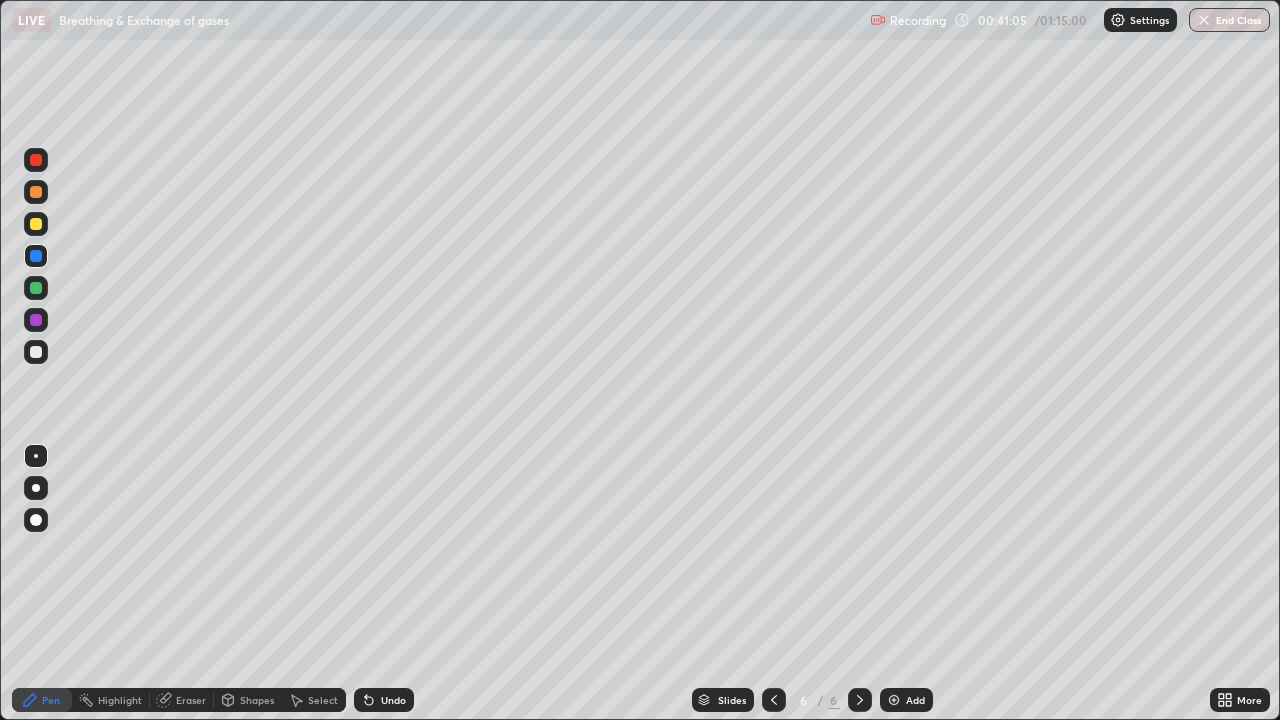click on "Add" at bounding box center [915, 700] 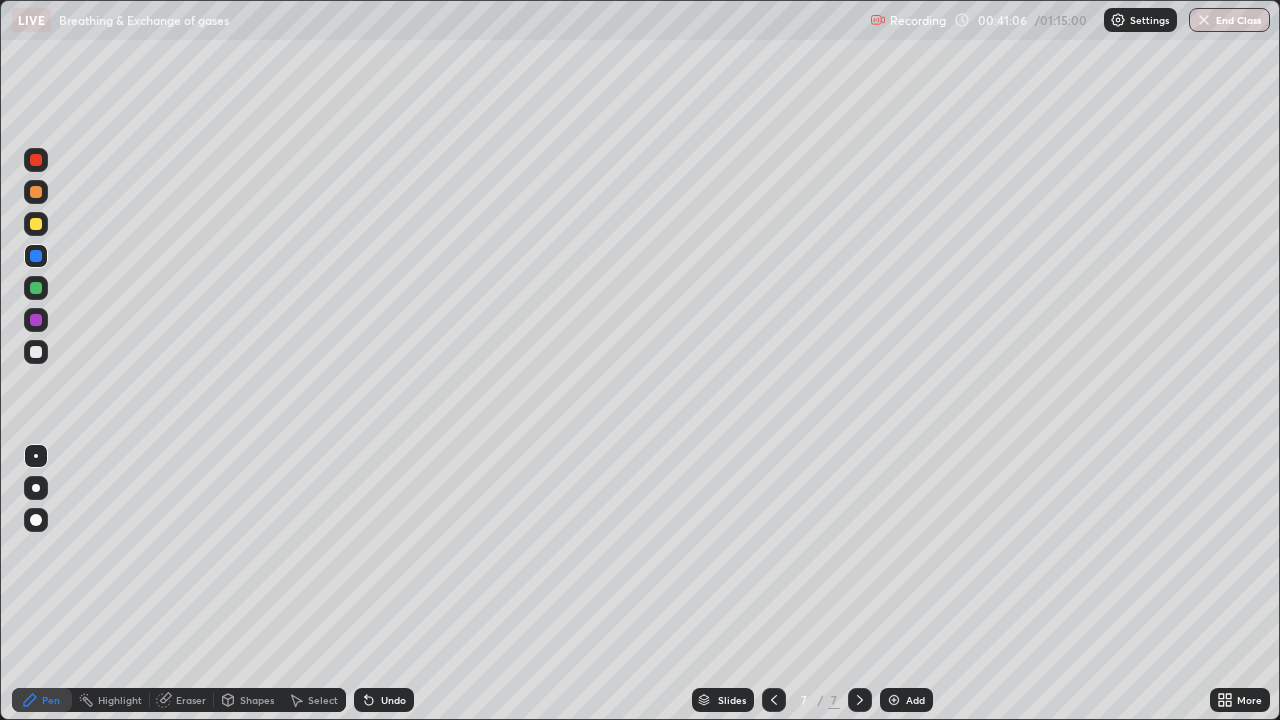 click at bounding box center (36, 224) 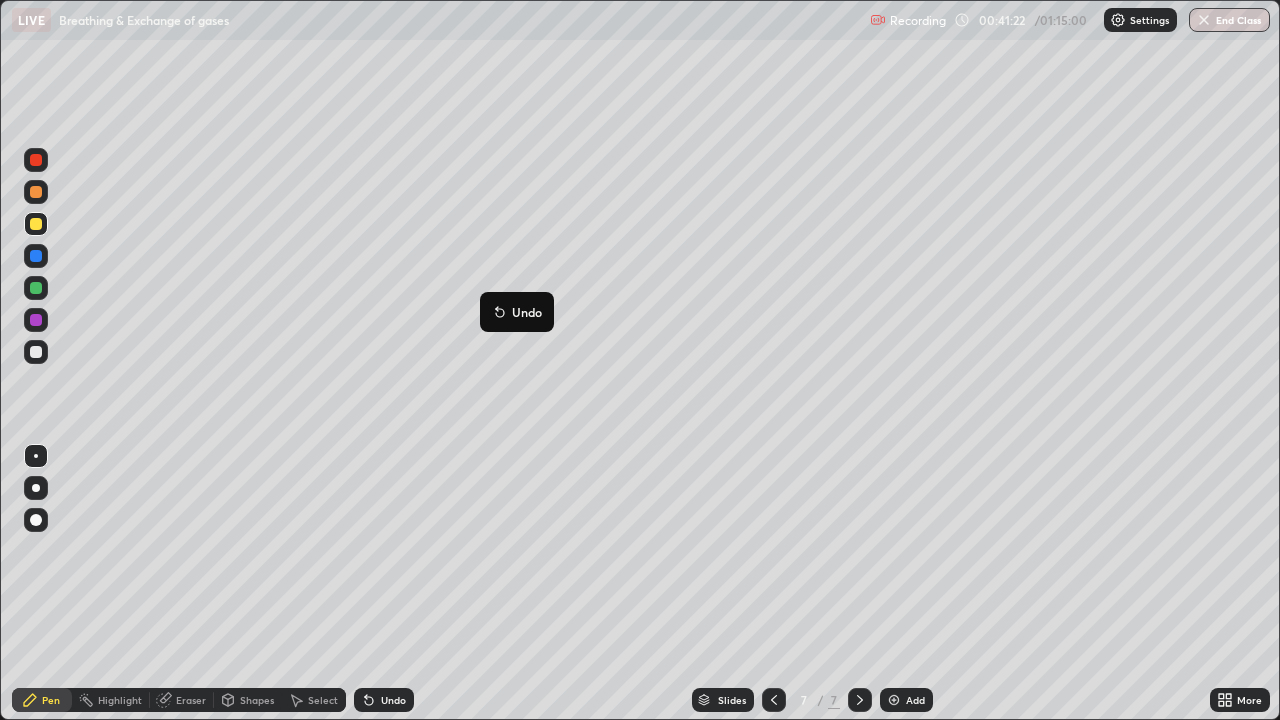 click on "Undo" at bounding box center (517, 312) 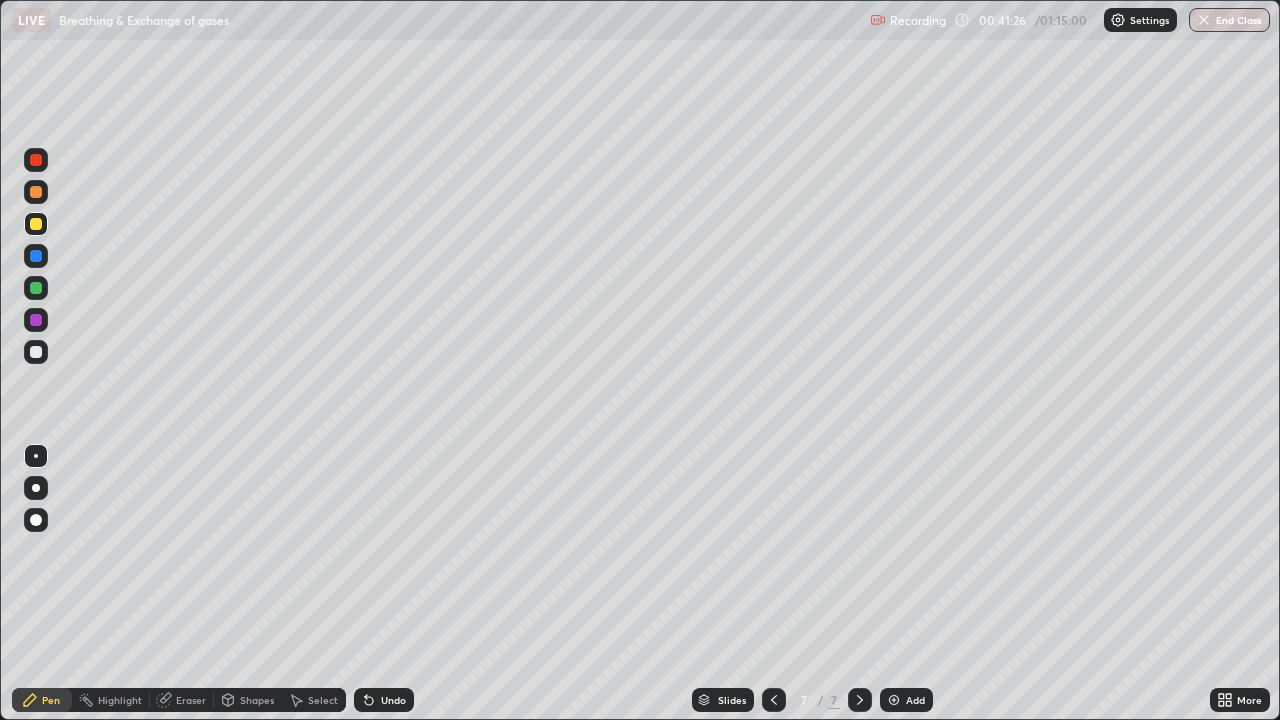 click at bounding box center [36, 352] 